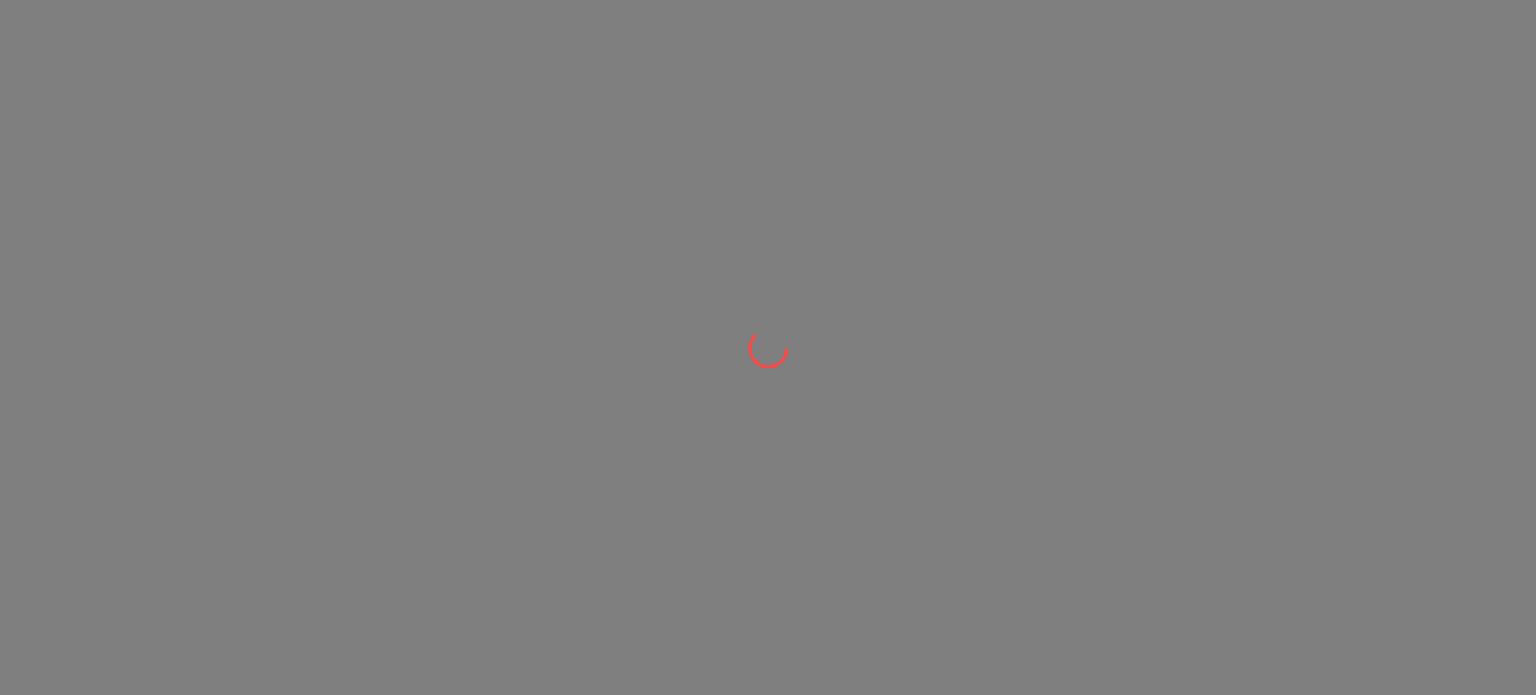 scroll, scrollTop: 0, scrollLeft: 0, axis: both 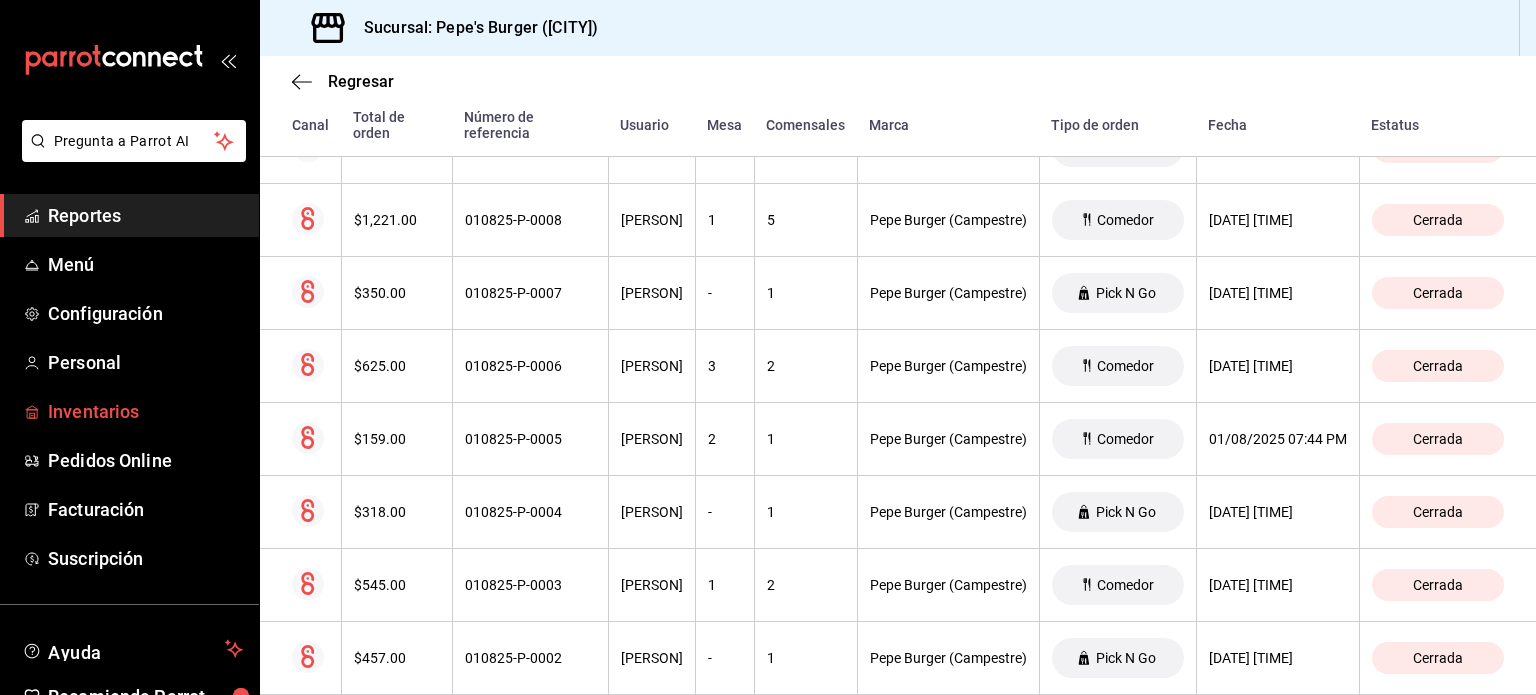 click on "Inventarios" at bounding box center [145, 411] 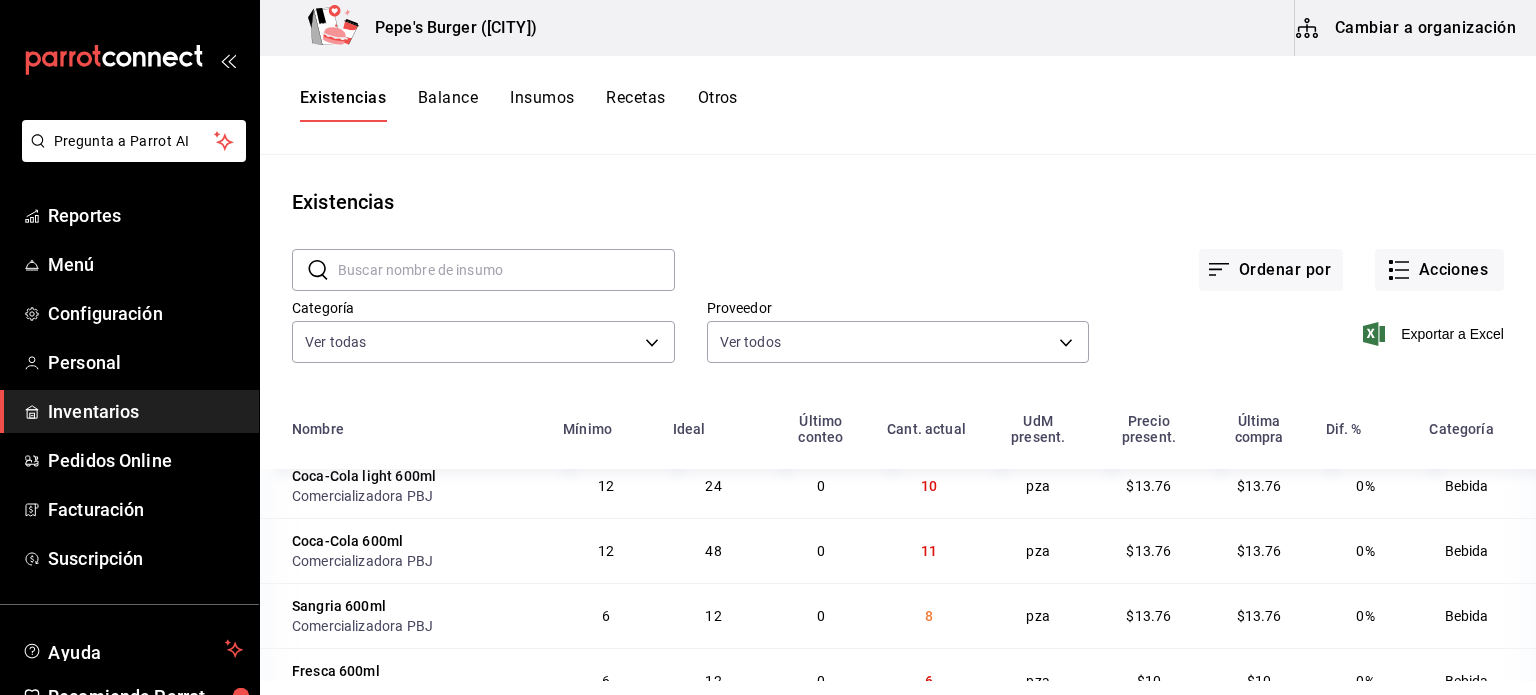 scroll, scrollTop: 1366, scrollLeft: 0, axis: vertical 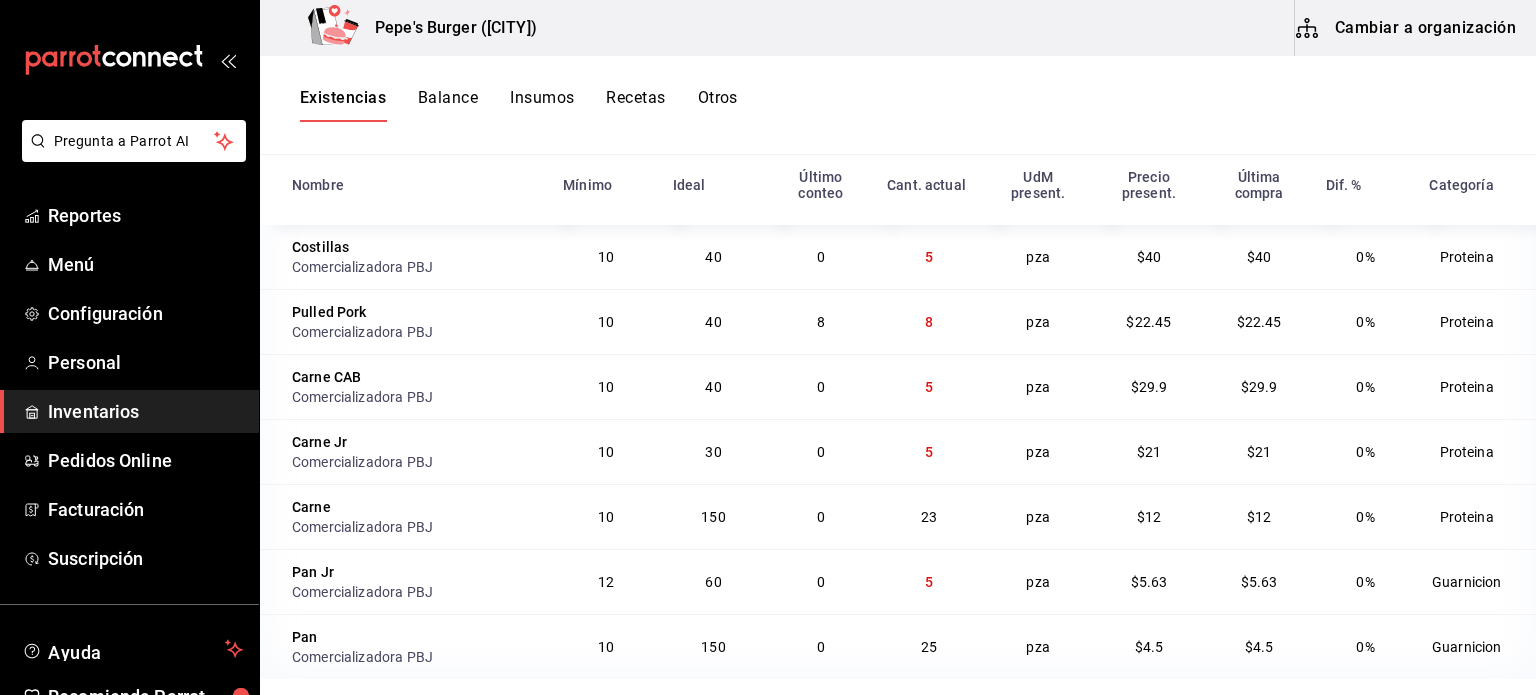 click on "Otros" at bounding box center [718, 105] 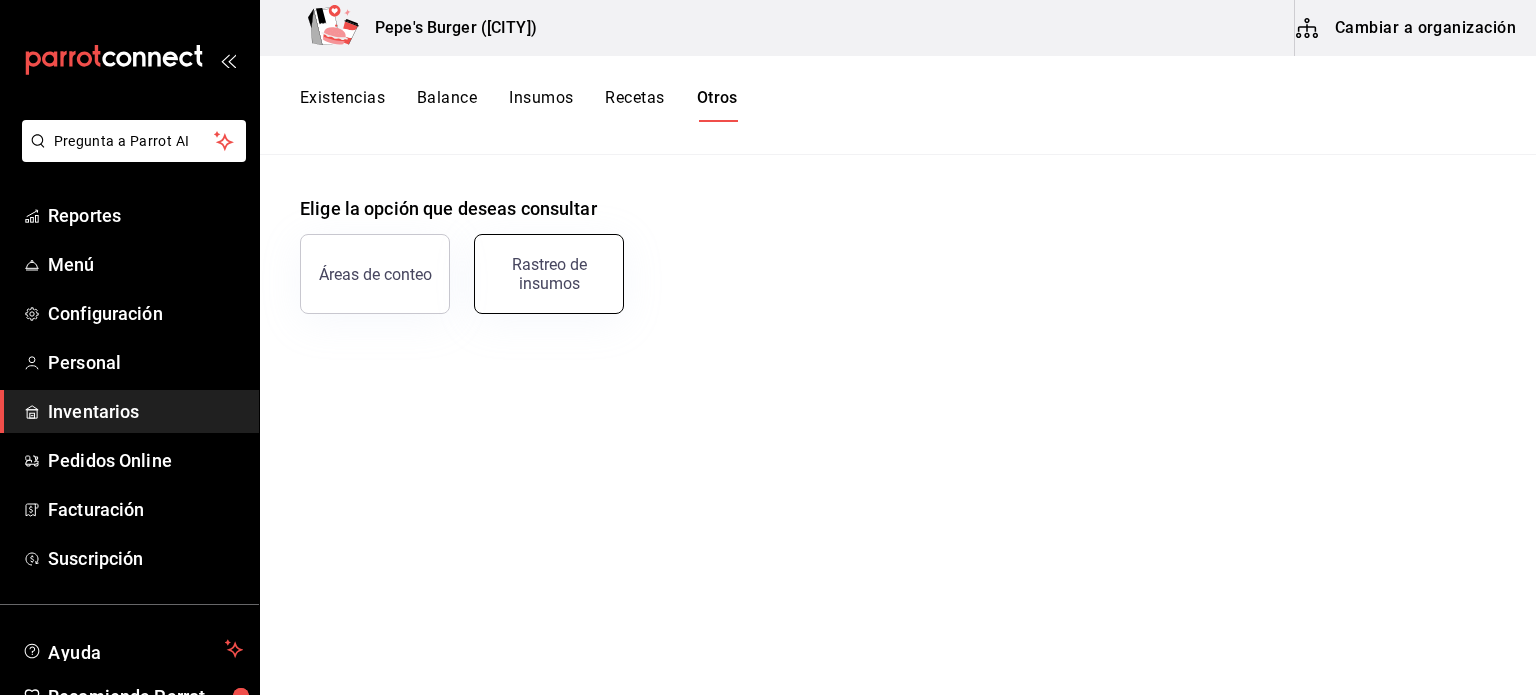 click on "Rastreo de insumos" at bounding box center (549, 274) 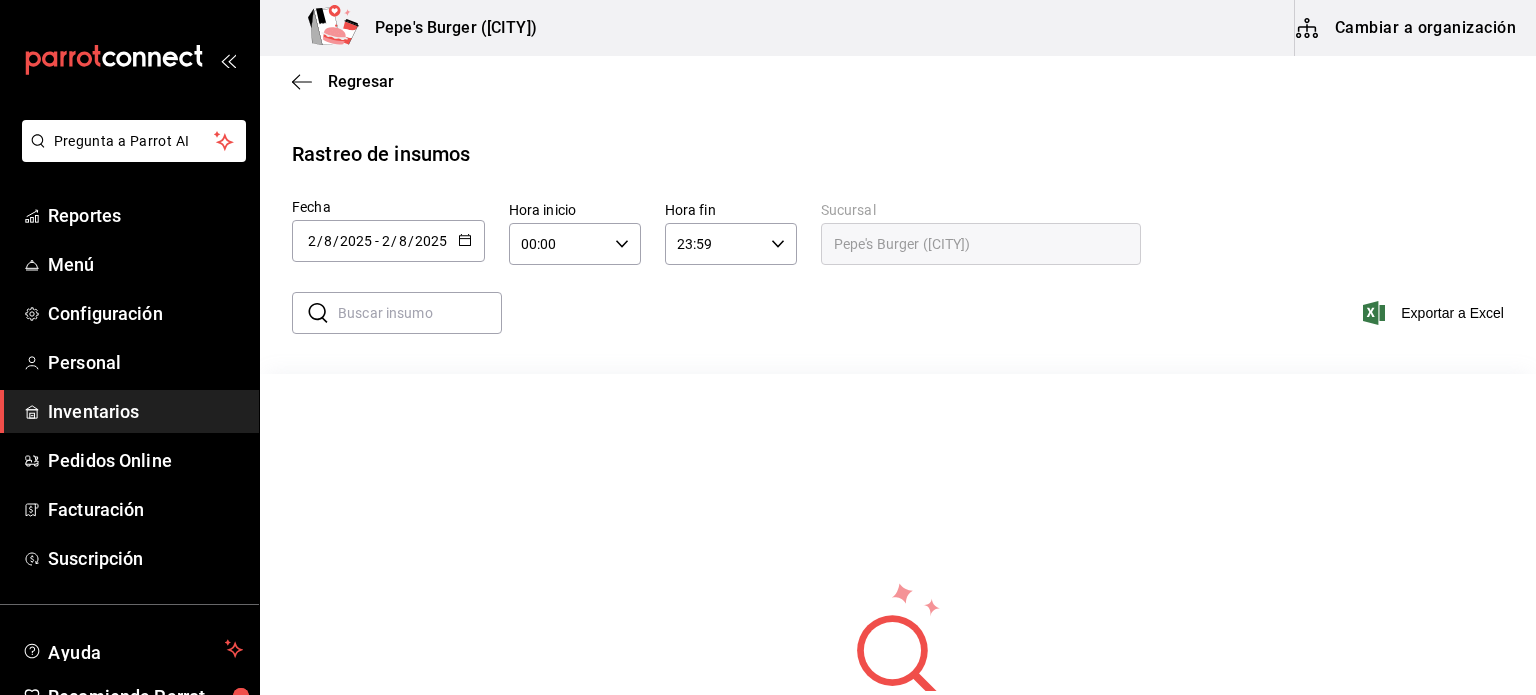 click 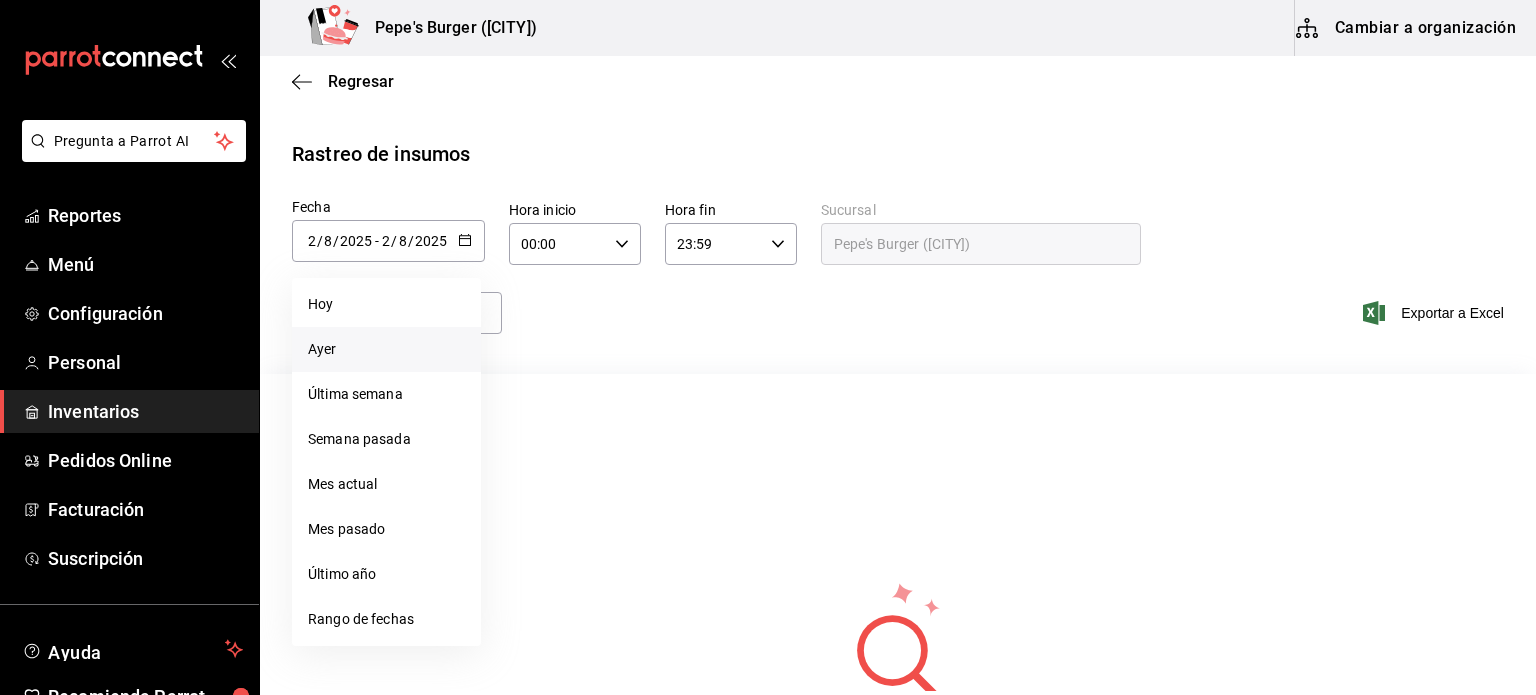 click on "Ayer" at bounding box center [386, 349] 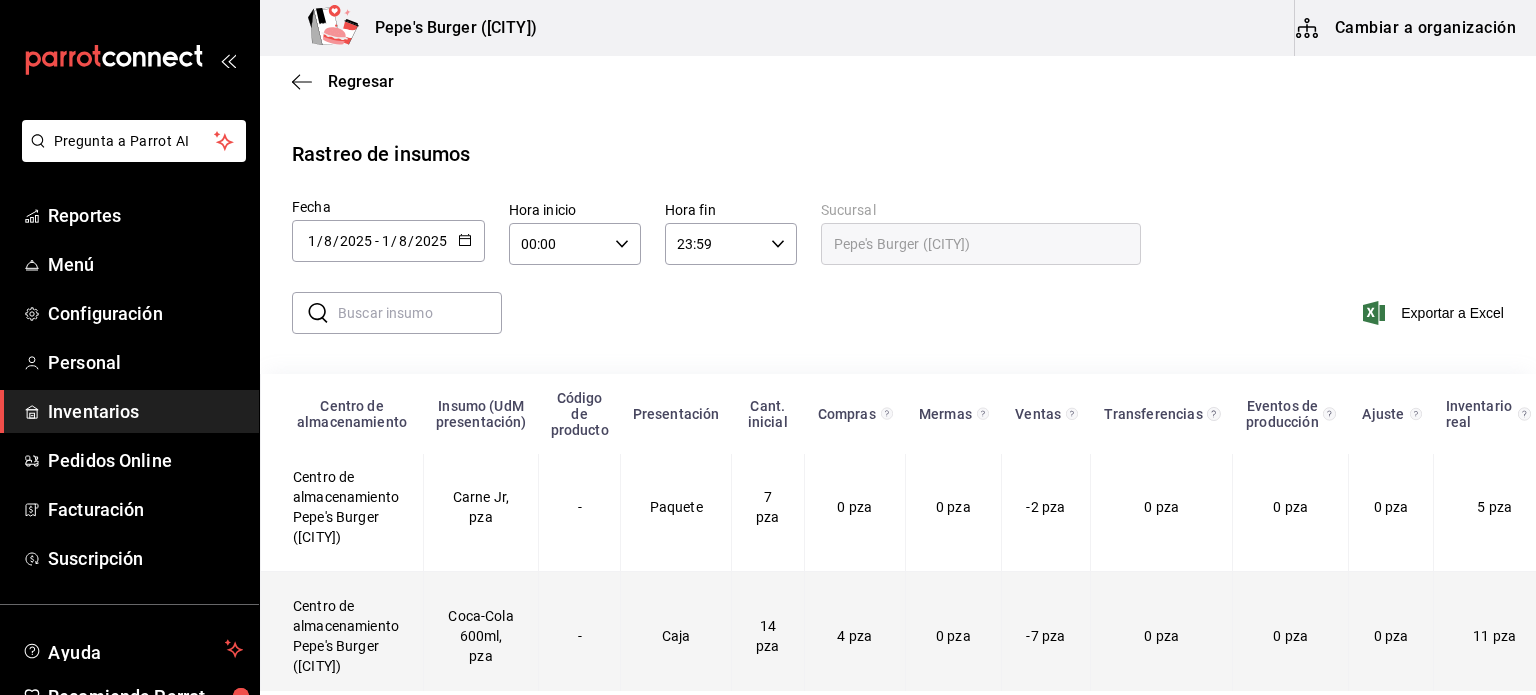 scroll, scrollTop: 300, scrollLeft: 0, axis: vertical 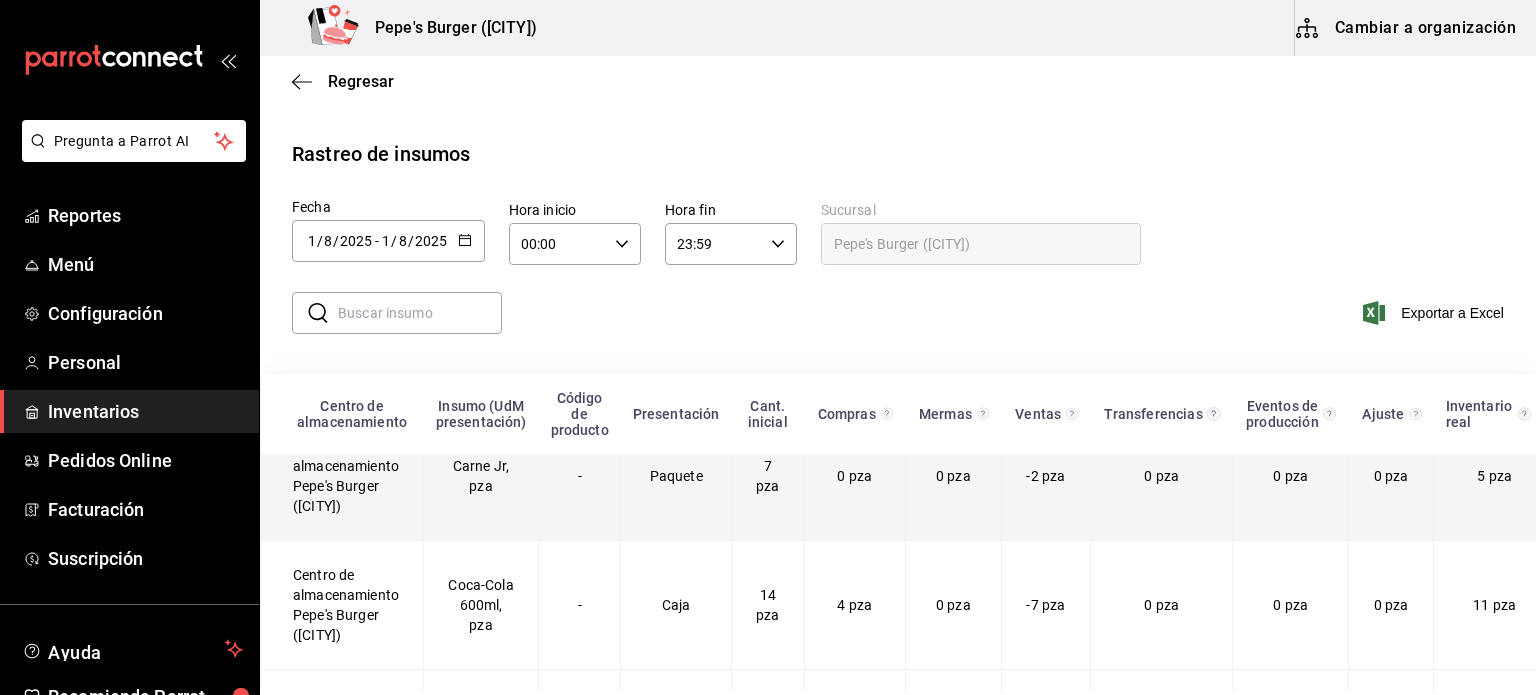 click on "Carne Jr, pza" at bounding box center [481, 476] 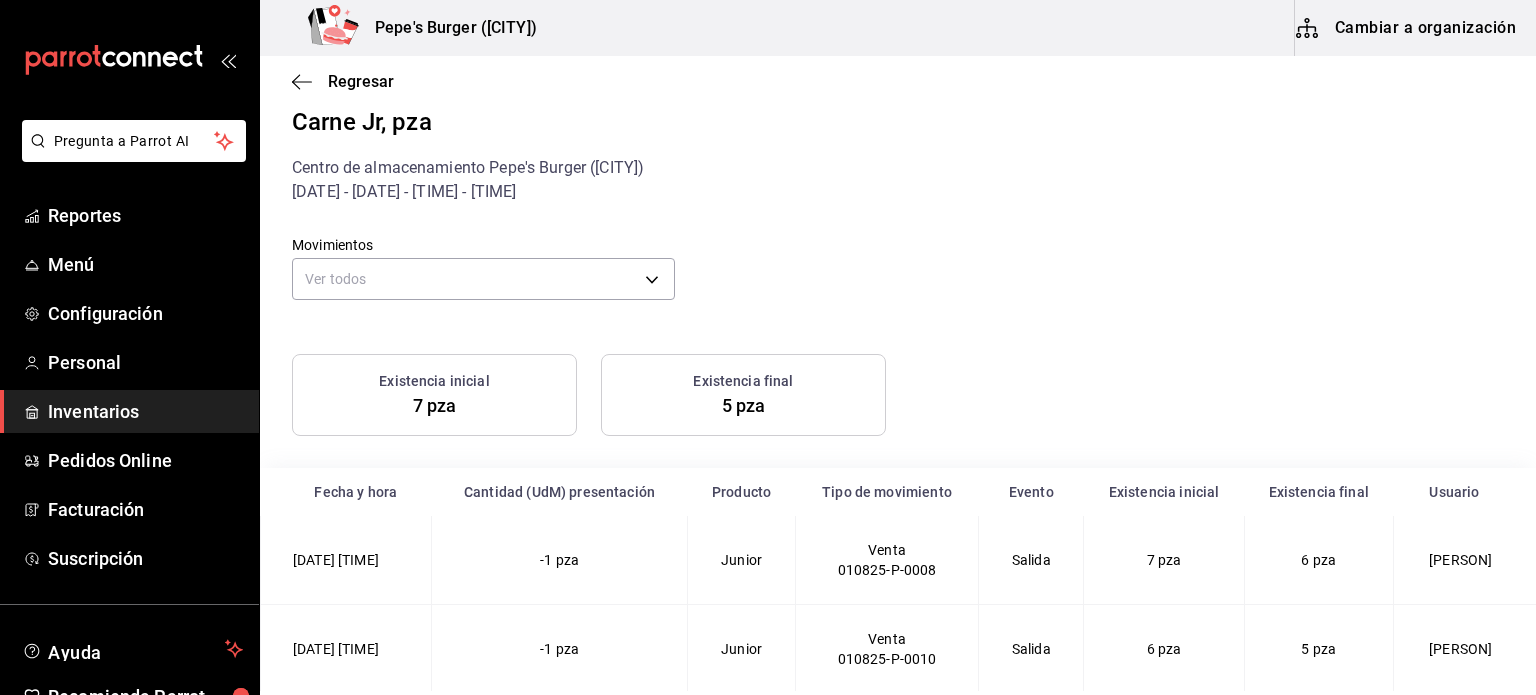 scroll, scrollTop: 29, scrollLeft: 0, axis: vertical 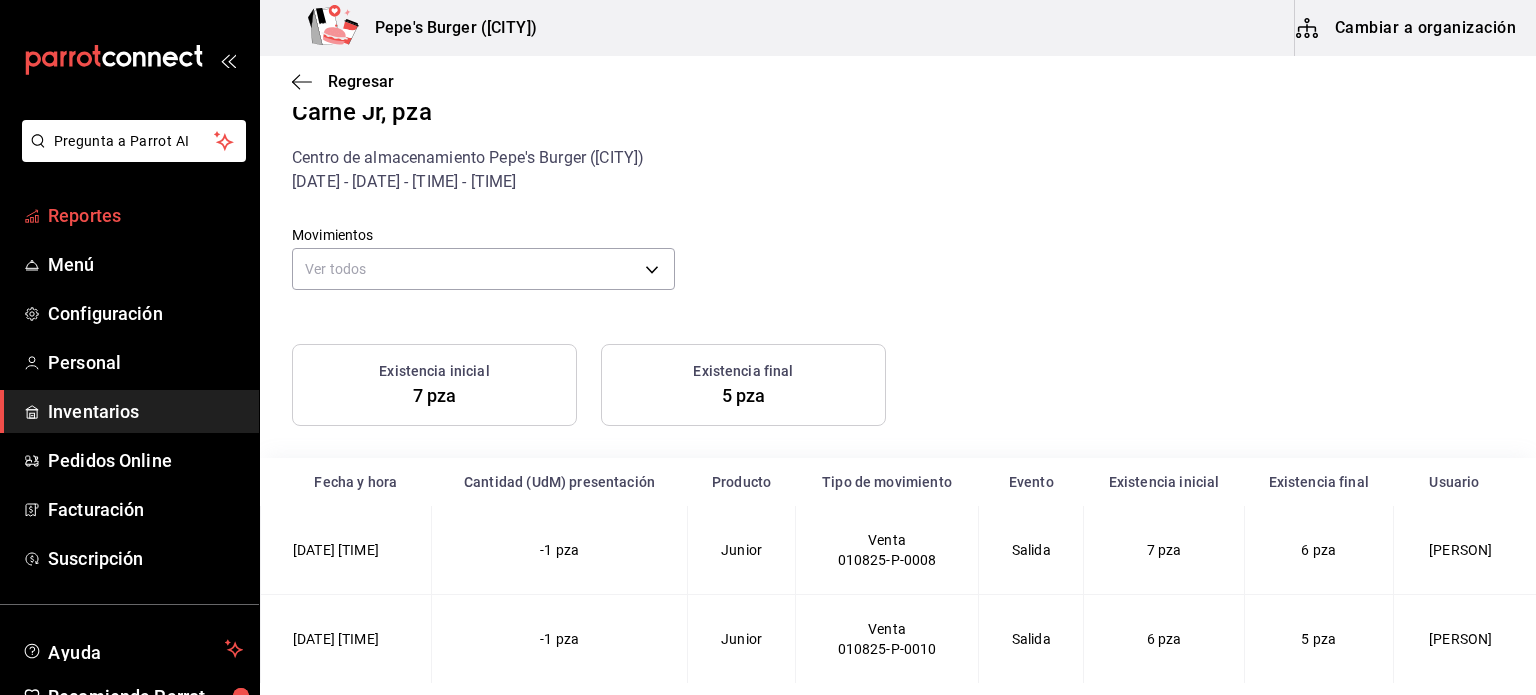 click on "Reportes" at bounding box center [129, 215] 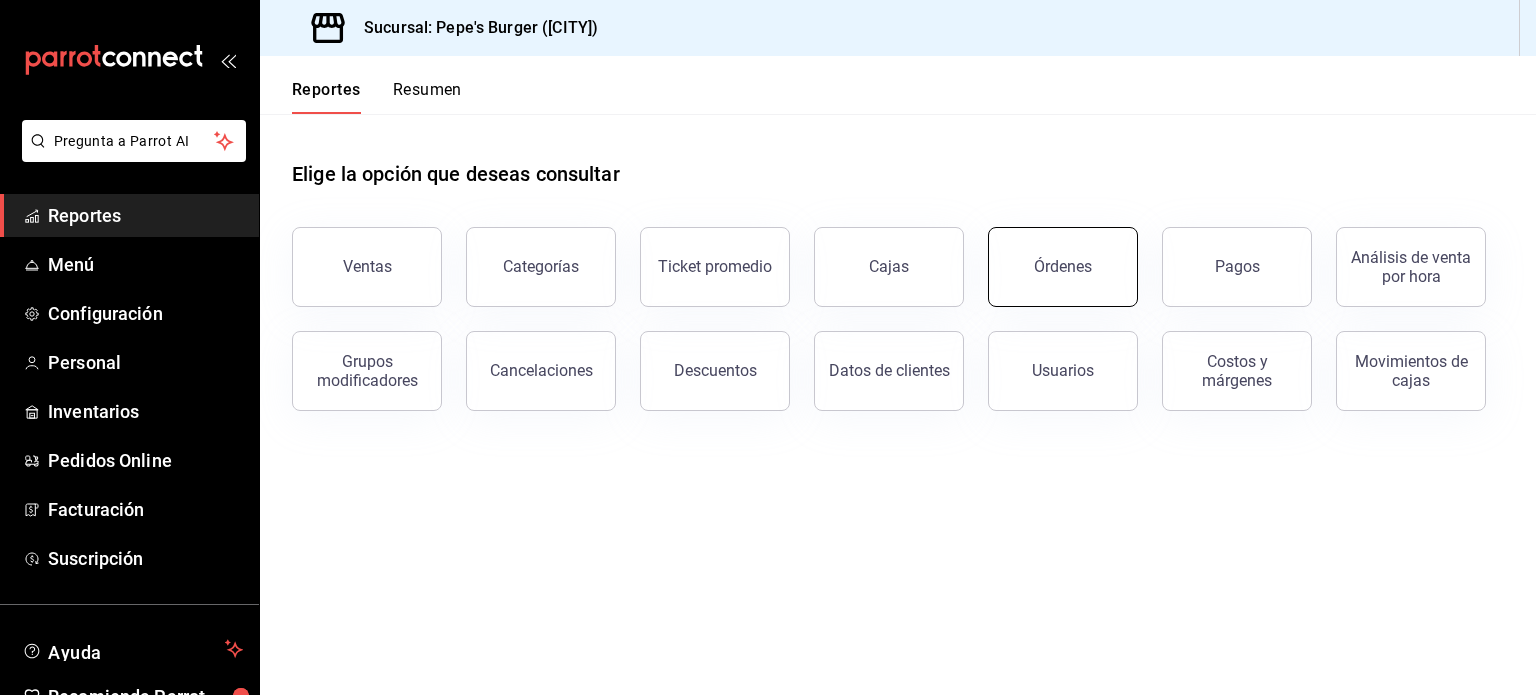 click on "Órdenes" at bounding box center (1063, 266) 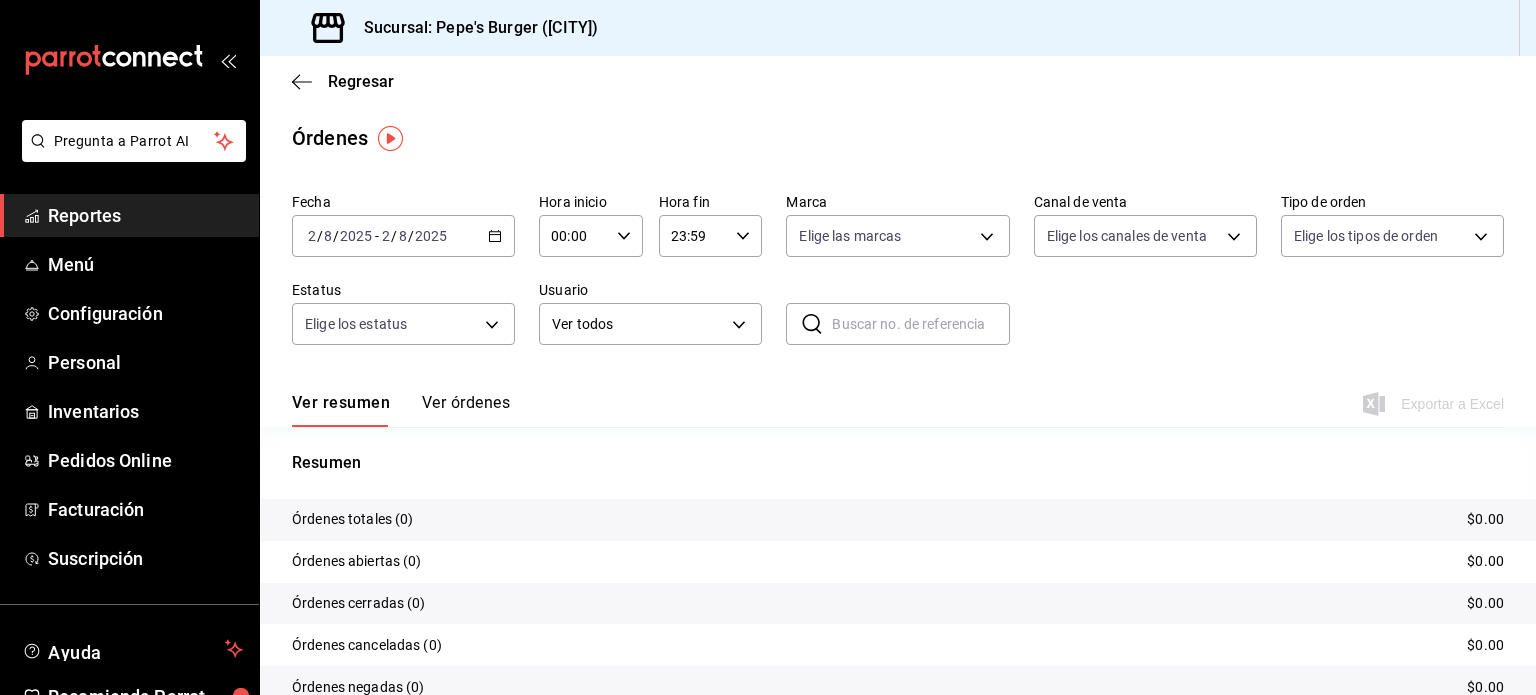 click on "Ver órdenes" at bounding box center (466, 410) 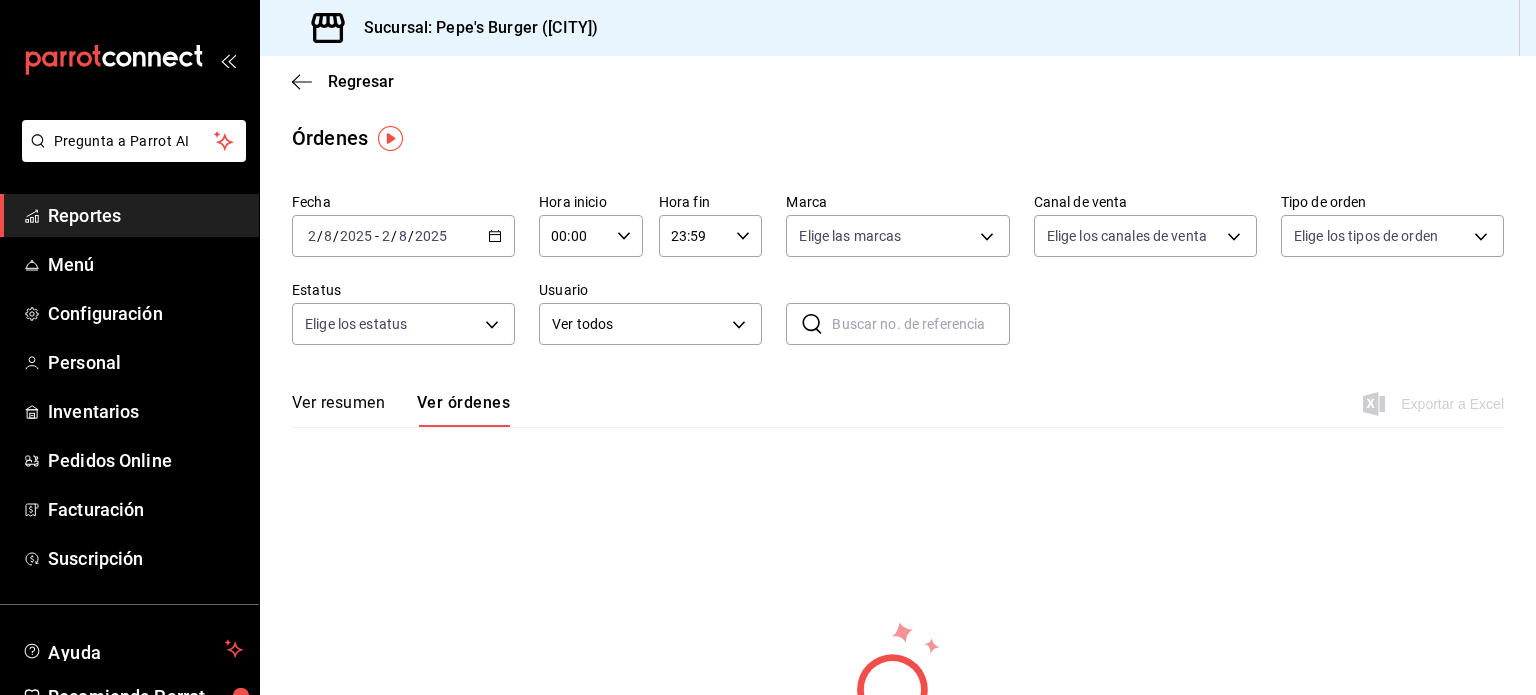 click on "2025-08-02 2 / 8 / 2025 - 2025-08-02 2 / 8 / 2025" at bounding box center (403, 236) 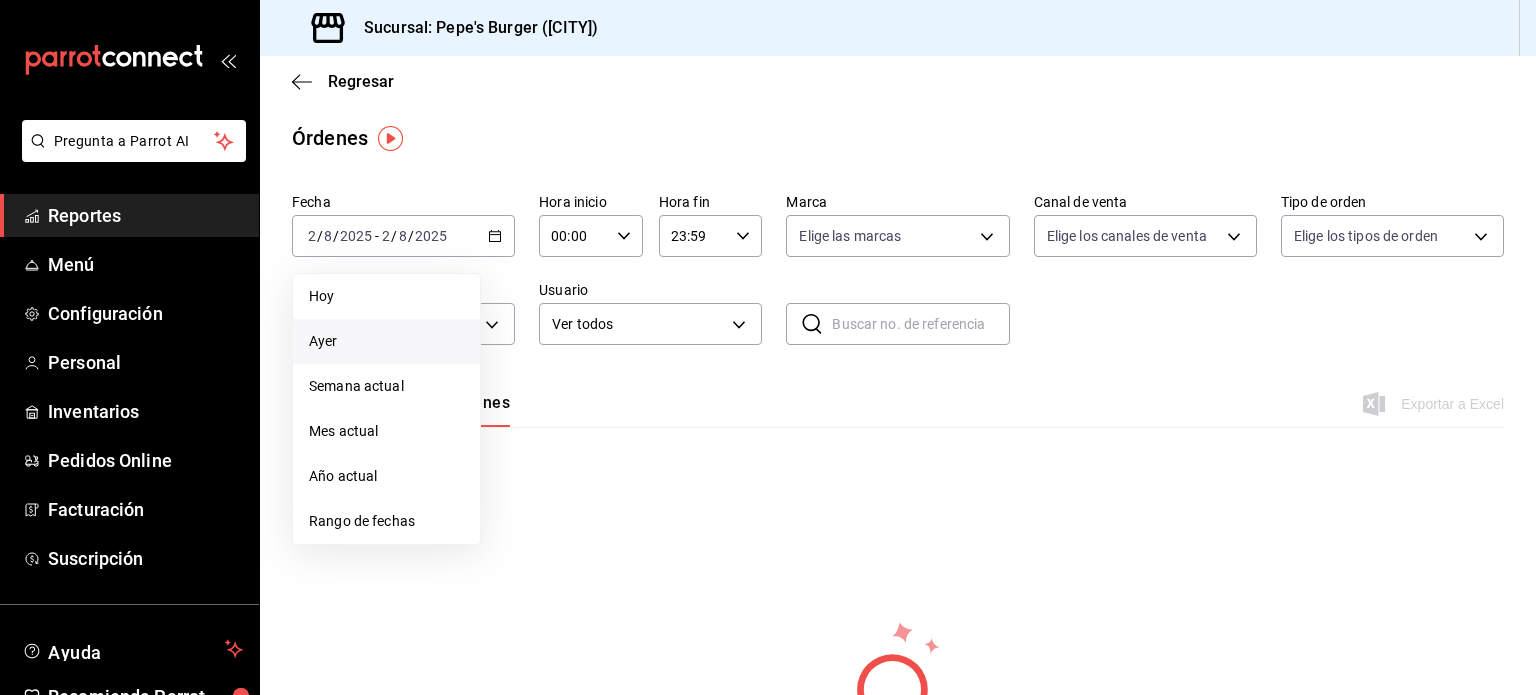 click on "Ayer" at bounding box center [386, 341] 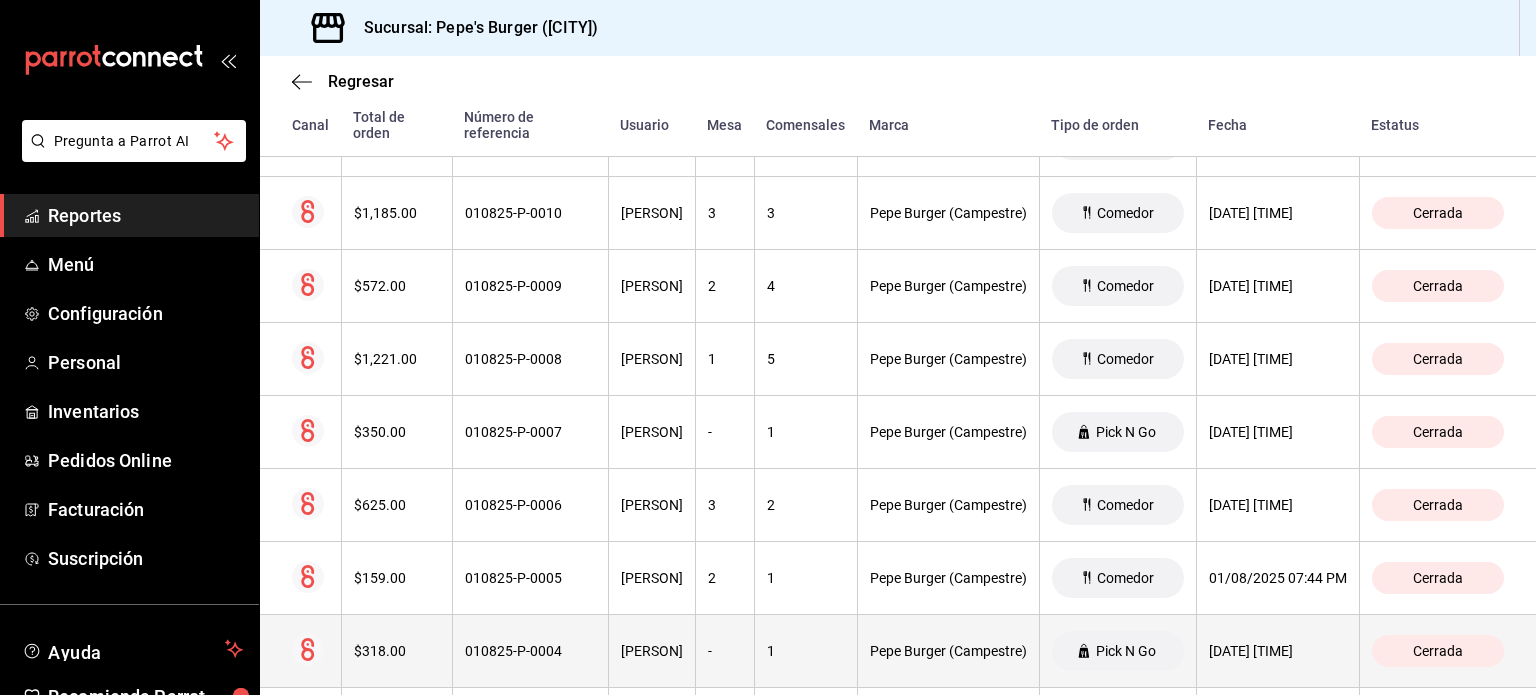 scroll, scrollTop: 463, scrollLeft: 0, axis: vertical 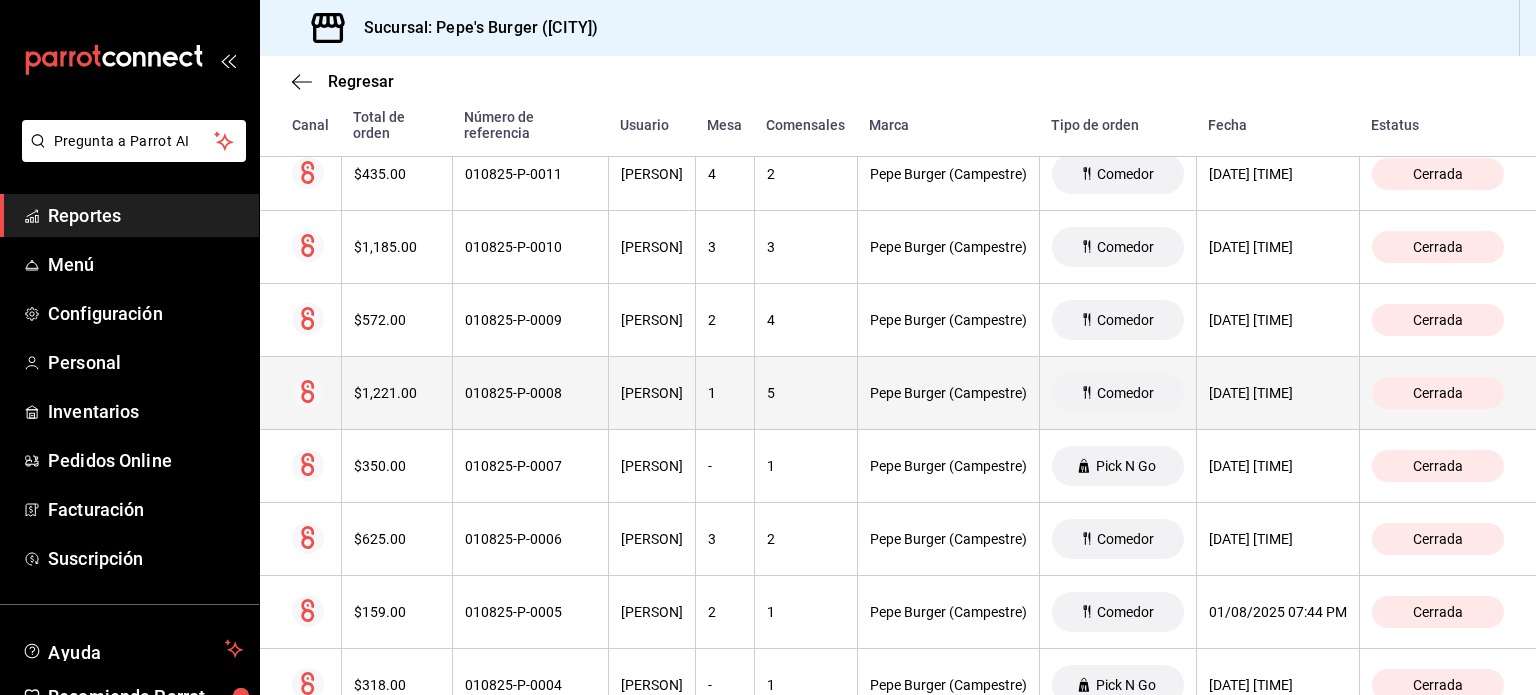 click on "$1,221.00" at bounding box center (396, 393) 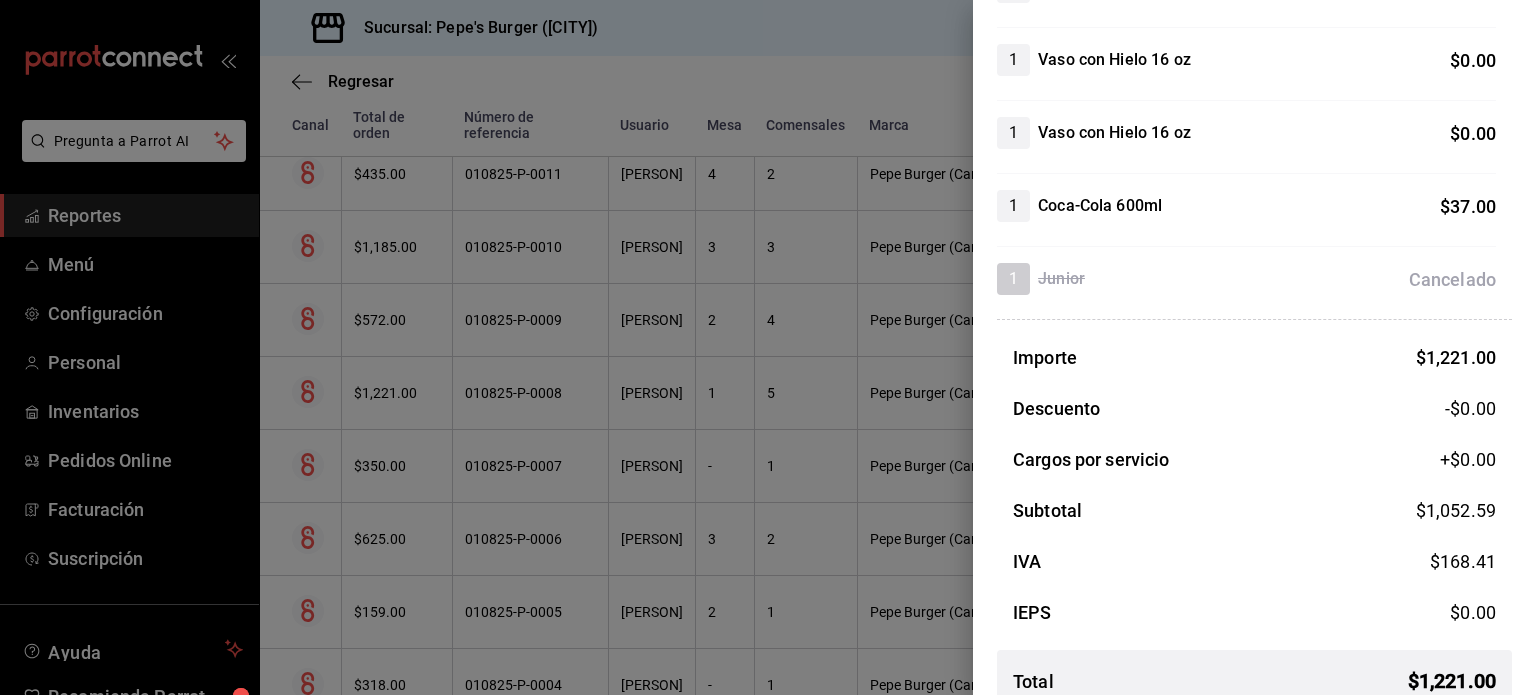 scroll, scrollTop: 1229, scrollLeft: 0, axis: vertical 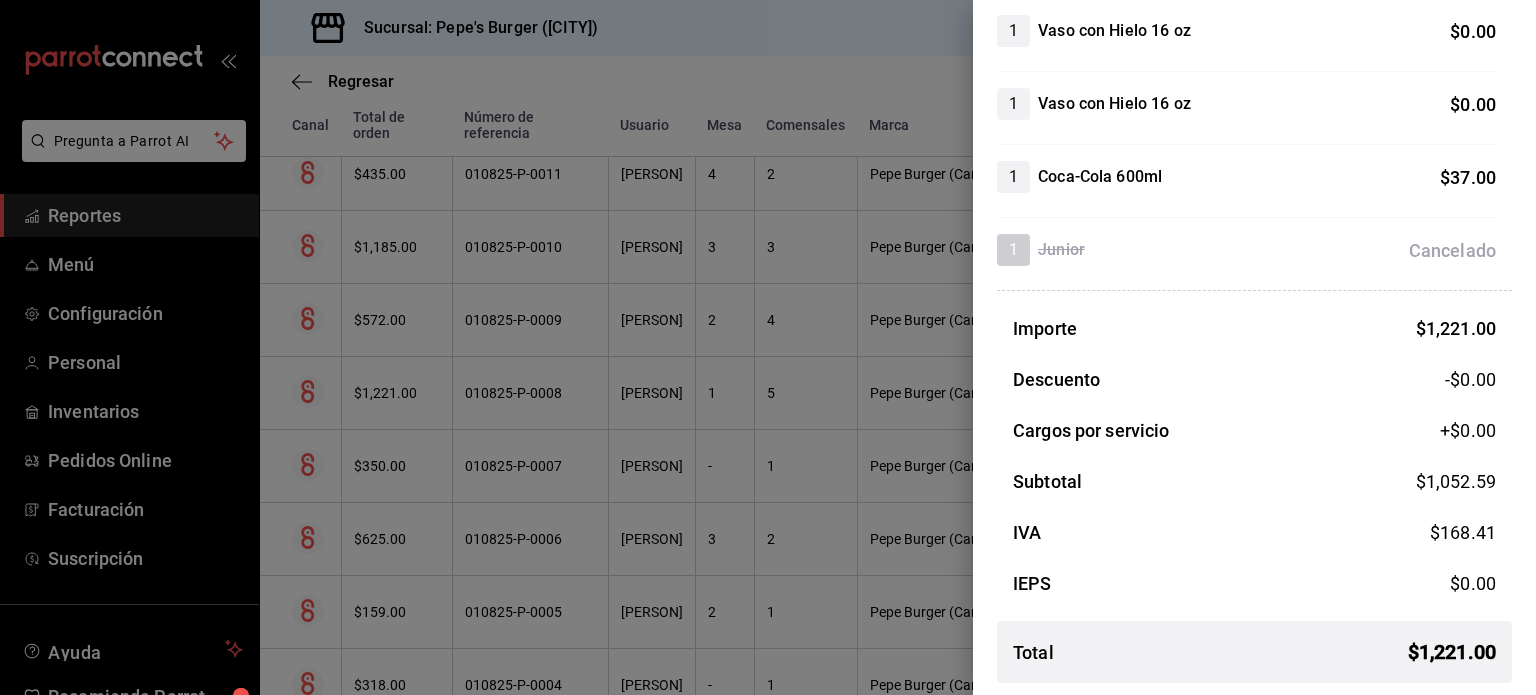 click at bounding box center [768, 347] 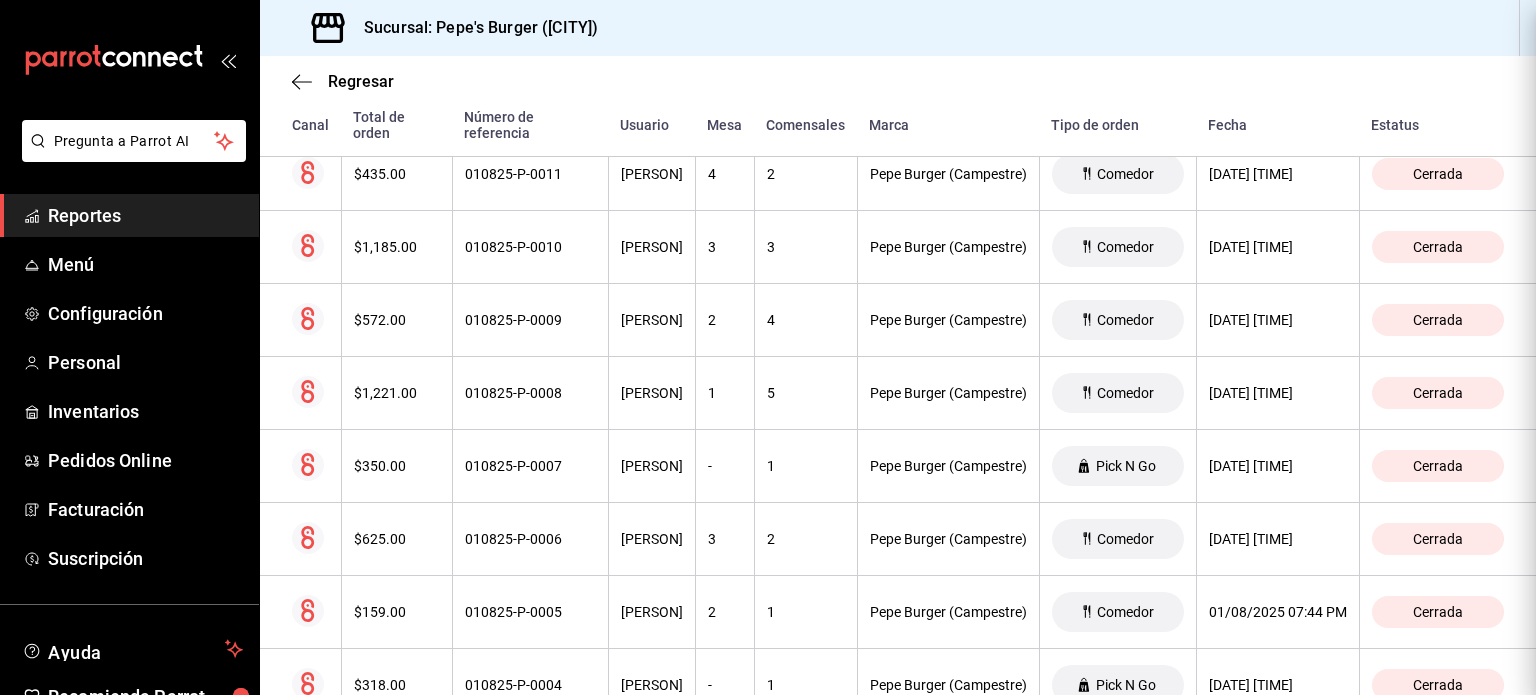 scroll, scrollTop: 0, scrollLeft: 0, axis: both 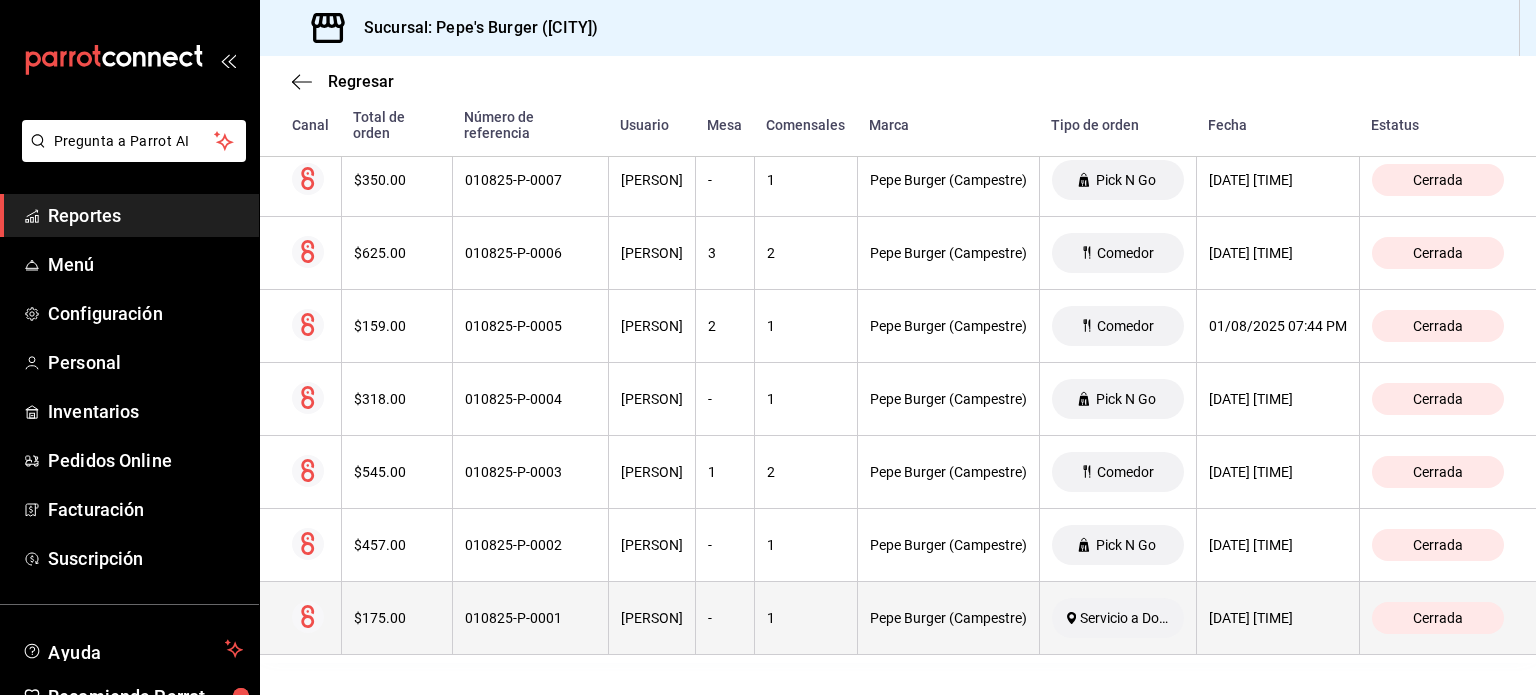click on "$175.00" at bounding box center (397, 618) 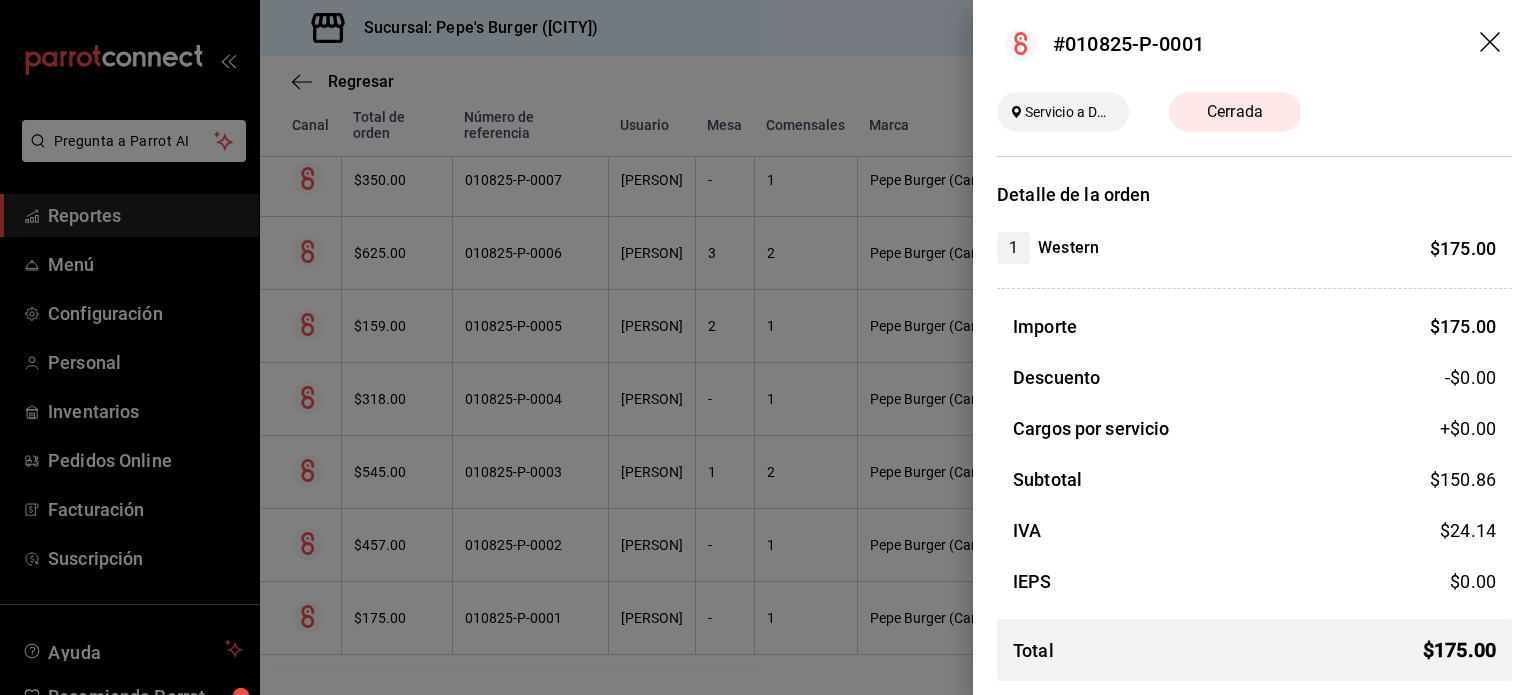 scroll, scrollTop: 5, scrollLeft: 0, axis: vertical 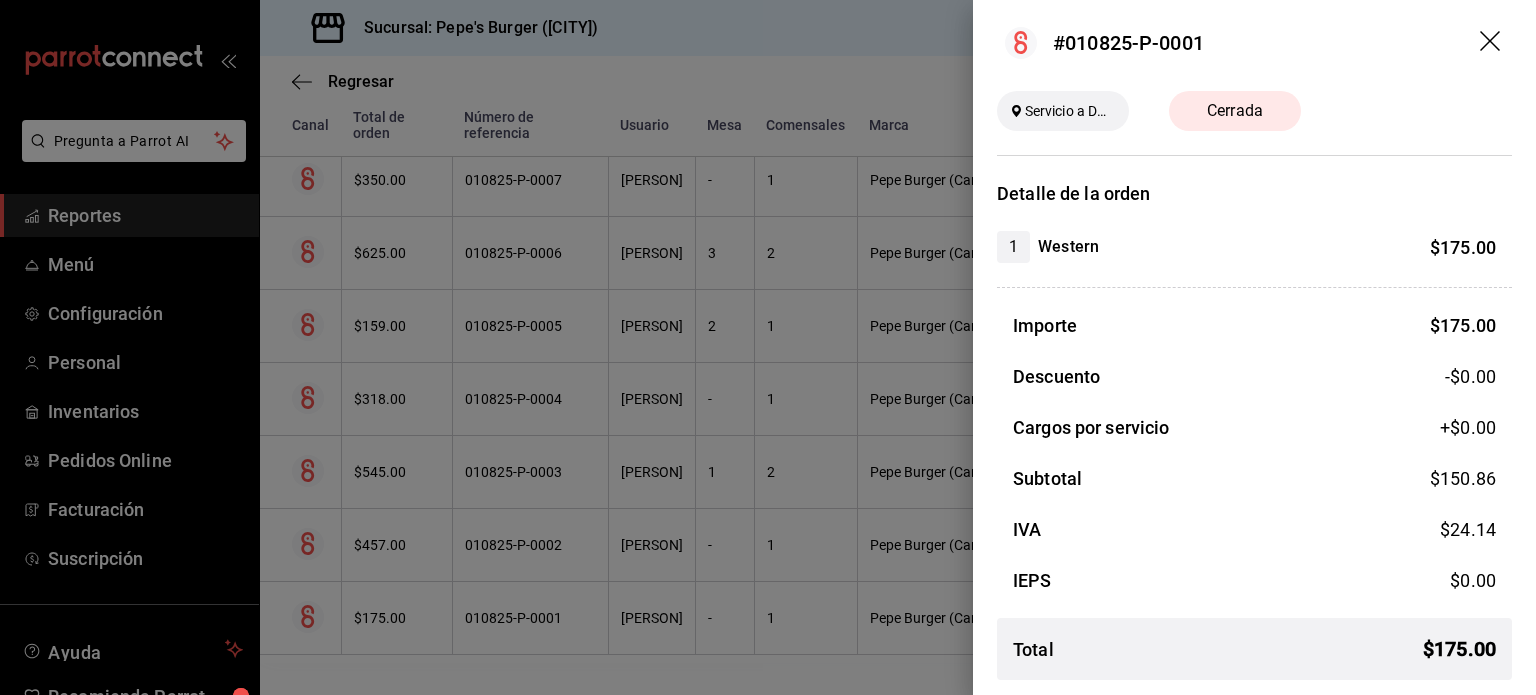 click at bounding box center (768, 347) 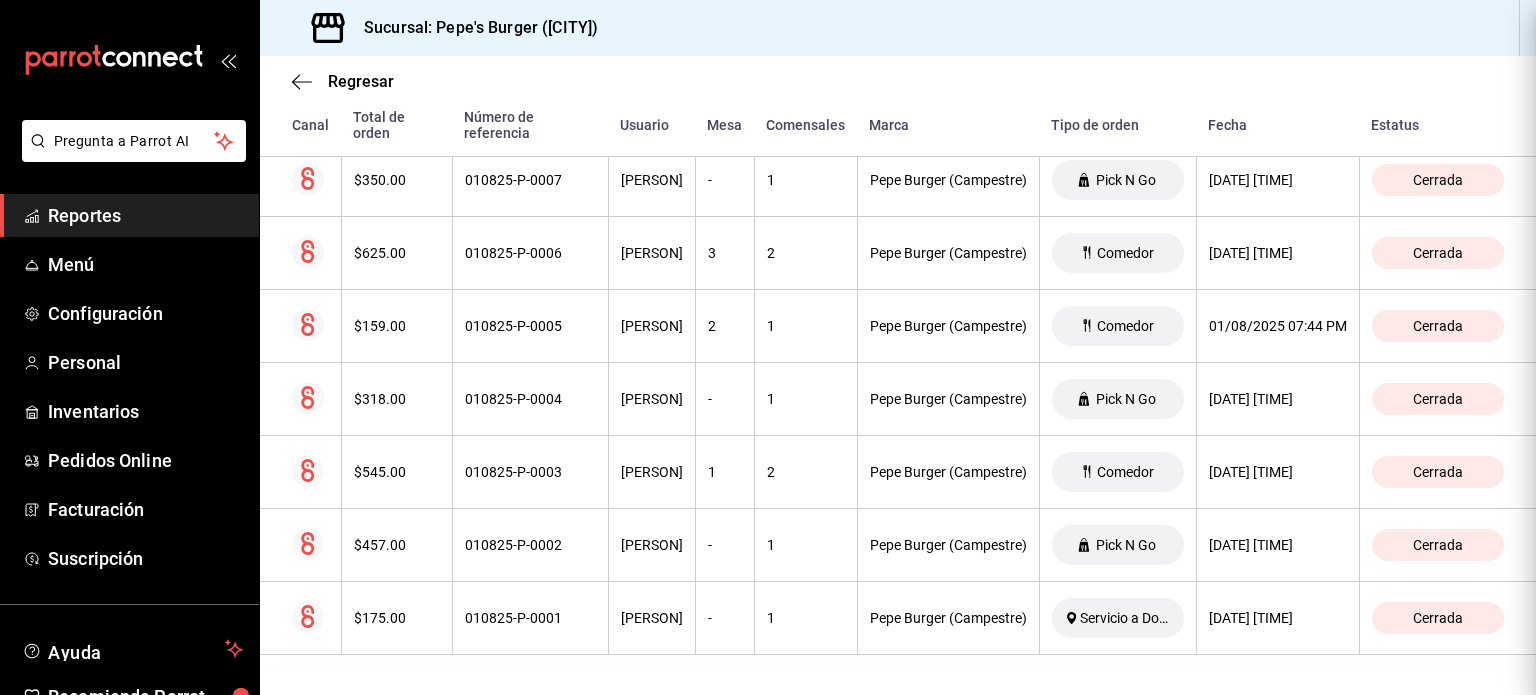 scroll, scrollTop: 0, scrollLeft: 0, axis: both 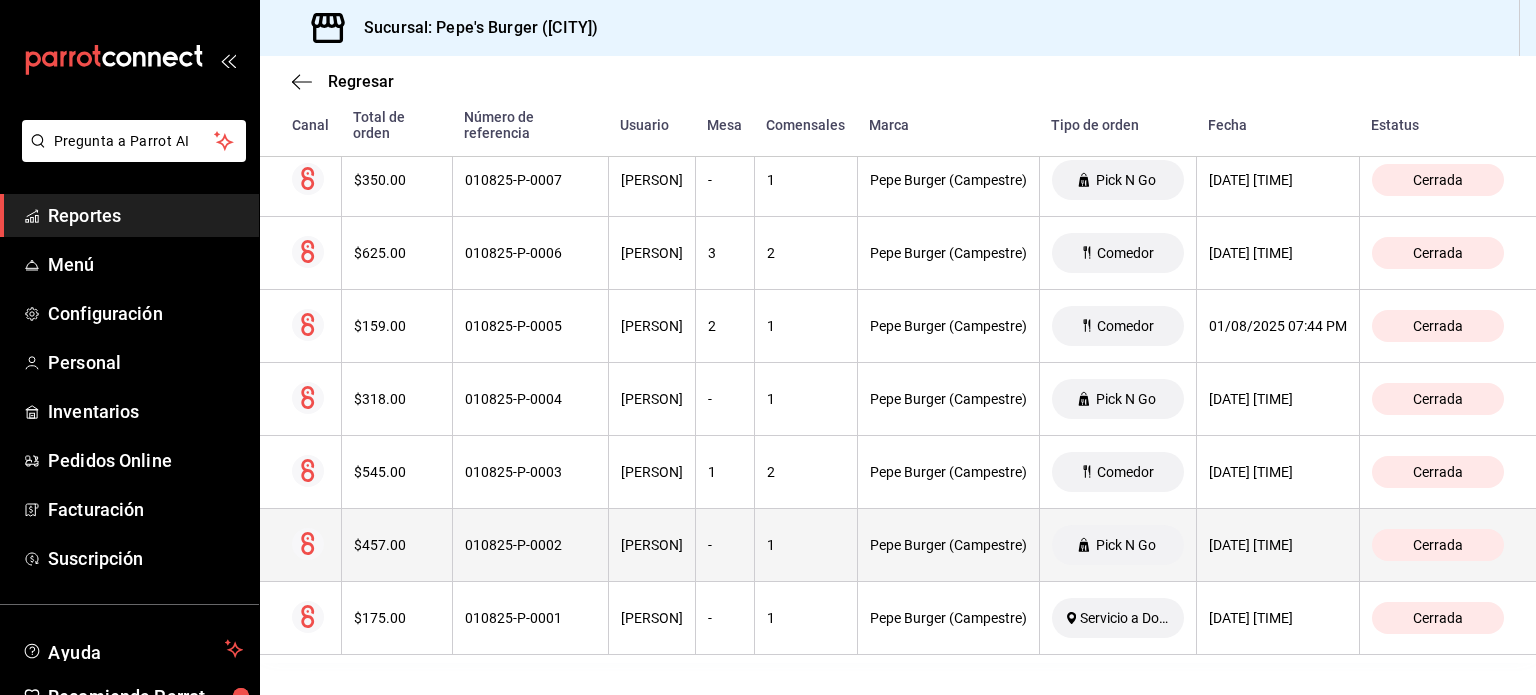click on "$457.00" at bounding box center (397, 545) 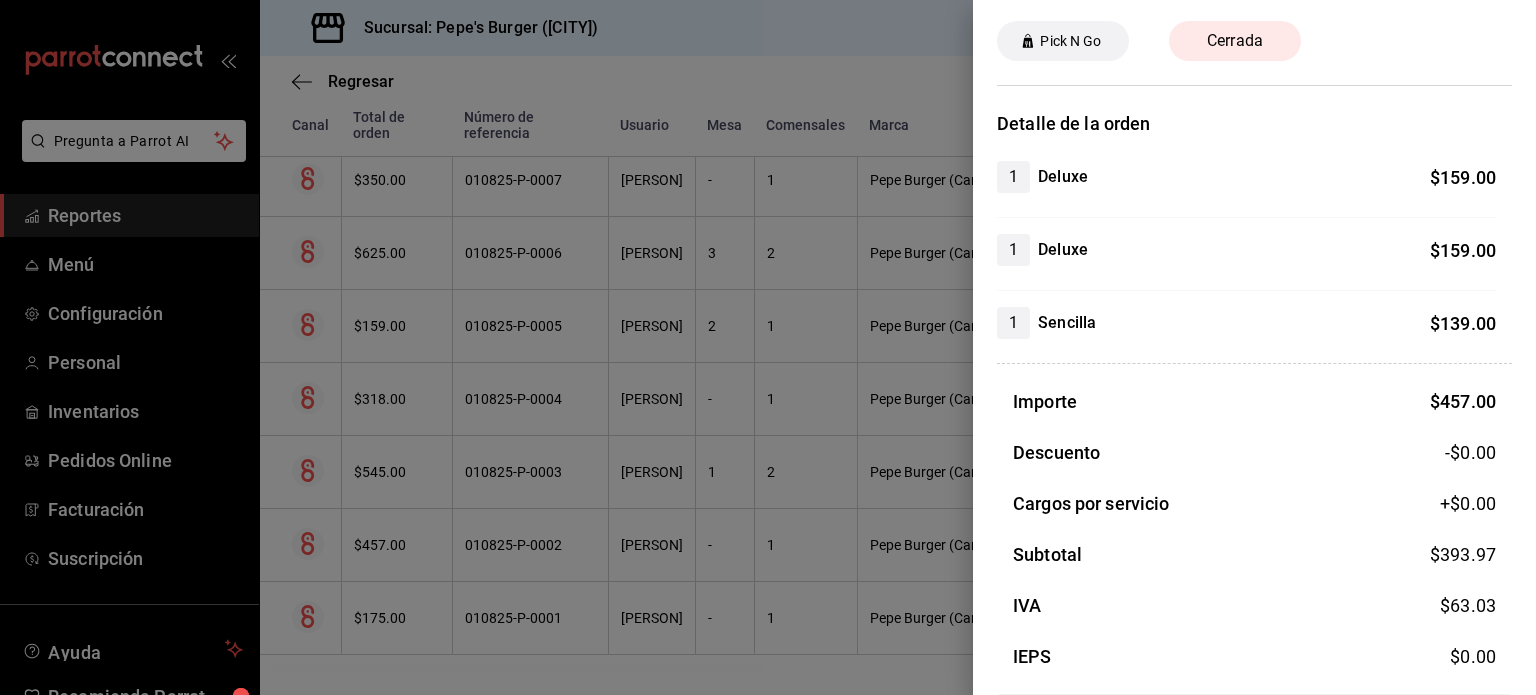 scroll, scrollTop: 151, scrollLeft: 0, axis: vertical 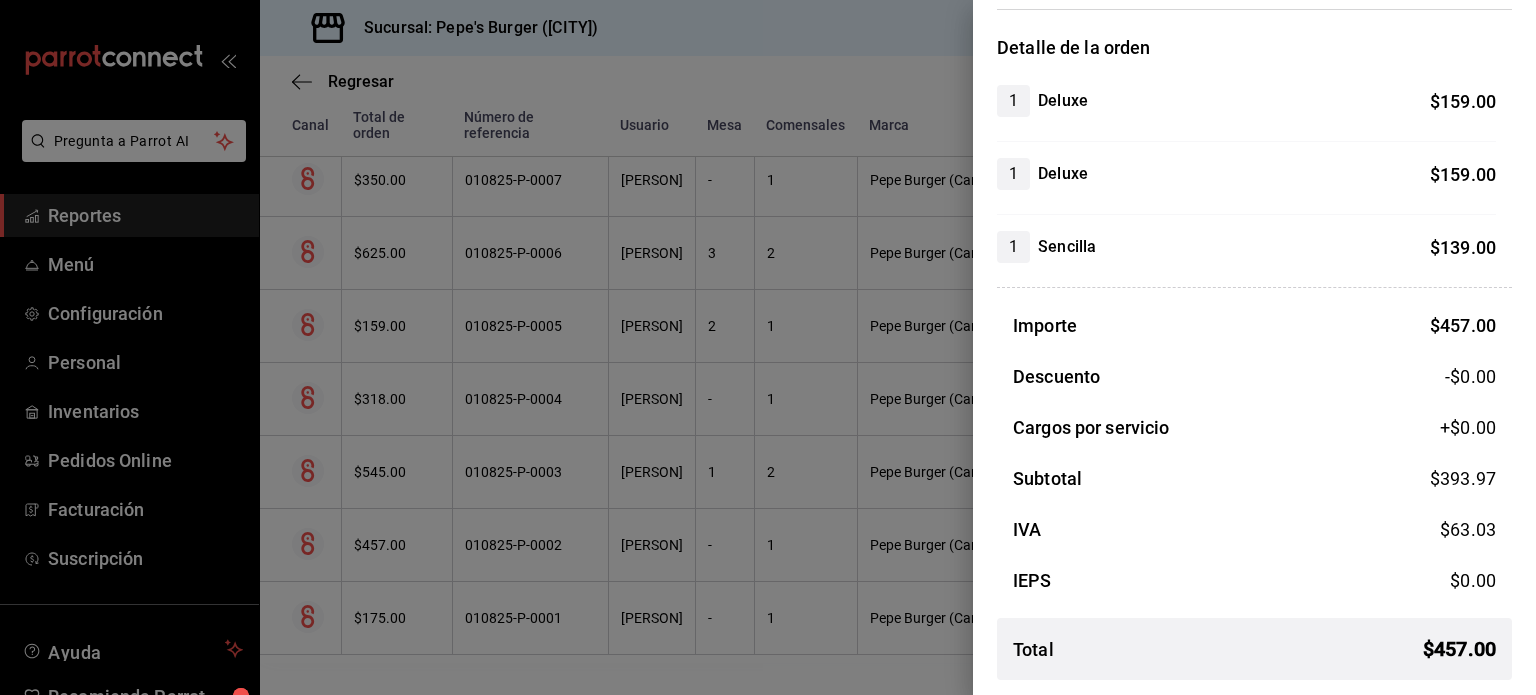 click at bounding box center (768, 347) 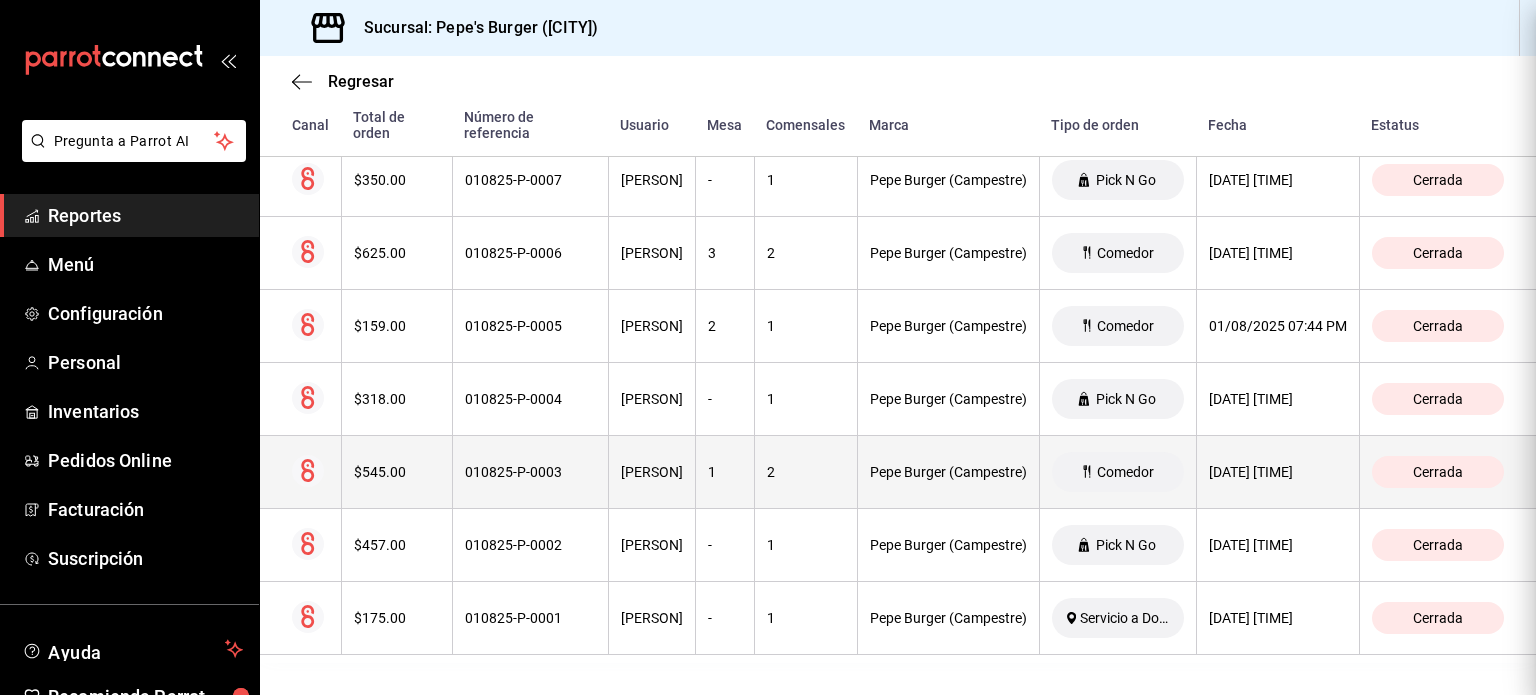 scroll, scrollTop: 0, scrollLeft: 0, axis: both 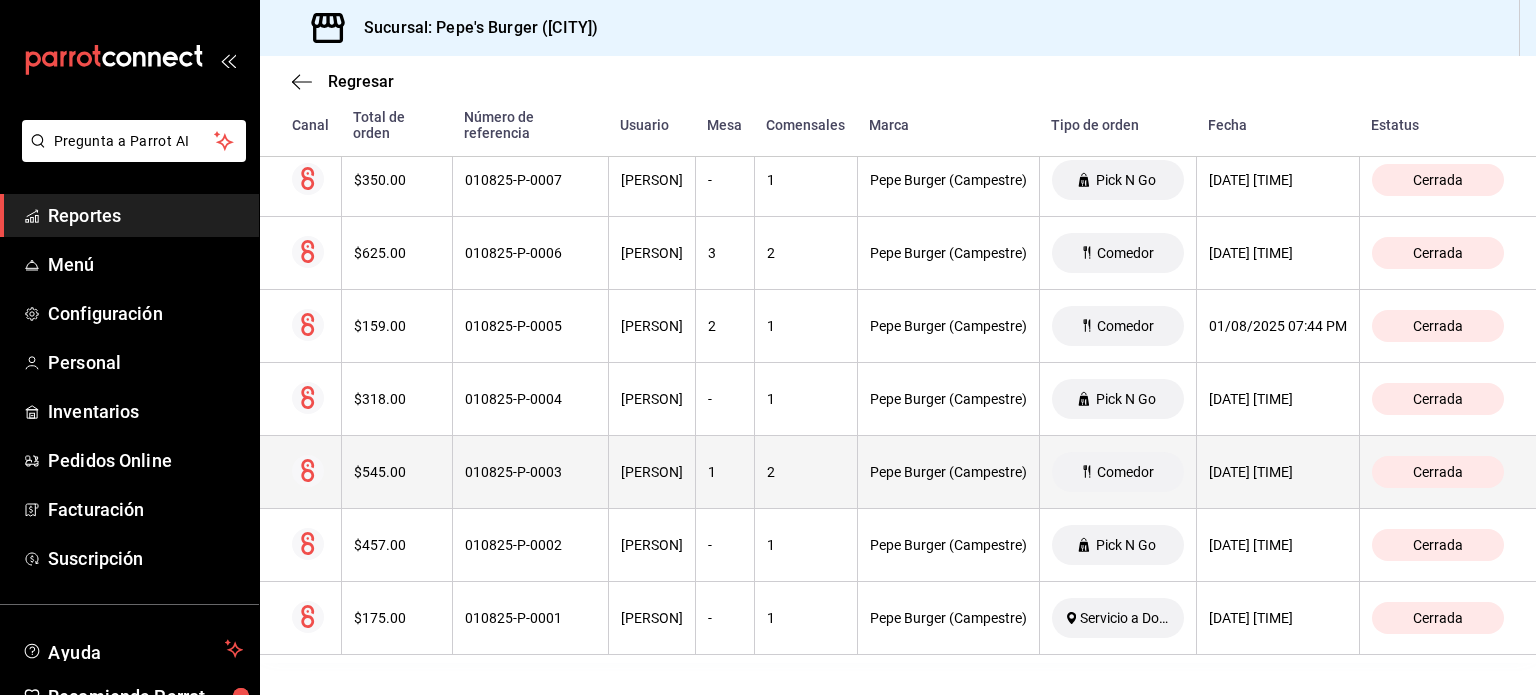 click on "$545.00" at bounding box center [397, 472] 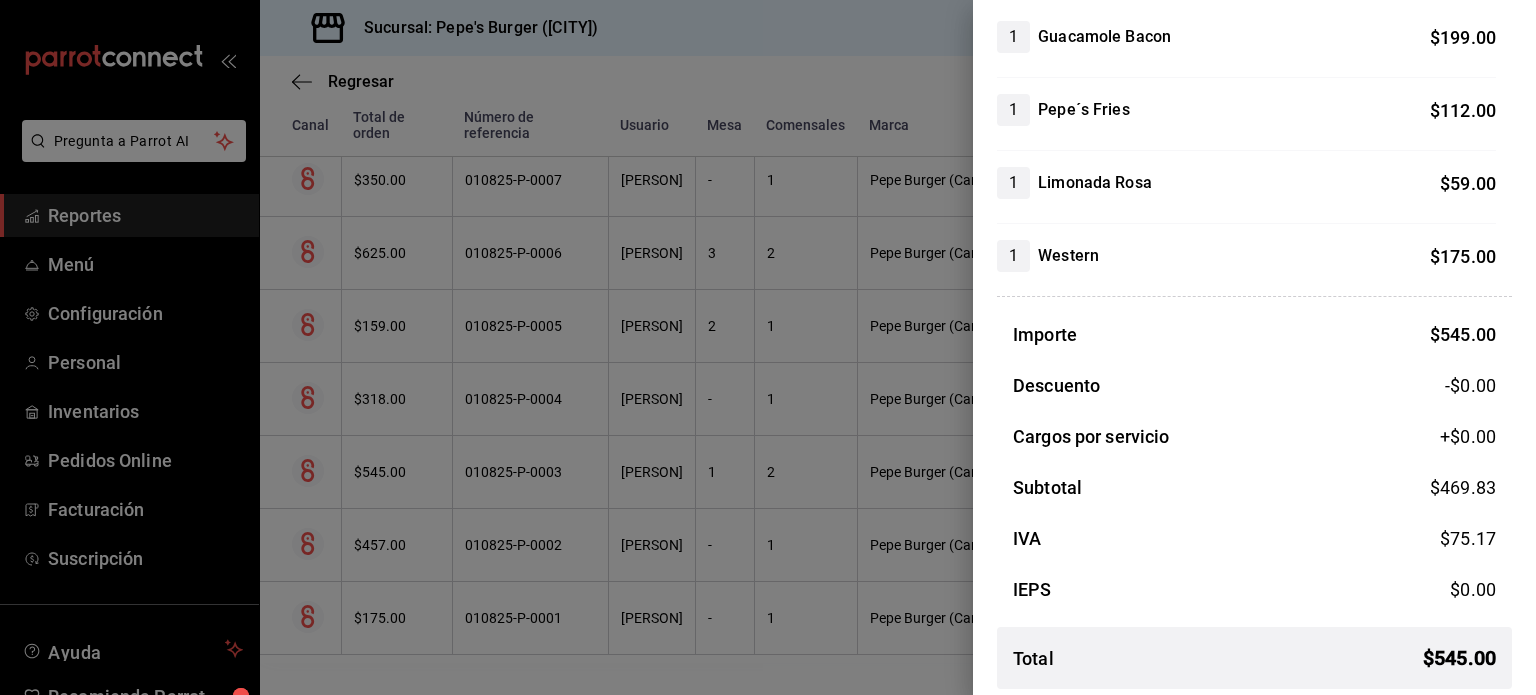 scroll, scrollTop: 224, scrollLeft: 0, axis: vertical 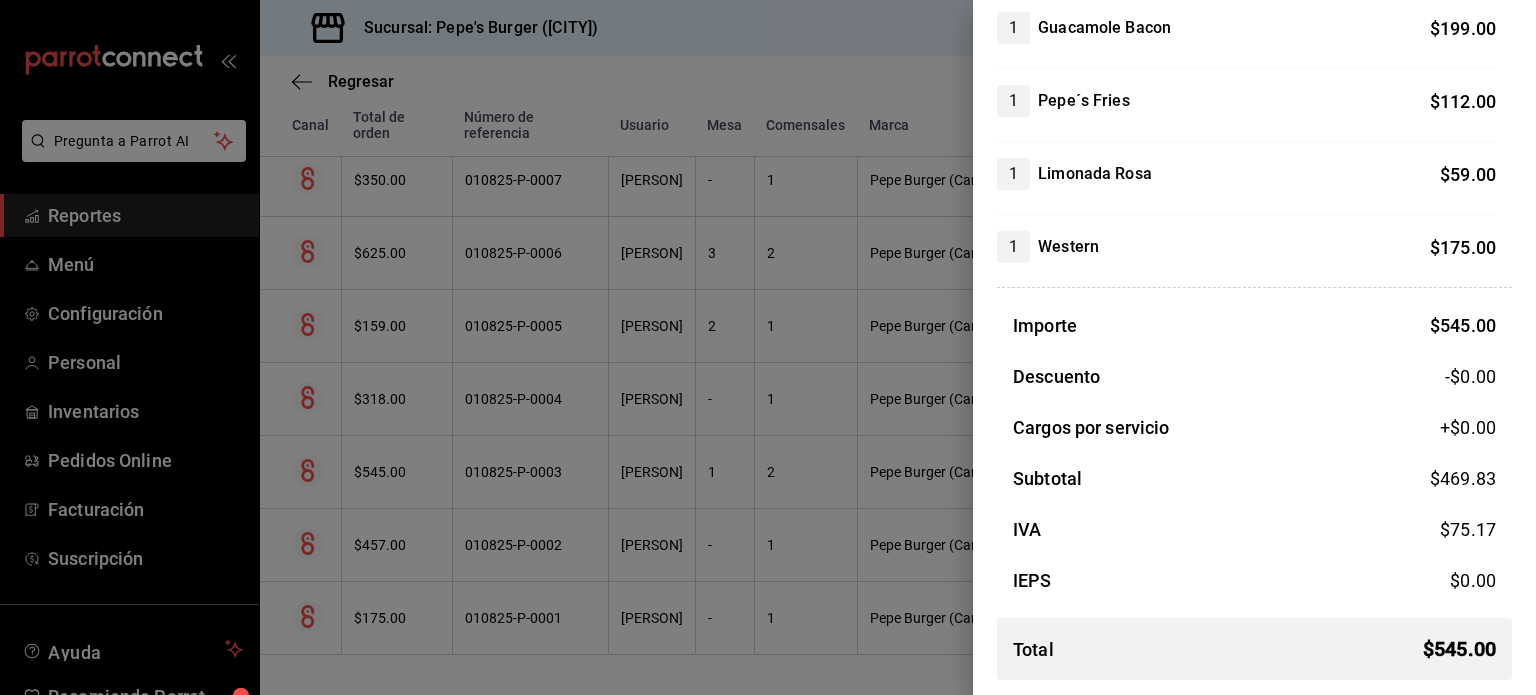 click at bounding box center [768, 347] 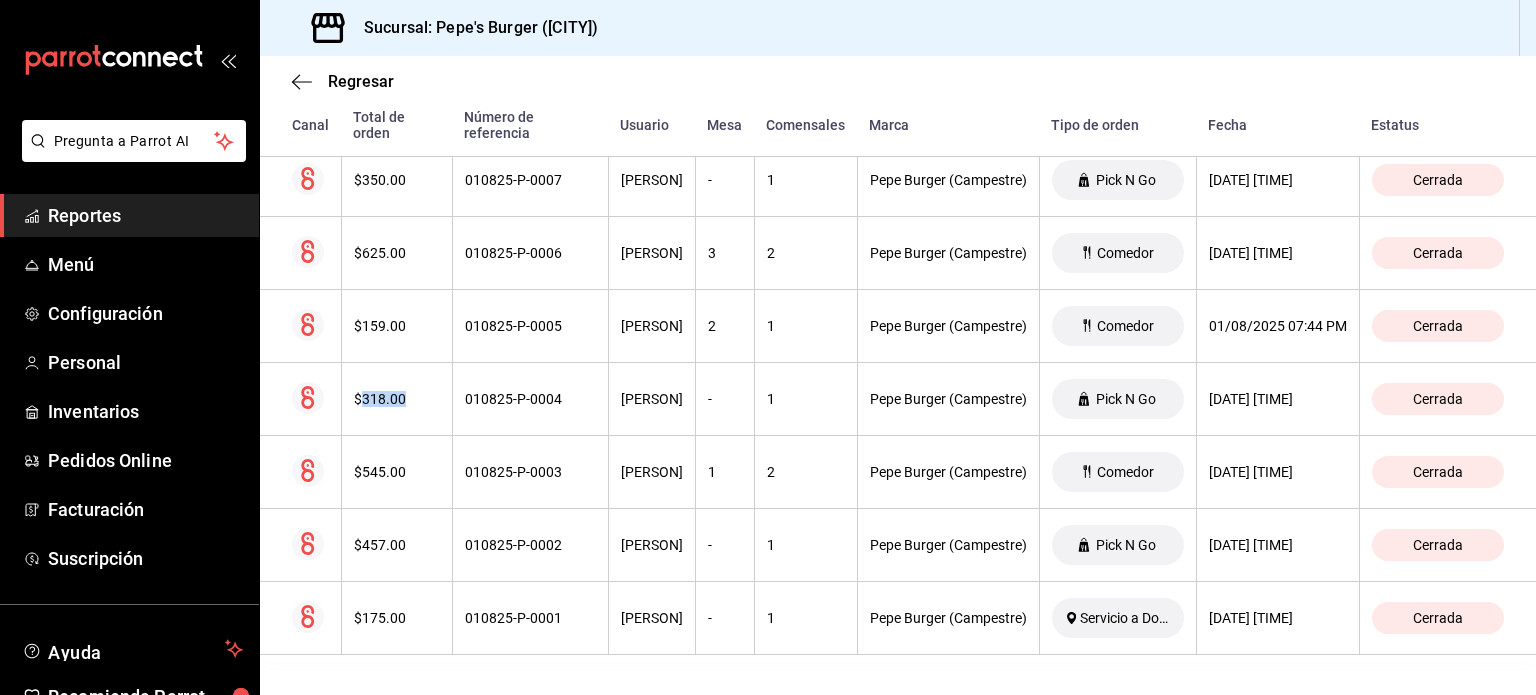 click on "$318.00" at bounding box center [397, 399] 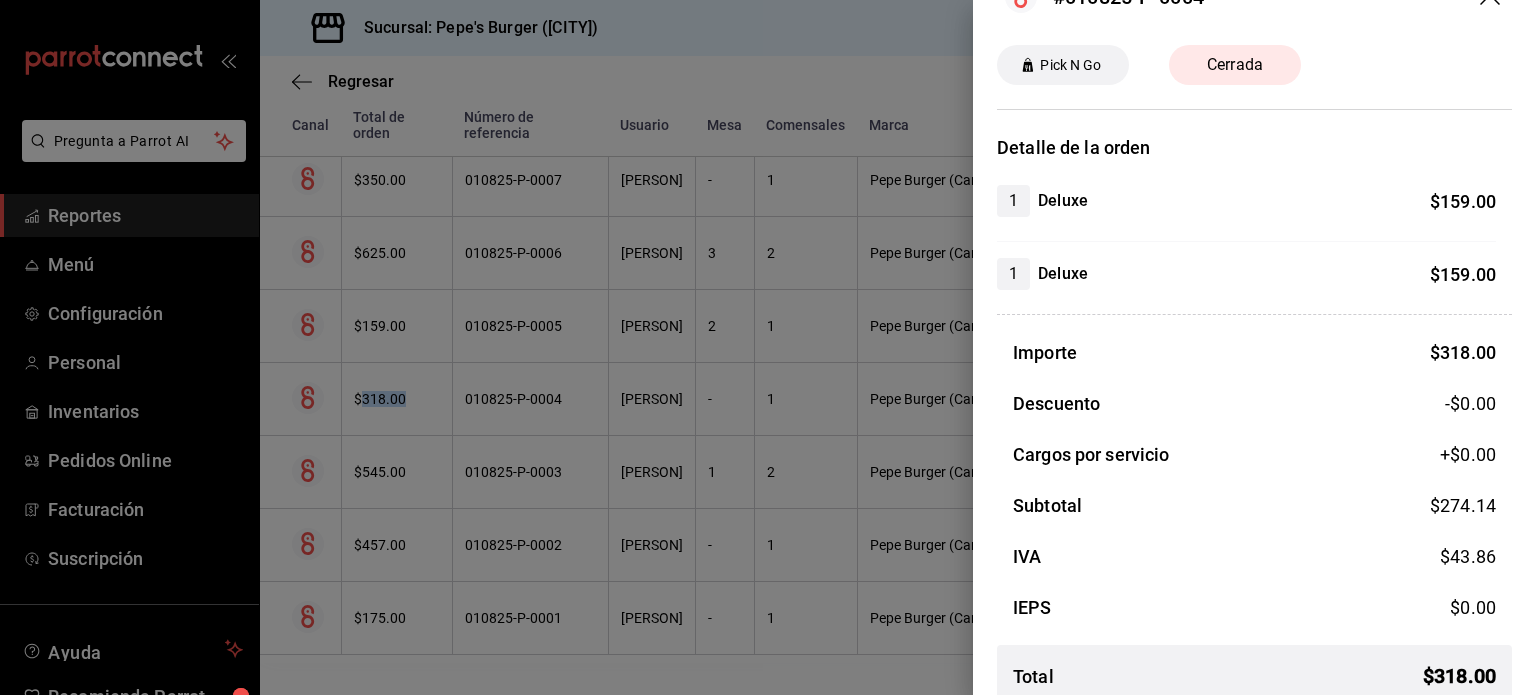scroll, scrollTop: 78, scrollLeft: 0, axis: vertical 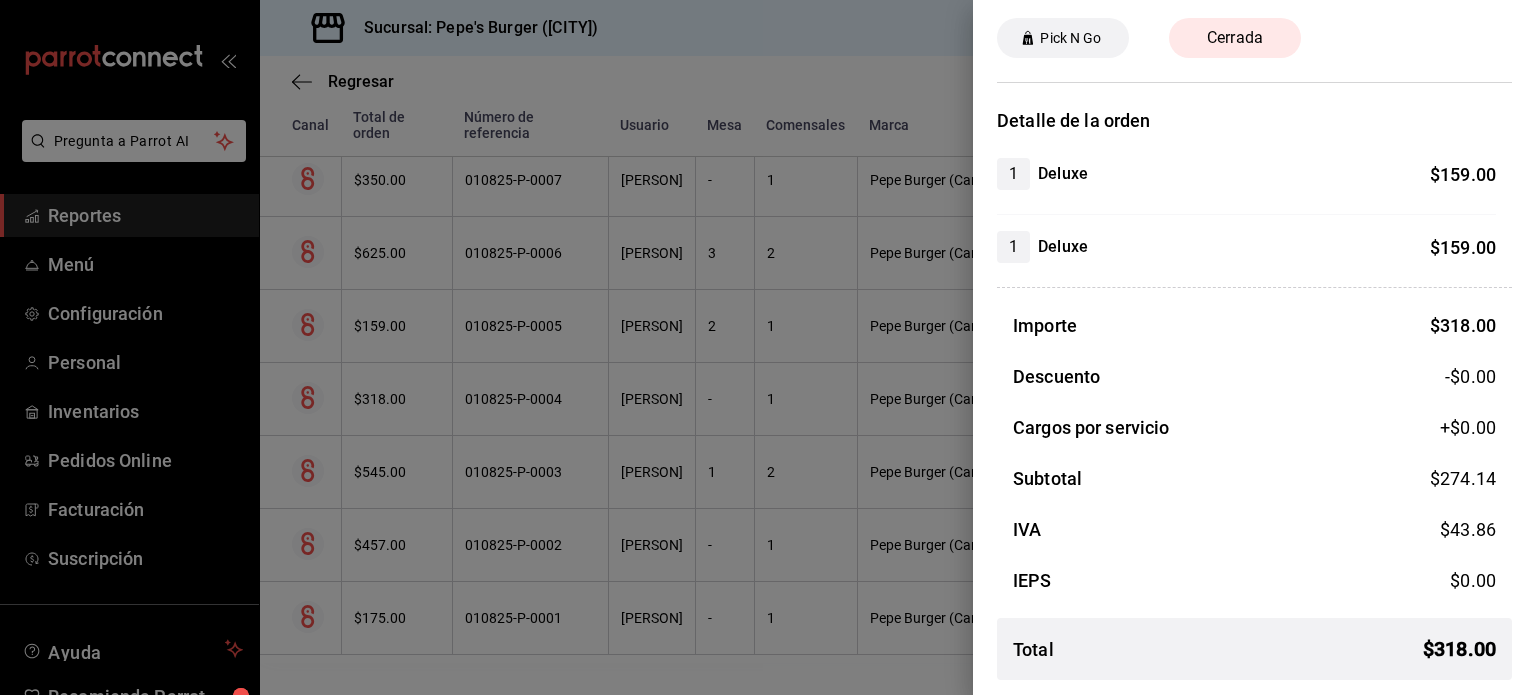 click at bounding box center [768, 347] 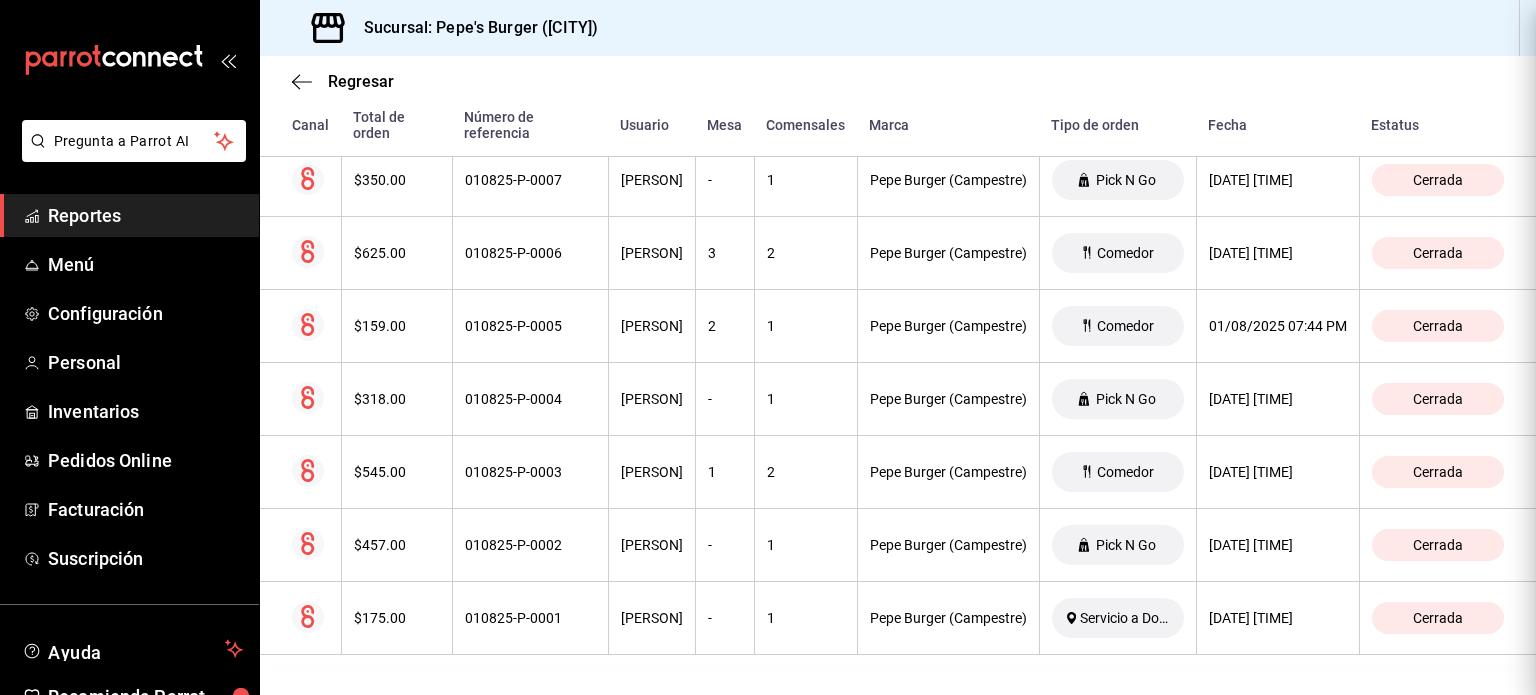 scroll, scrollTop: 0, scrollLeft: 0, axis: both 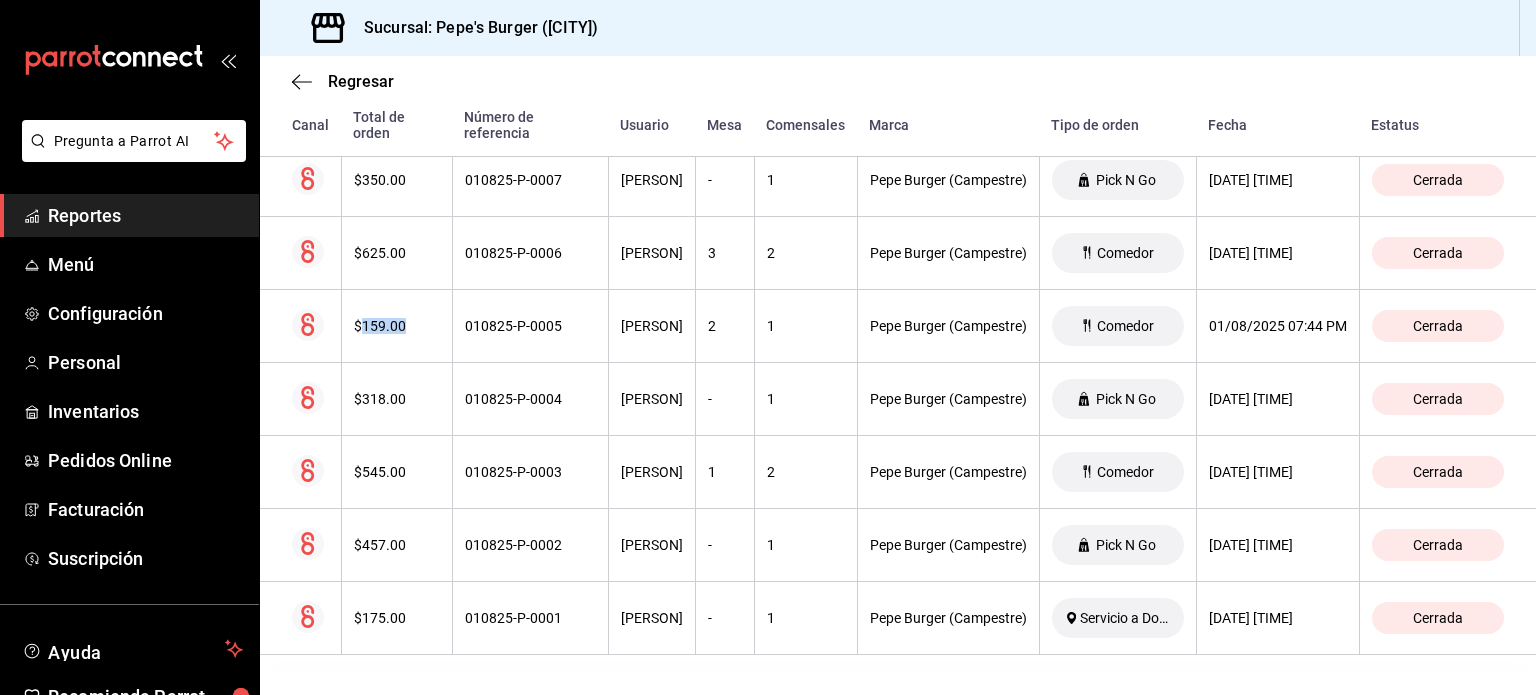 click on "$159.00" at bounding box center (397, 326) 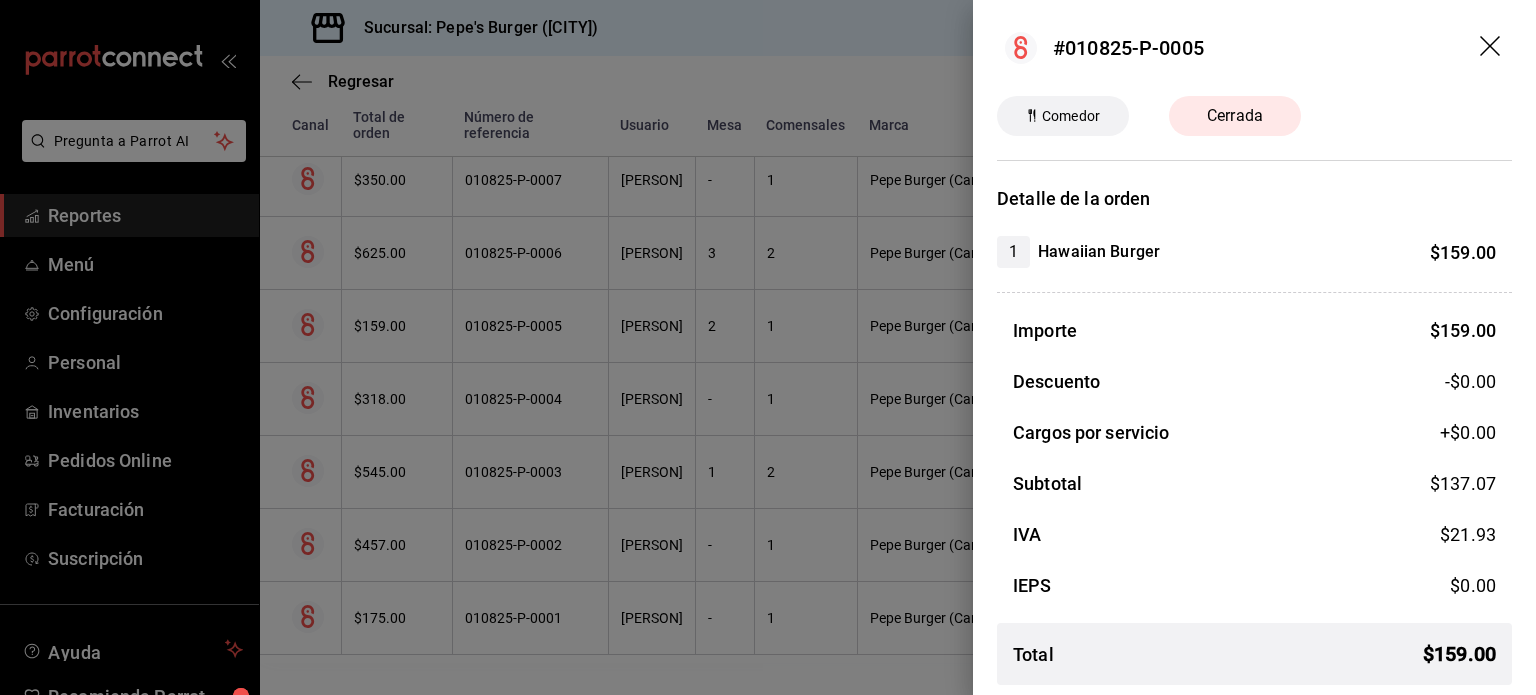 click at bounding box center (768, 347) 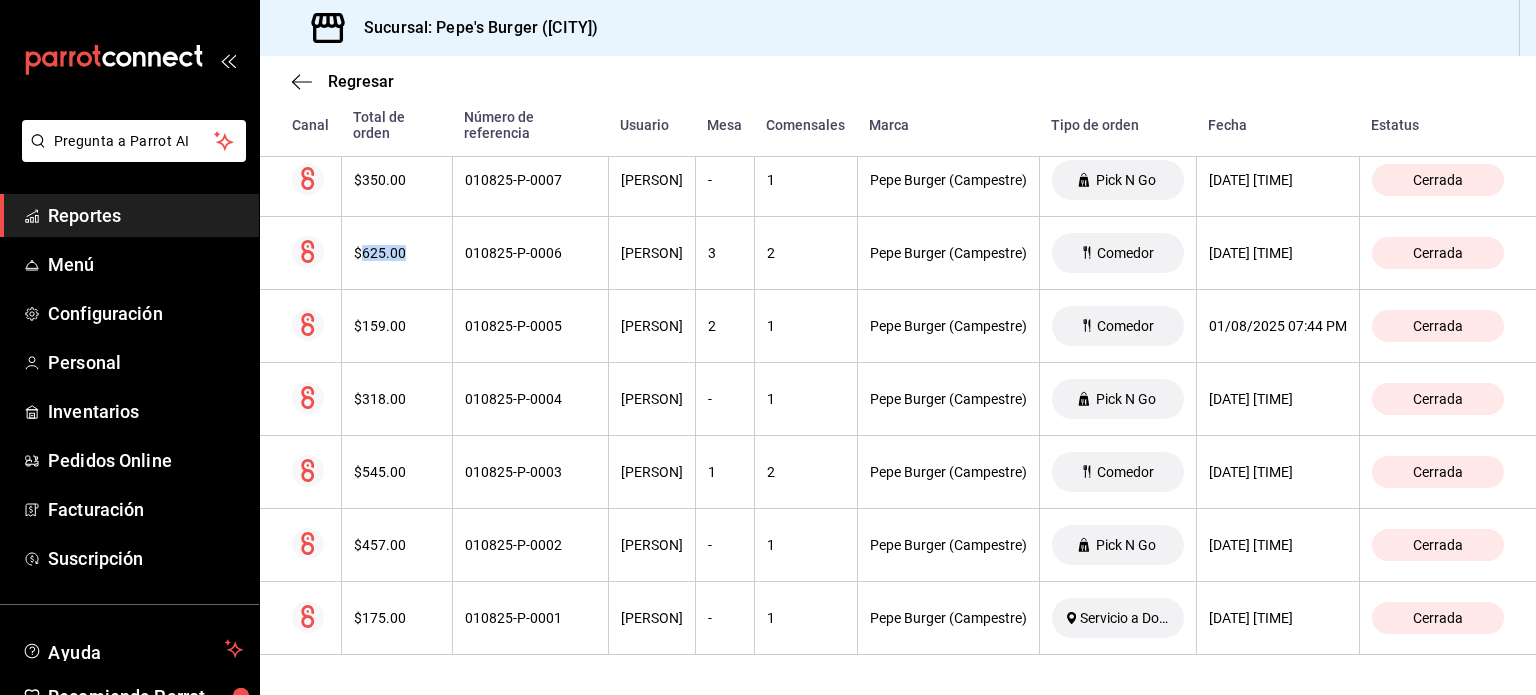 click on "$625.00" at bounding box center (397, 253) 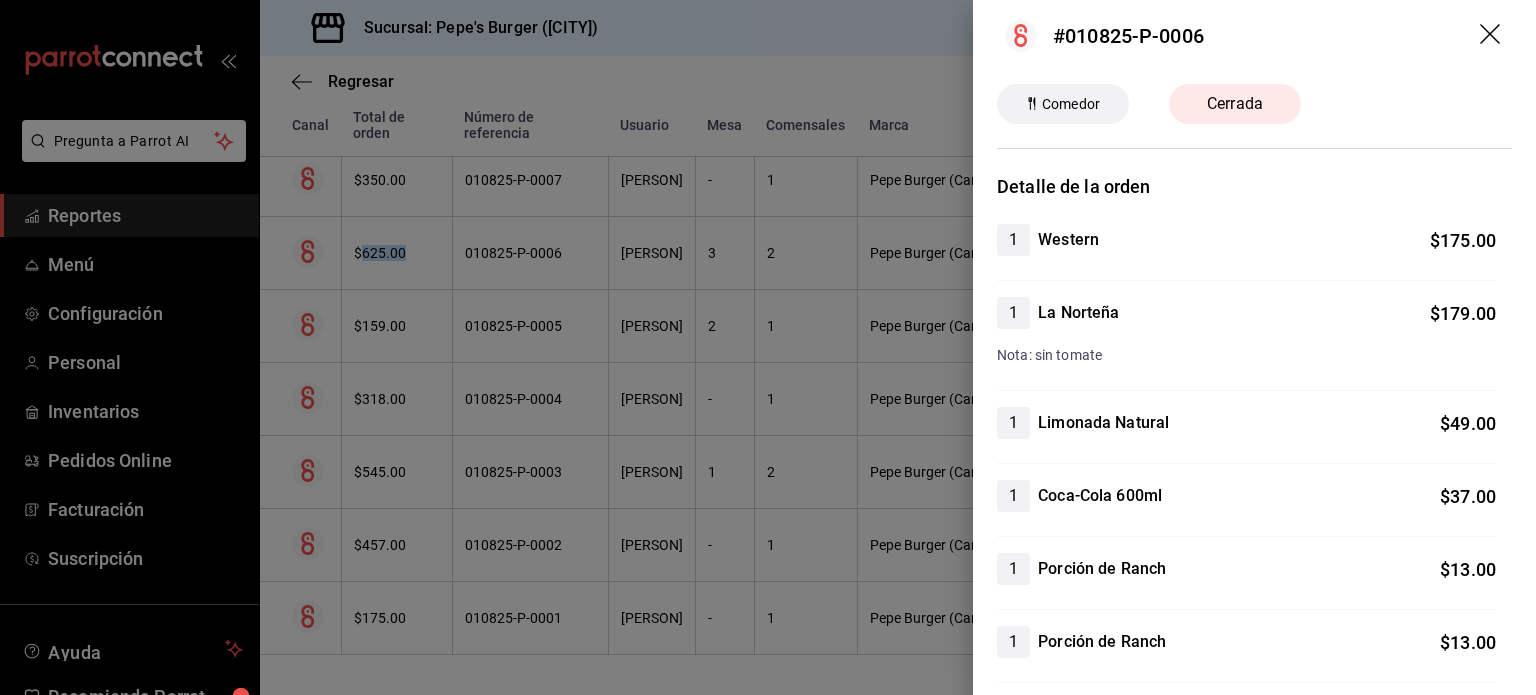 scroll, scrollTop: 0, scrollLeft: 0, axis: both 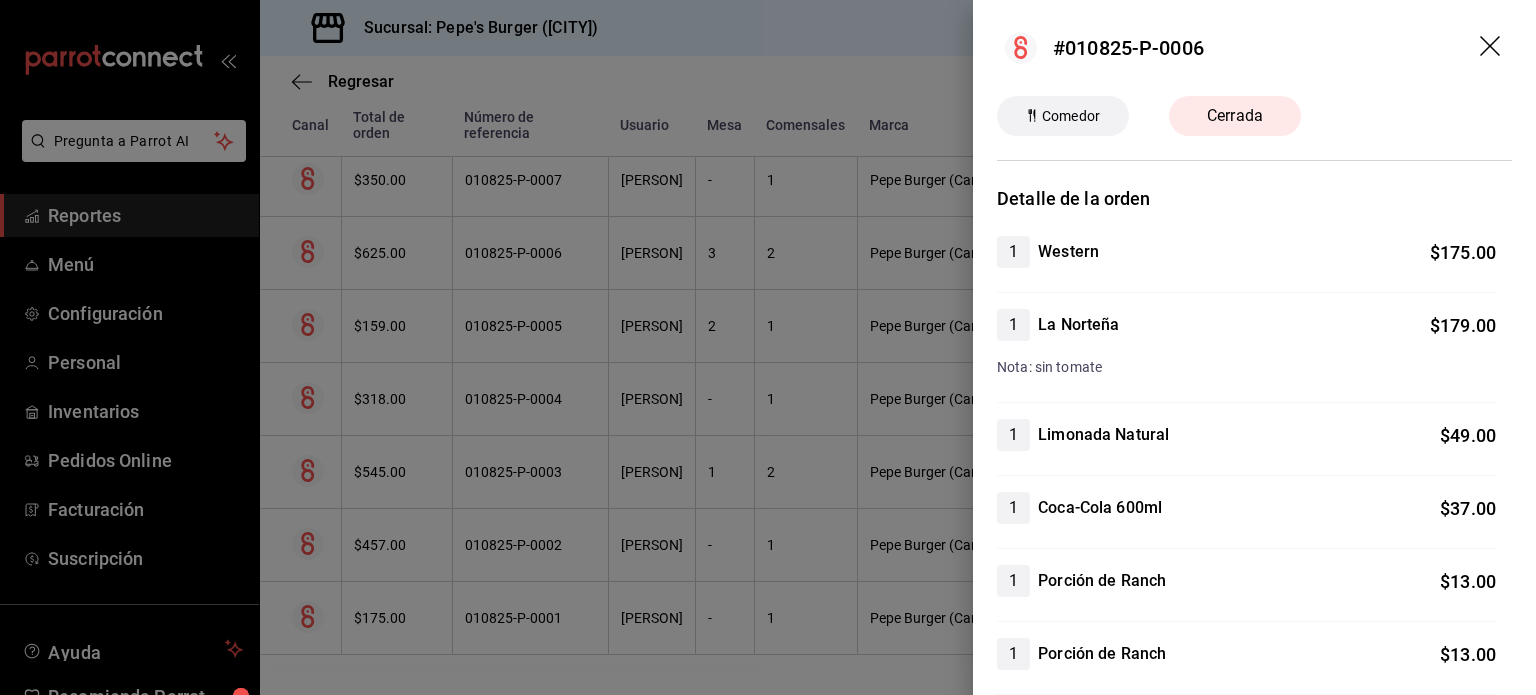 click at bounding box center (768, 347) 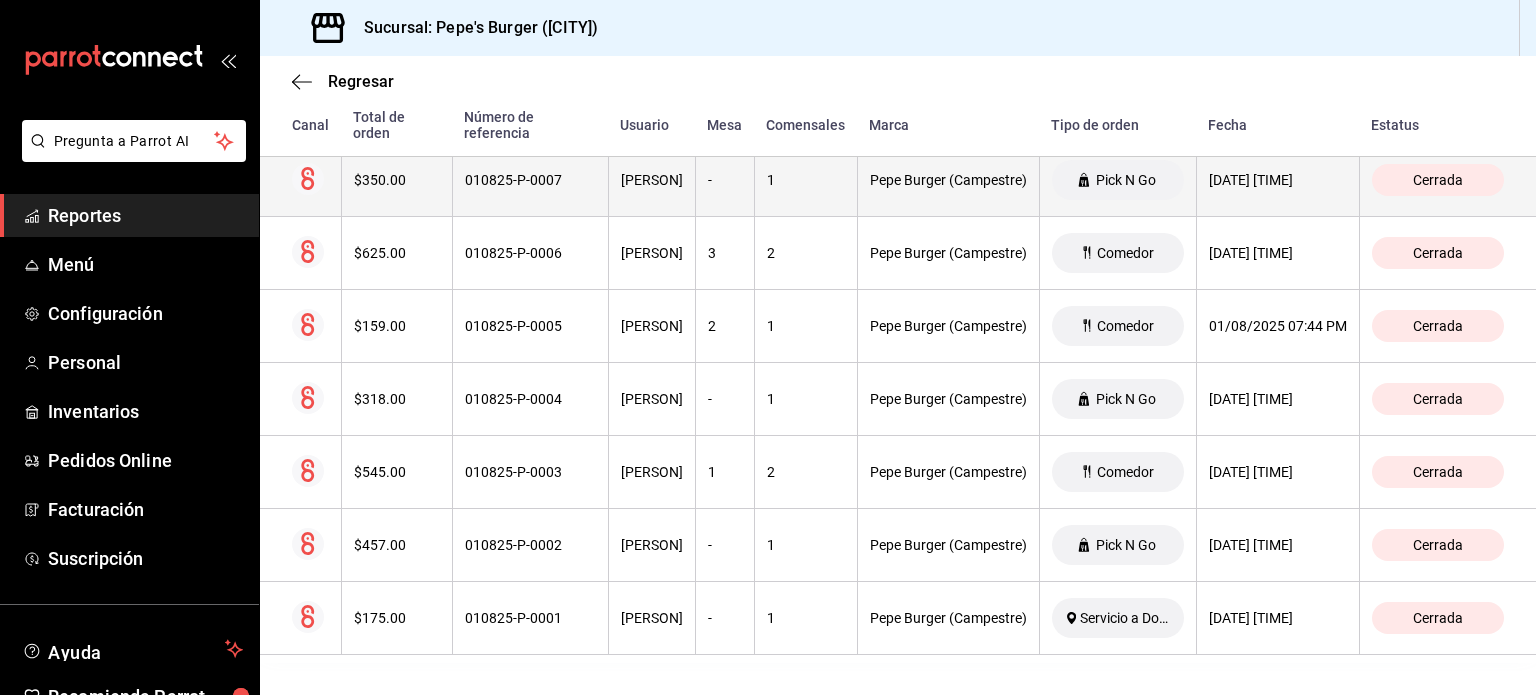 click on "$350.00" at bounding box center (397, 180) 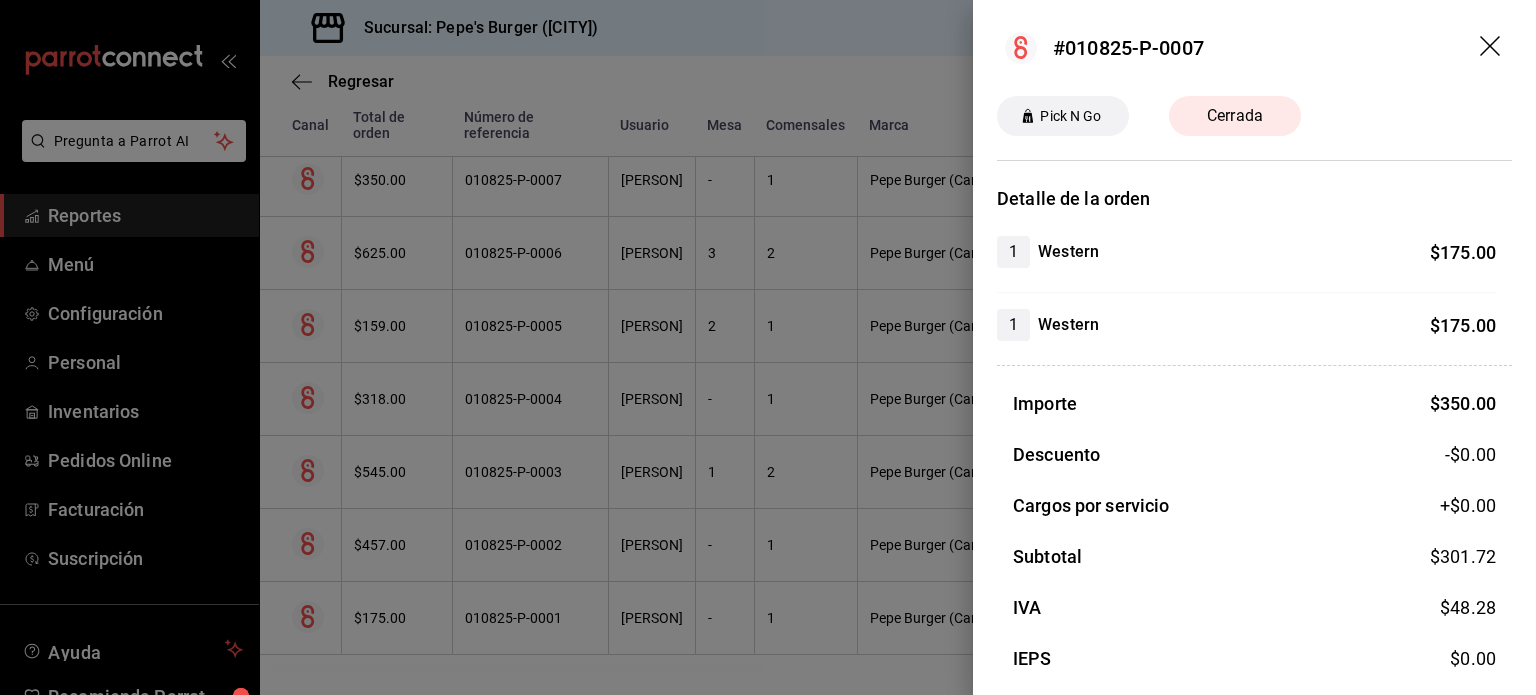 click 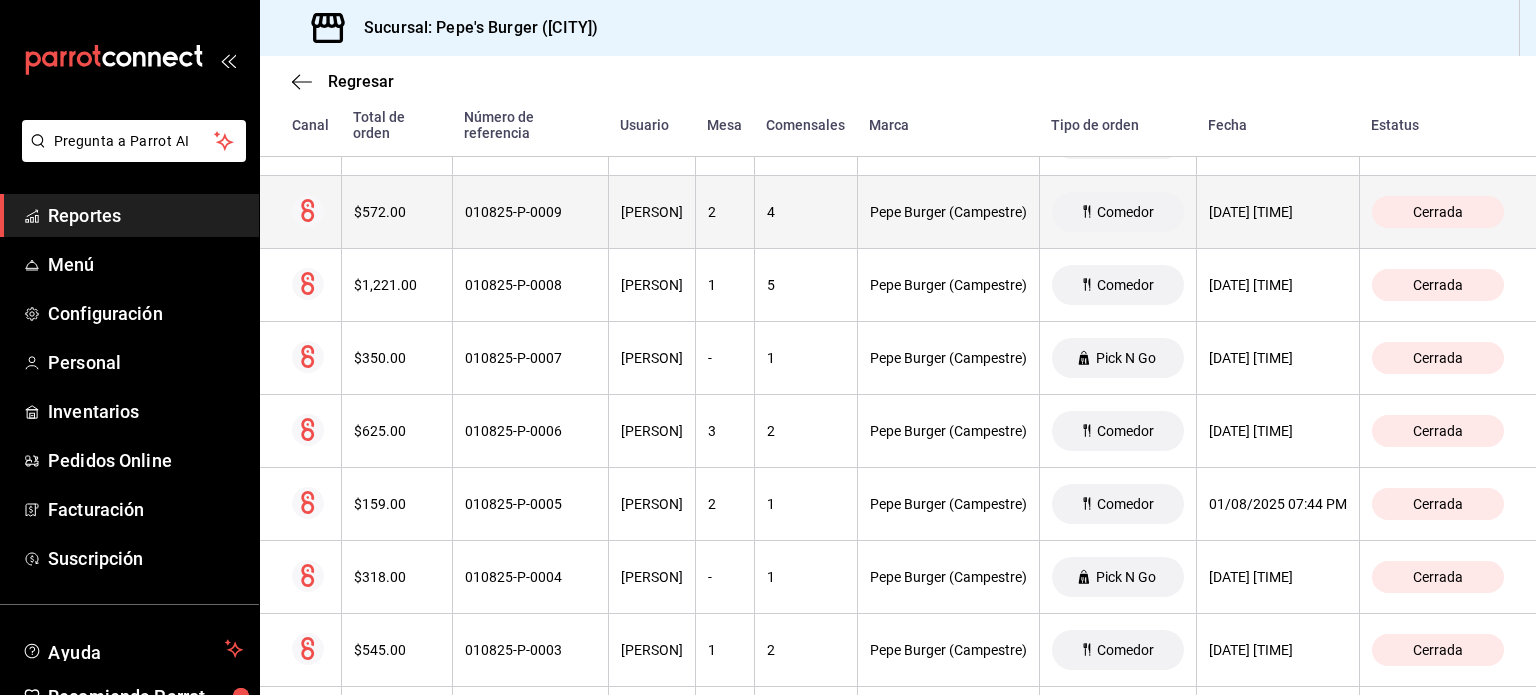 scroll, scrollTop: 563, scrollLeft: 0, axis: vertical 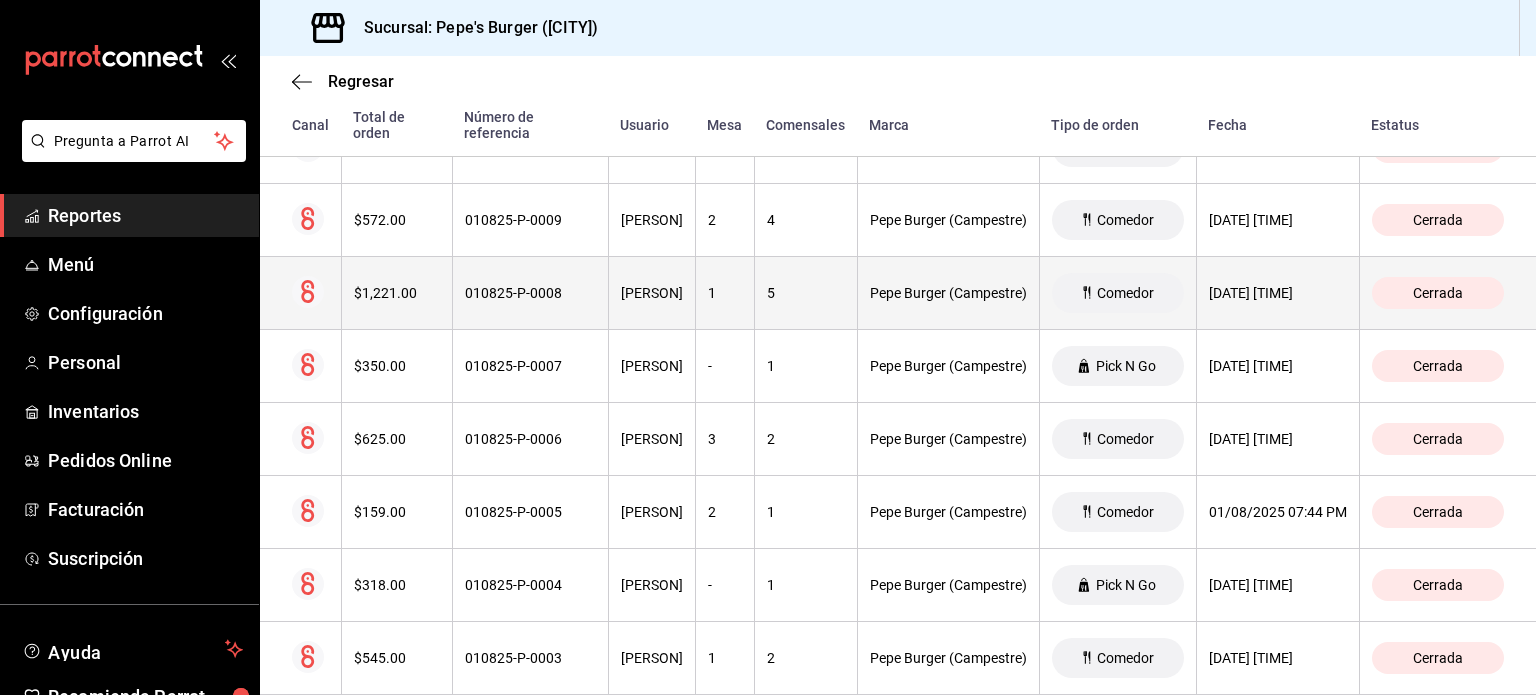 click on "$1,221.00" at bounding box center (396, 293) 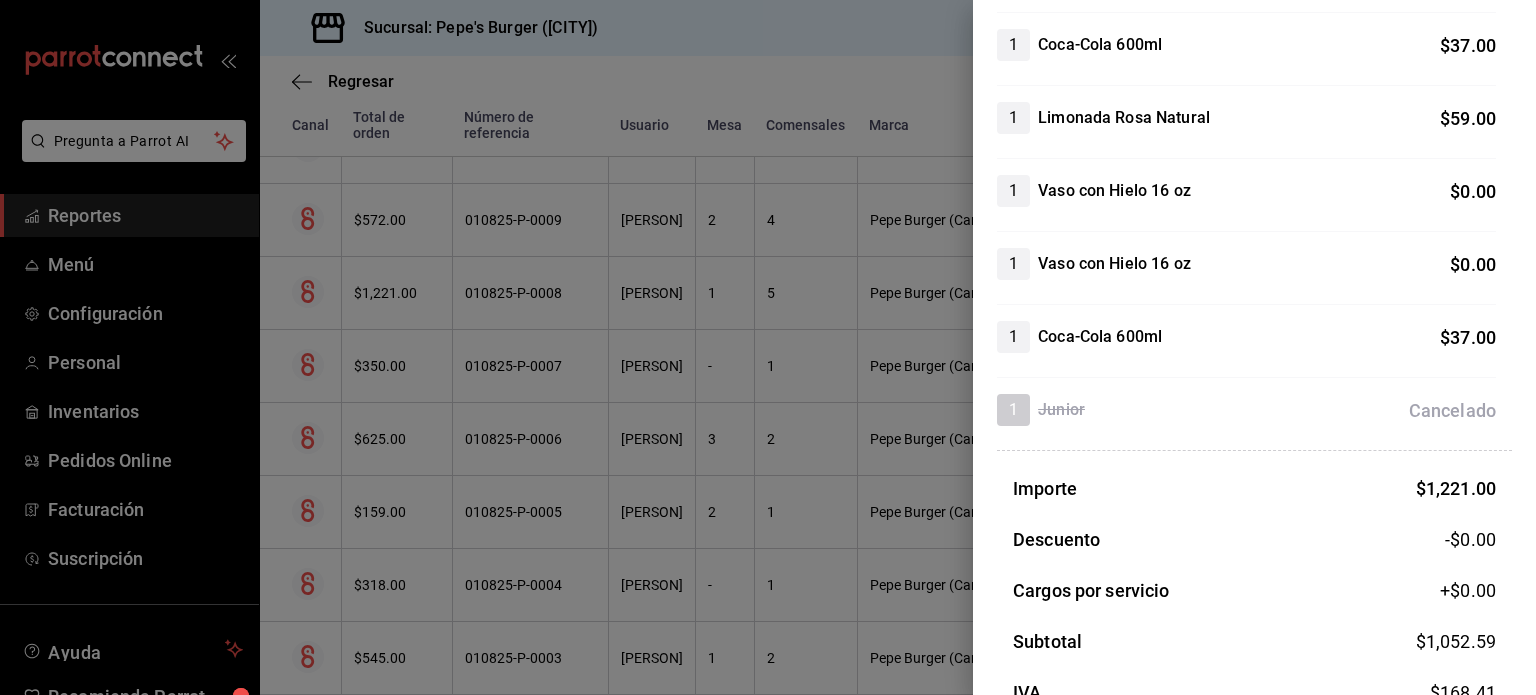 scroll, scrollTop: 1100, scrollLeft: 0, axis: vertical 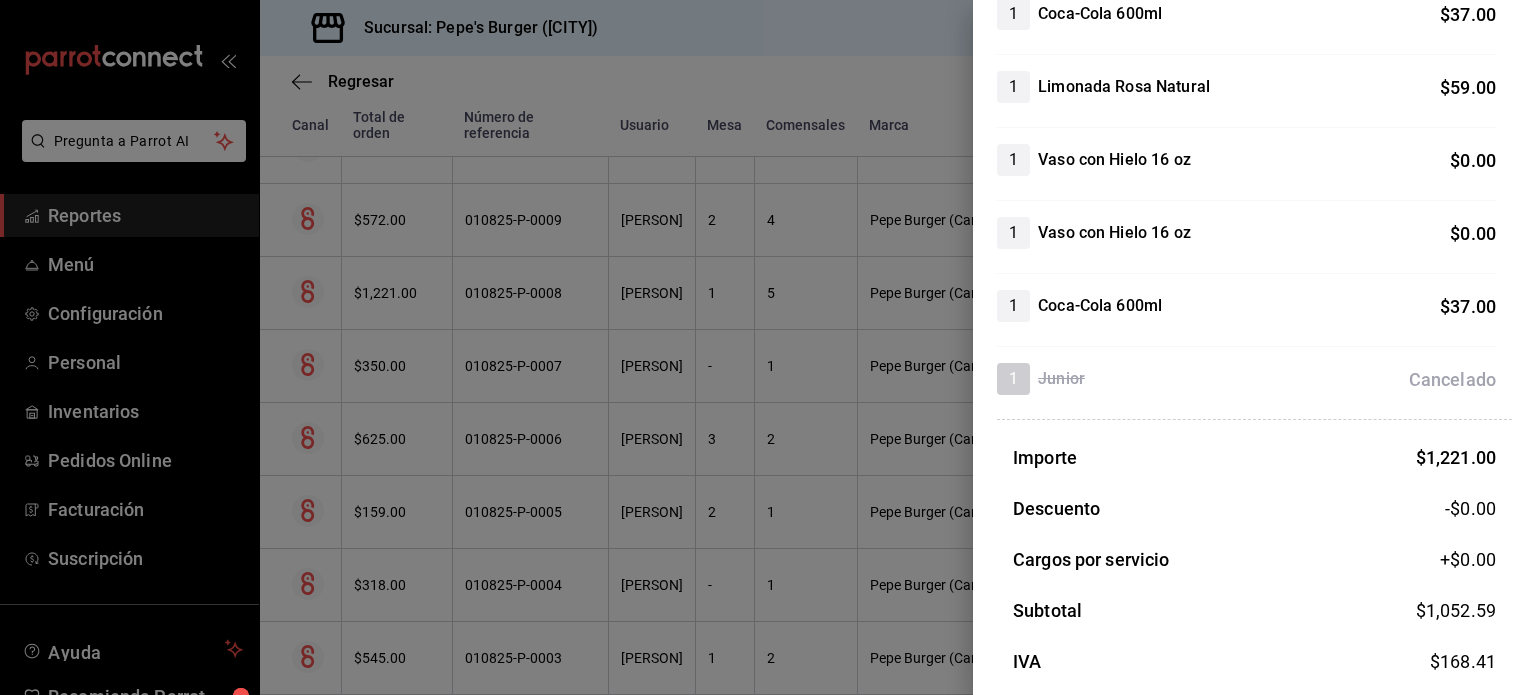 click at bounding box center [768, 347] 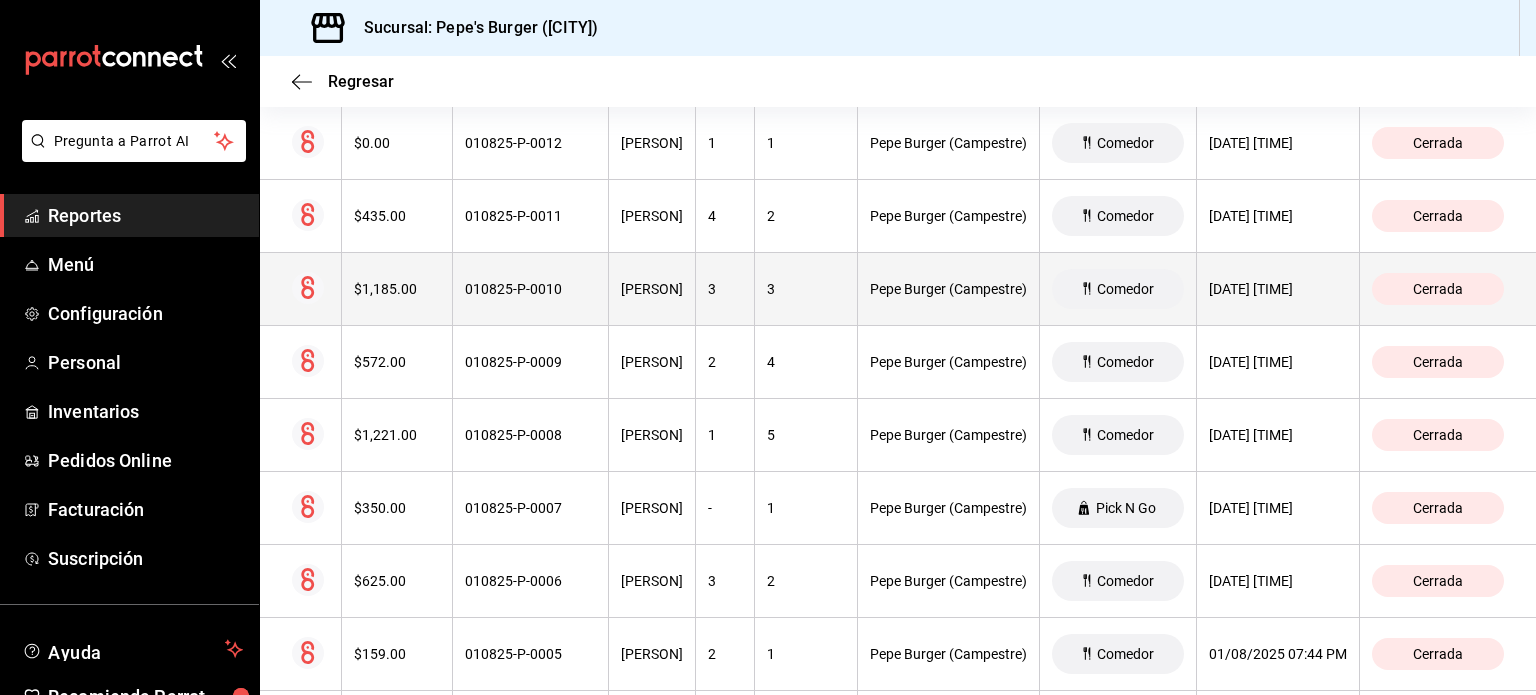 scroll, scrollTop: 363, scrollLeft: 0, axis: vertical 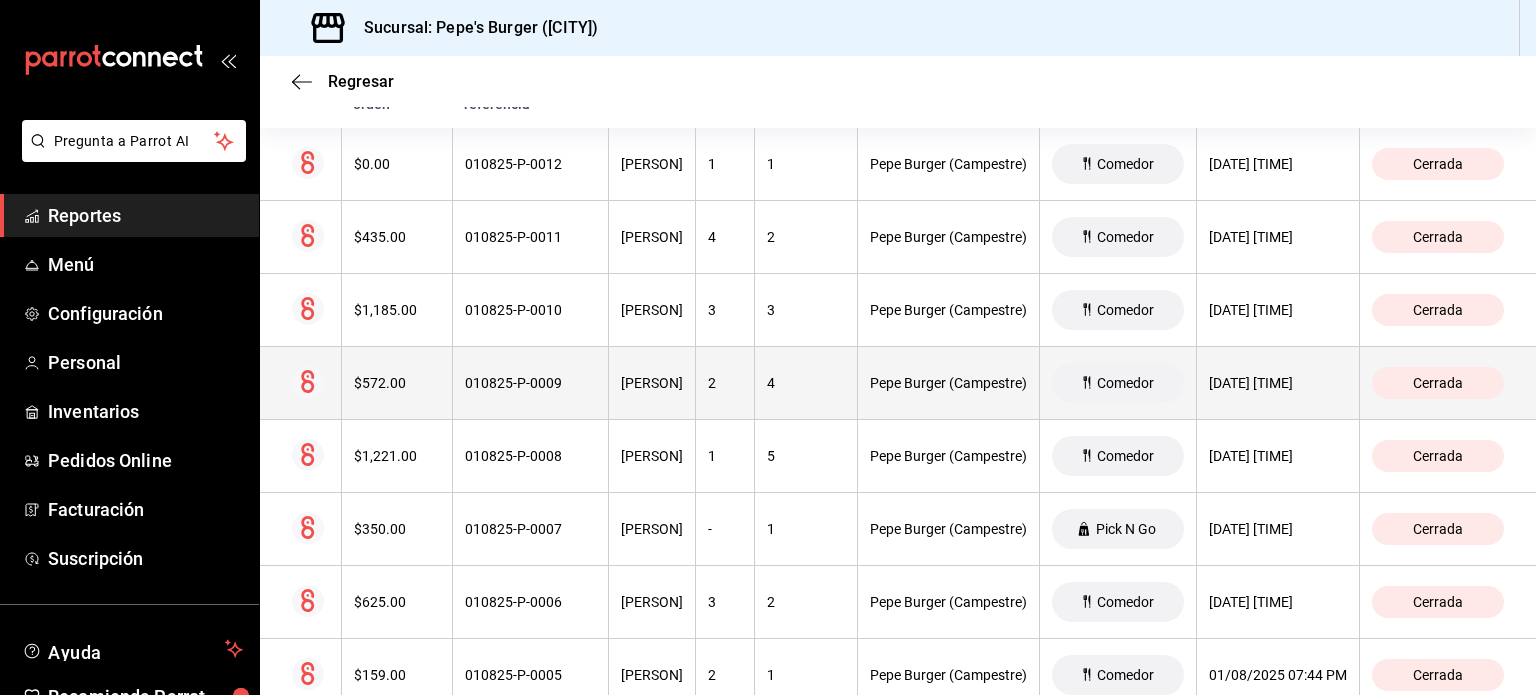 click on "$572.00" at bounding box center [397, 383] 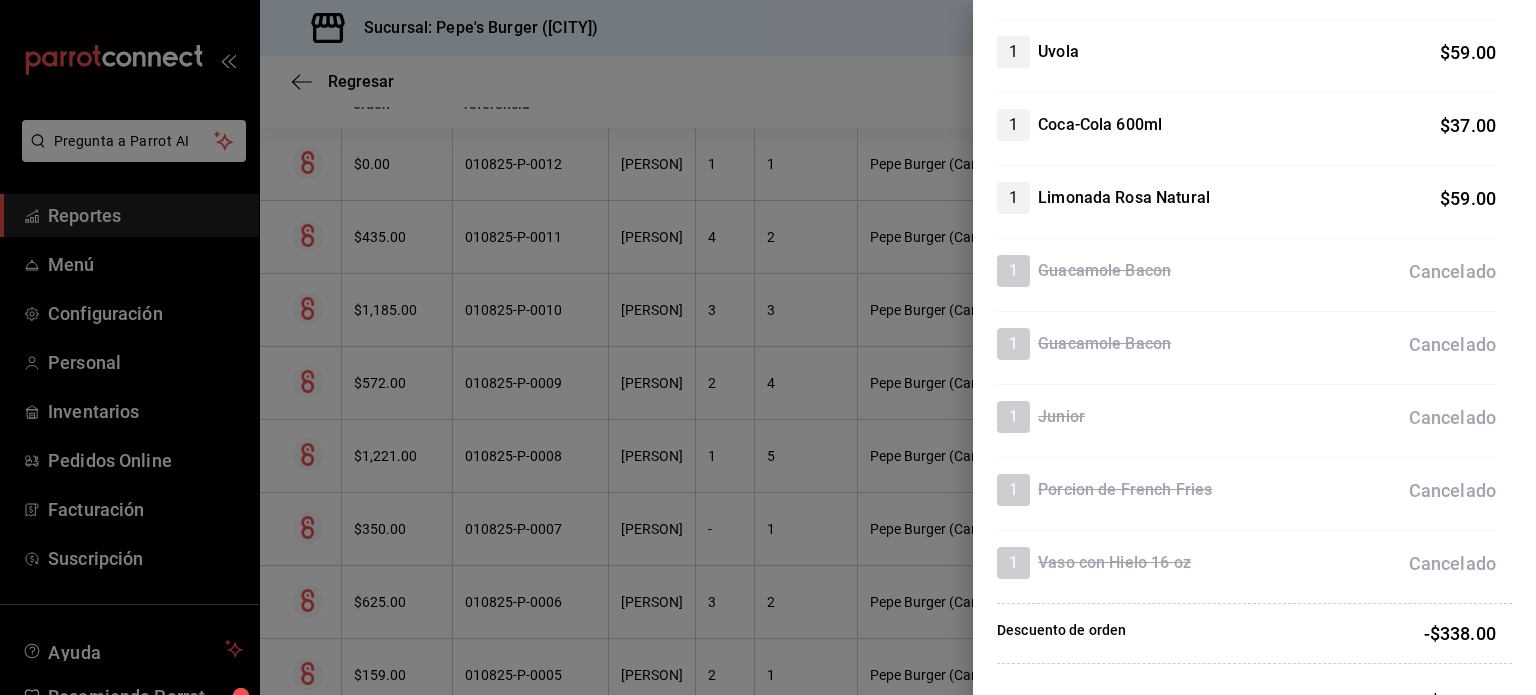 scroll, scrollTop: 600, scrollLeft: 0, axis: vertical 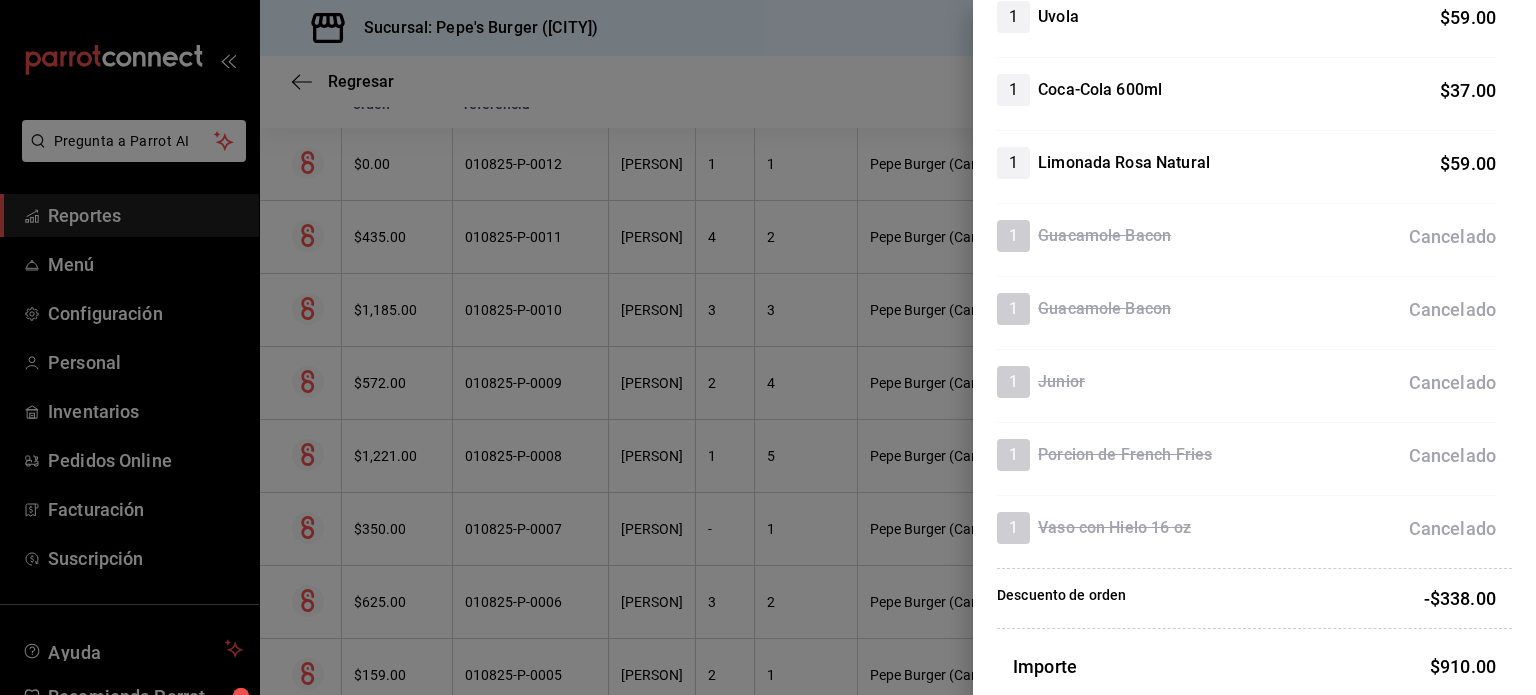click at bounding box center (768, 347) 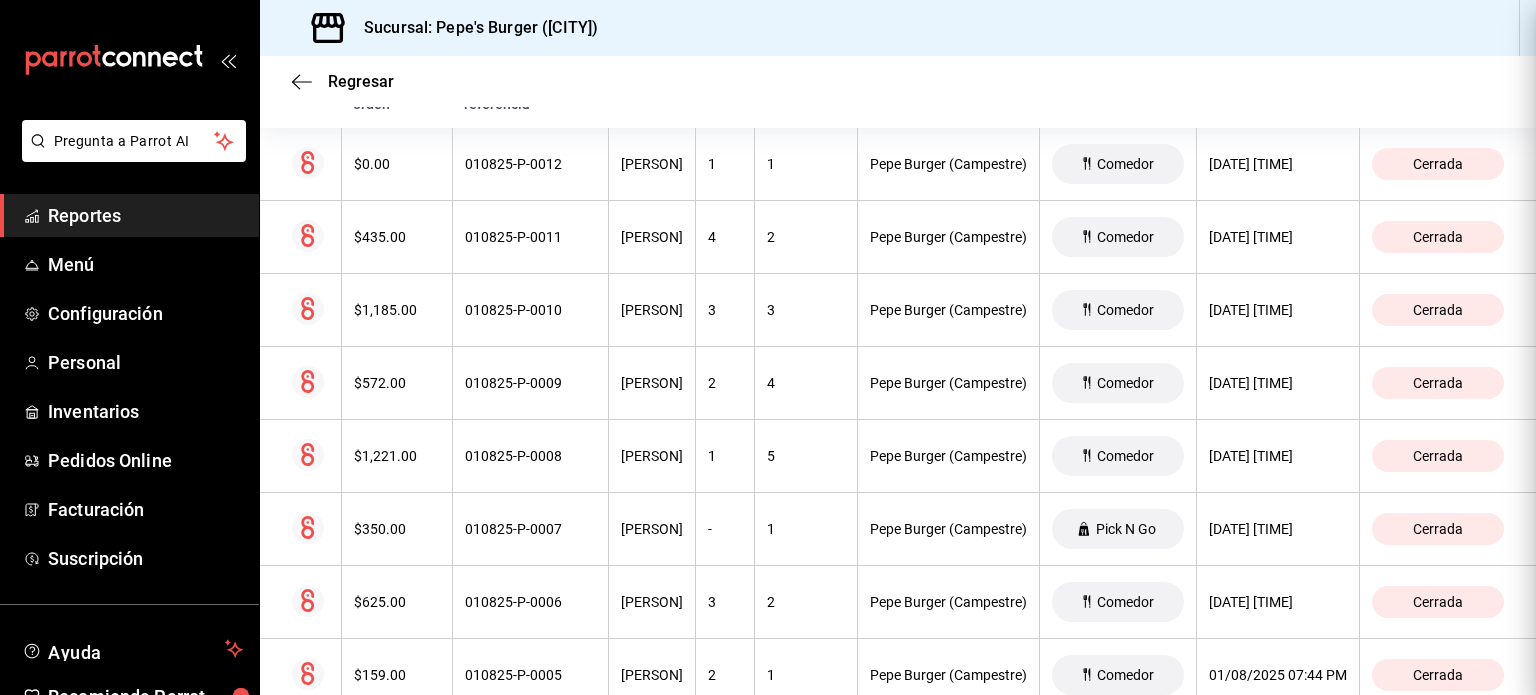 scroll, scrollTop: 0, scrollLeft: 0, axis: both 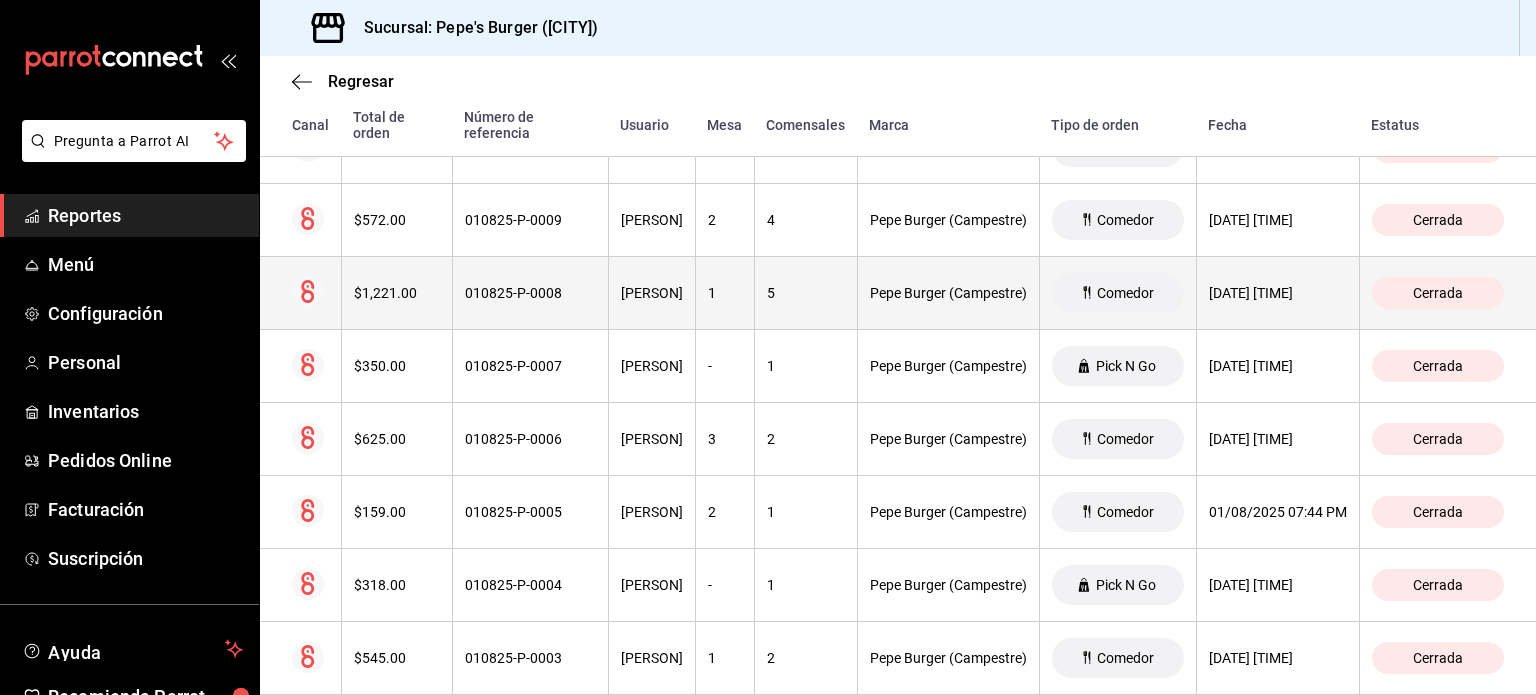 click on "$1,221.00" at bounding box center [396, 293] 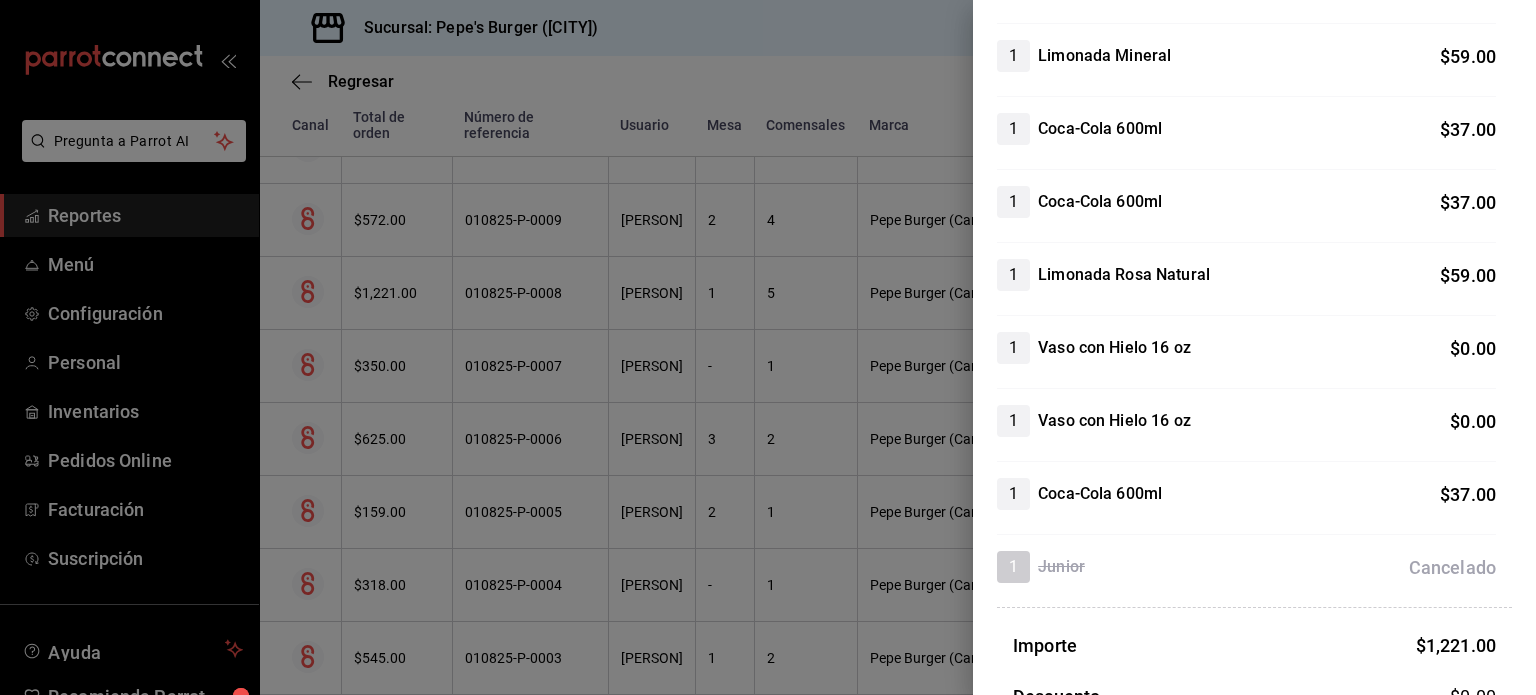 scroll, scrollTop: 1000, scrollLeft: 0, axis: vertical 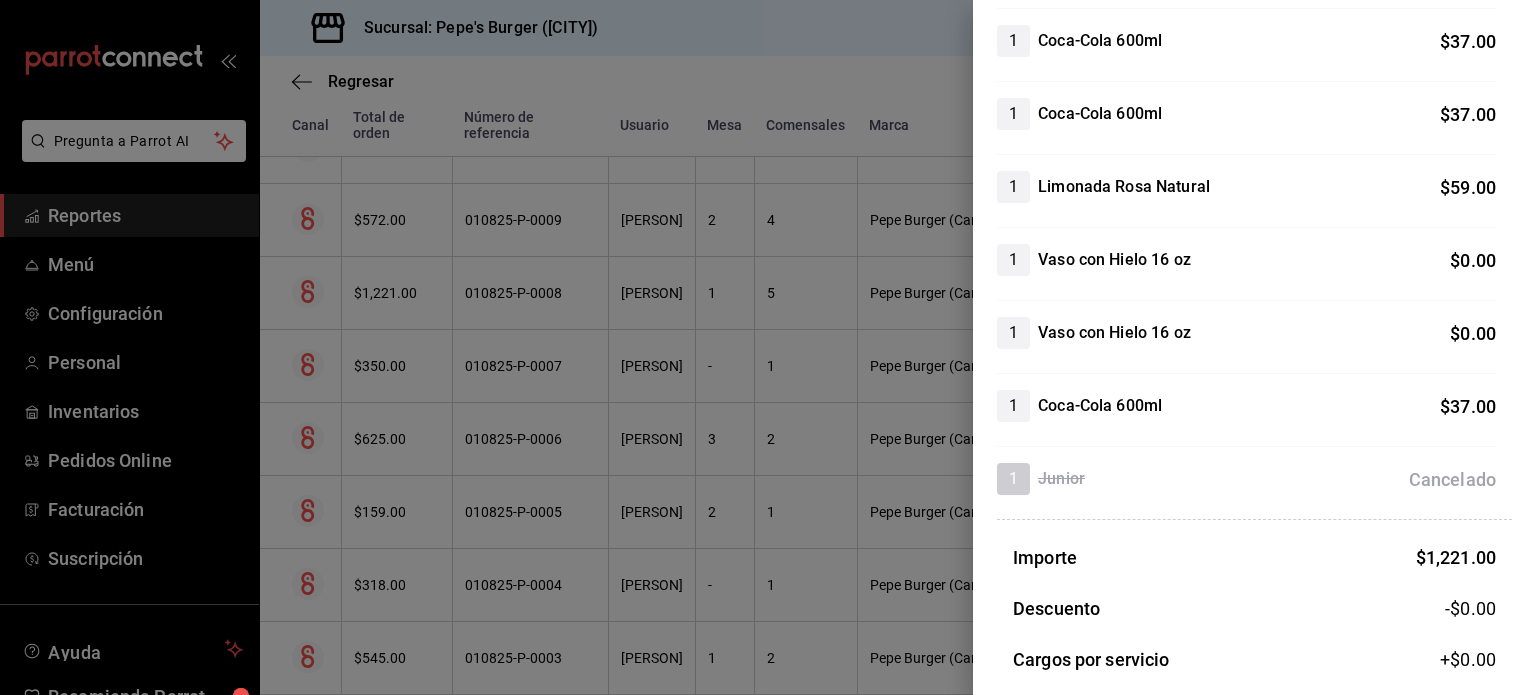 click at bounding box center [768, 347] 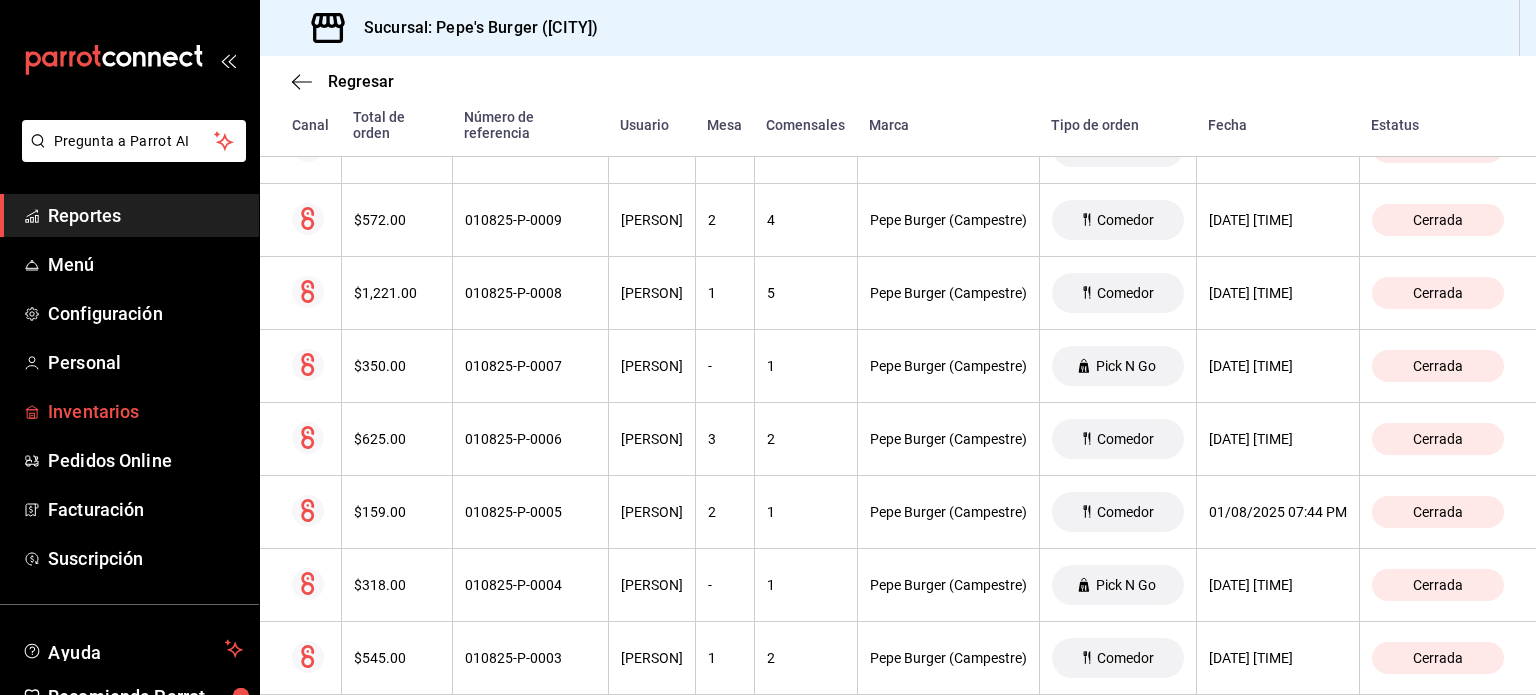 click on "Inventarios" at bounding box center (145, 411) 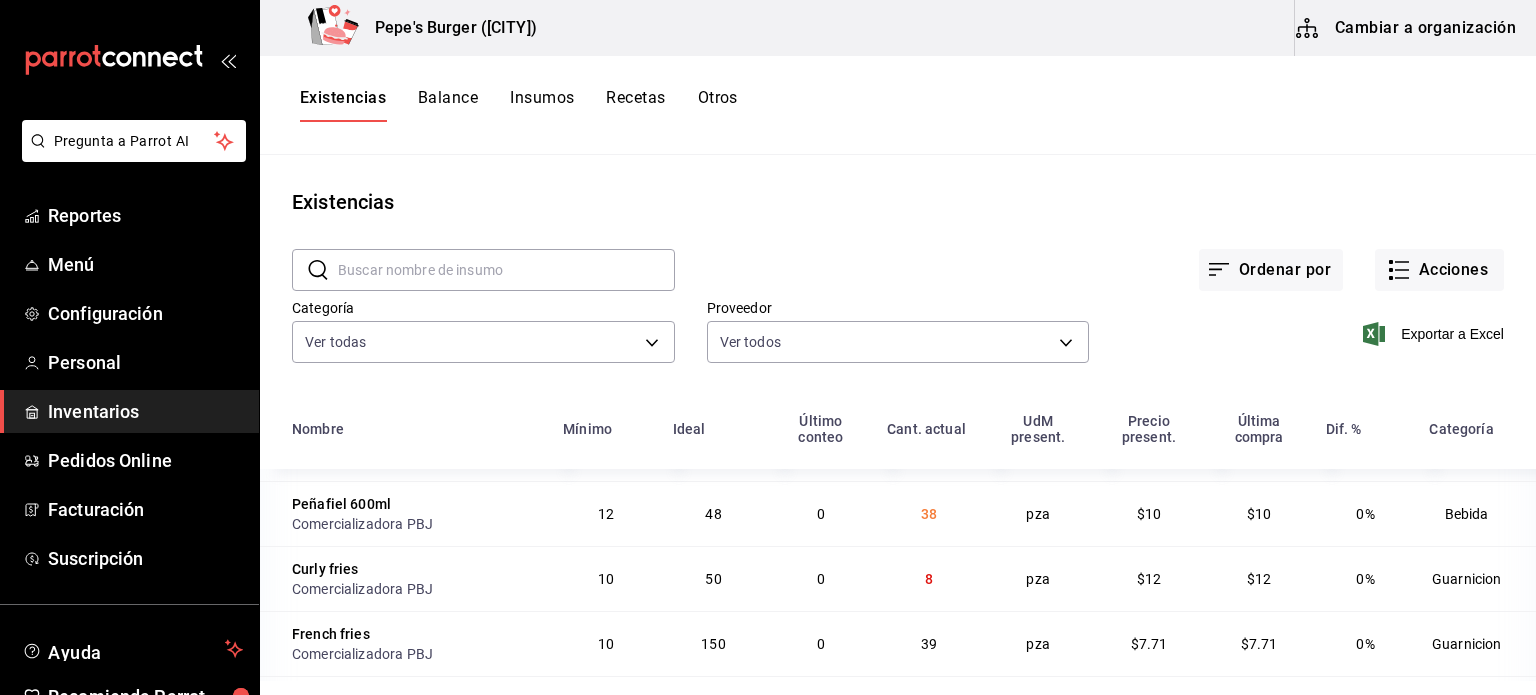 scroll, scrollTop: 1366, scrollLeft: 0, axis: vertical 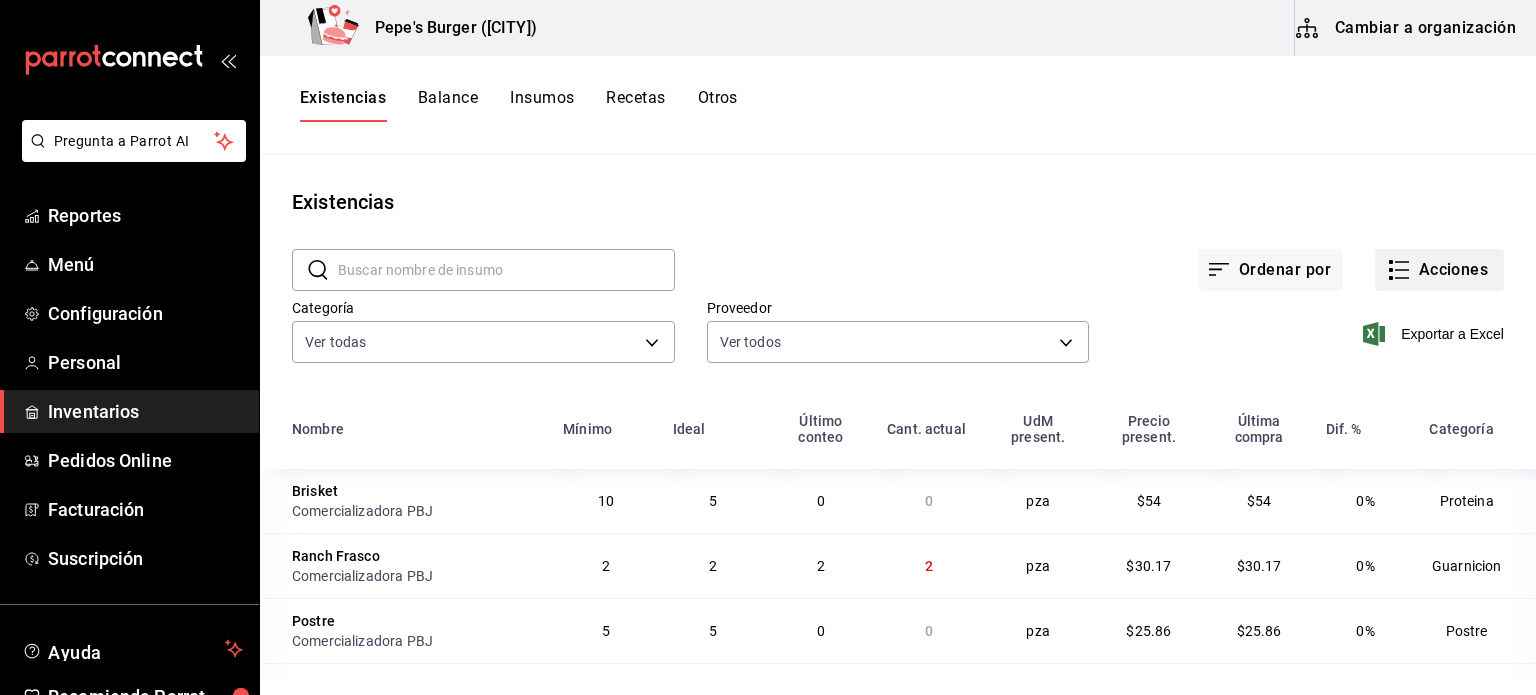 click on "Acciones" at bounding box center (1439, 270) 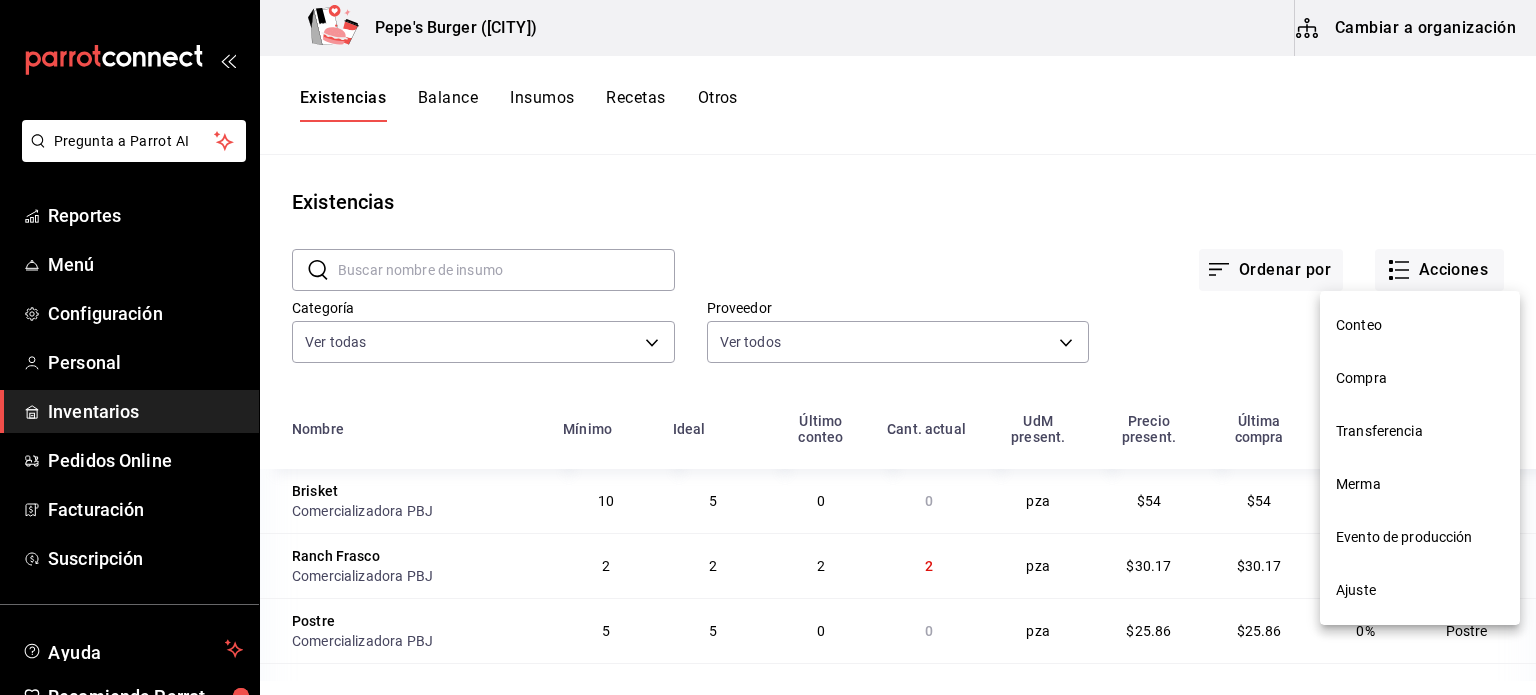 click on "Ajuste" at bounding box center (1420, 590) 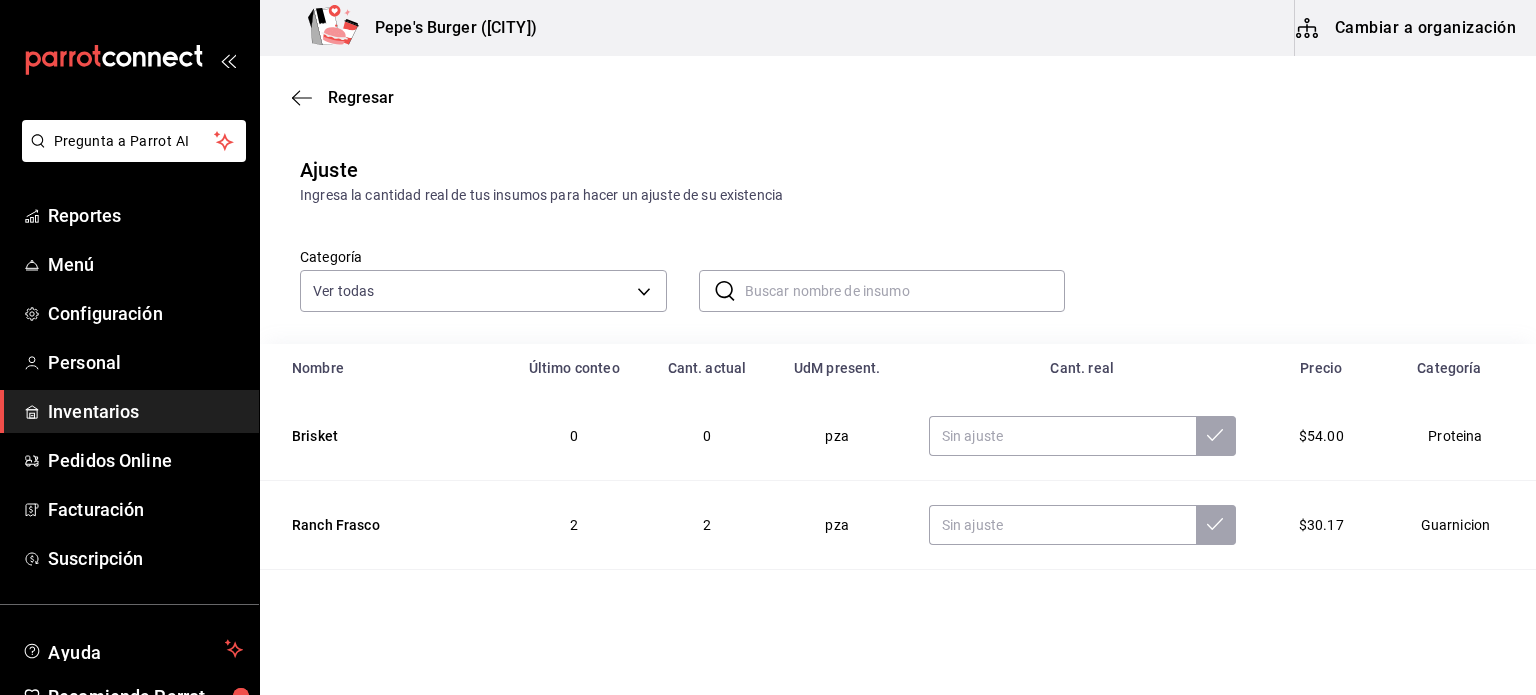 scroll, scrollTop: 374, scrollLeft: 0, axis: vertical 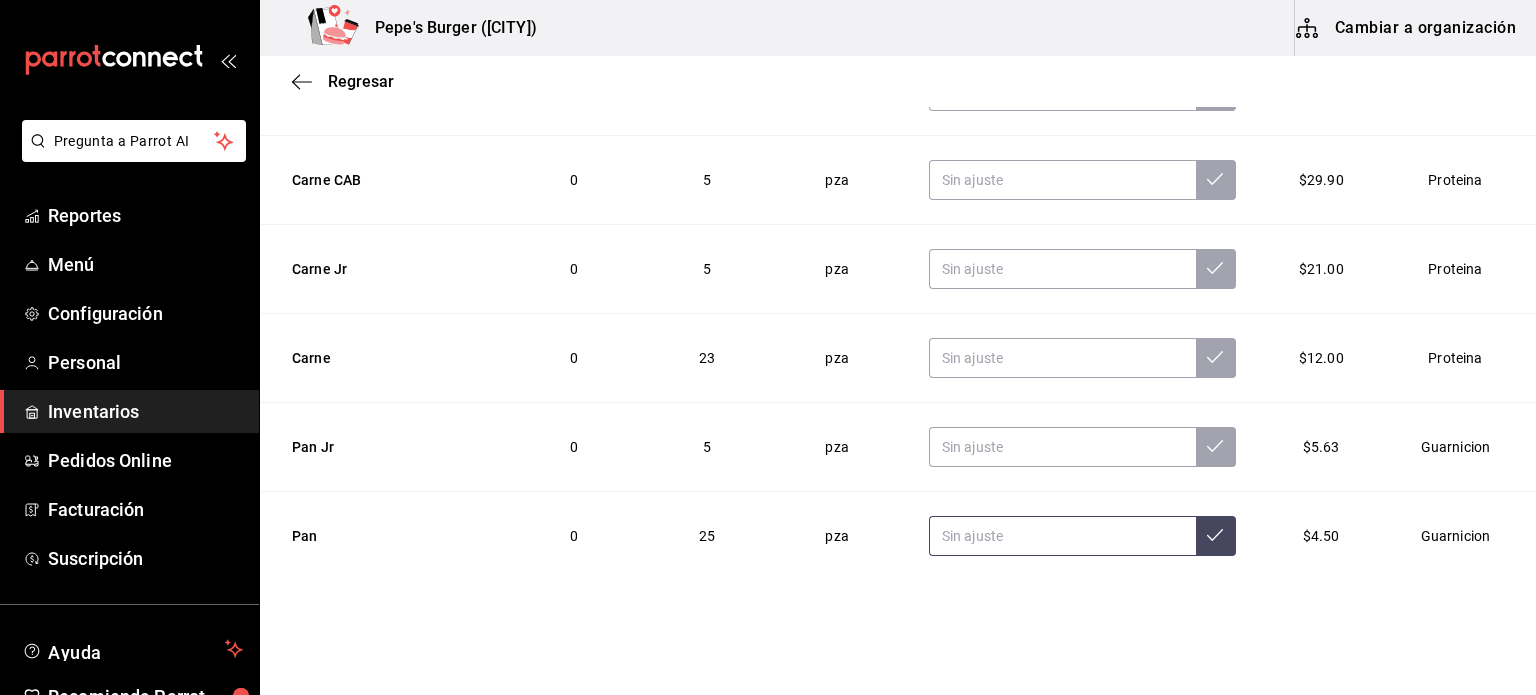 click at bounding box center (1062, 536) 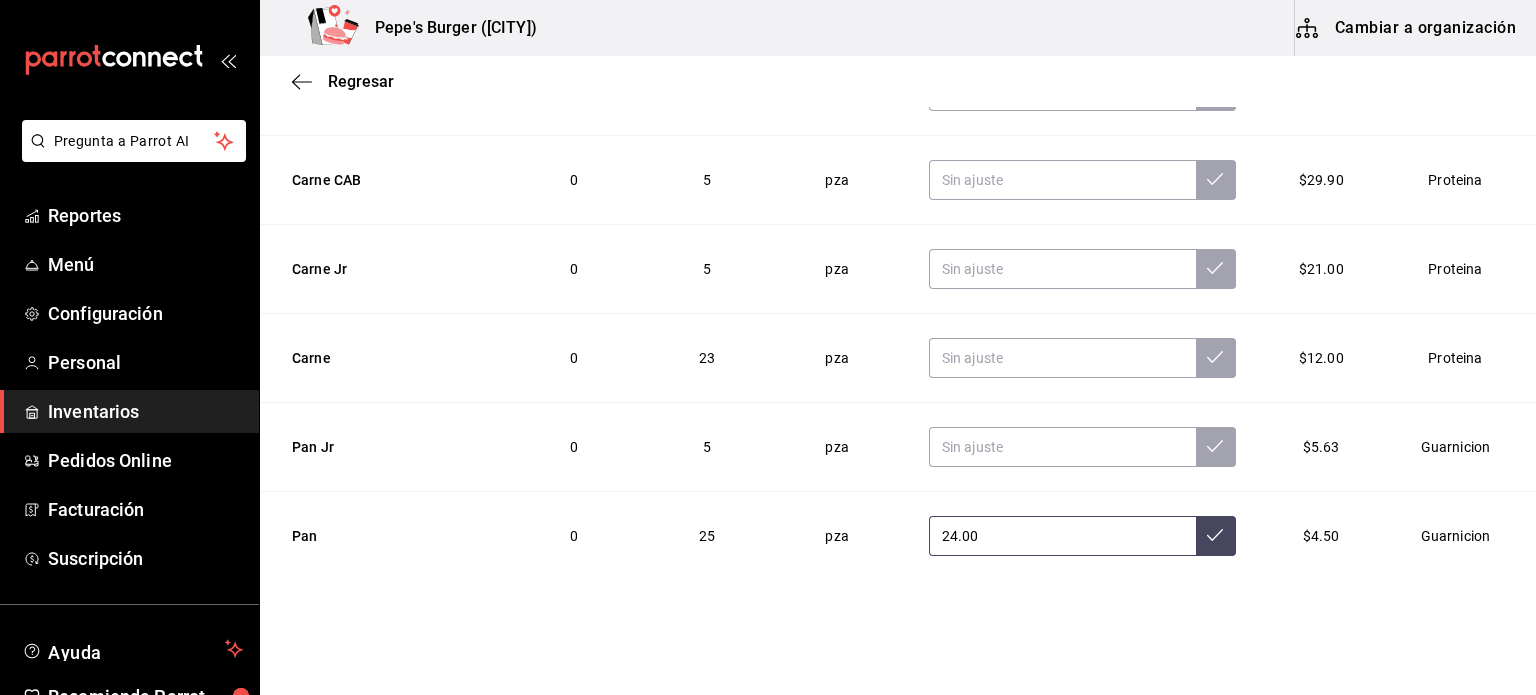 type on "24.00" 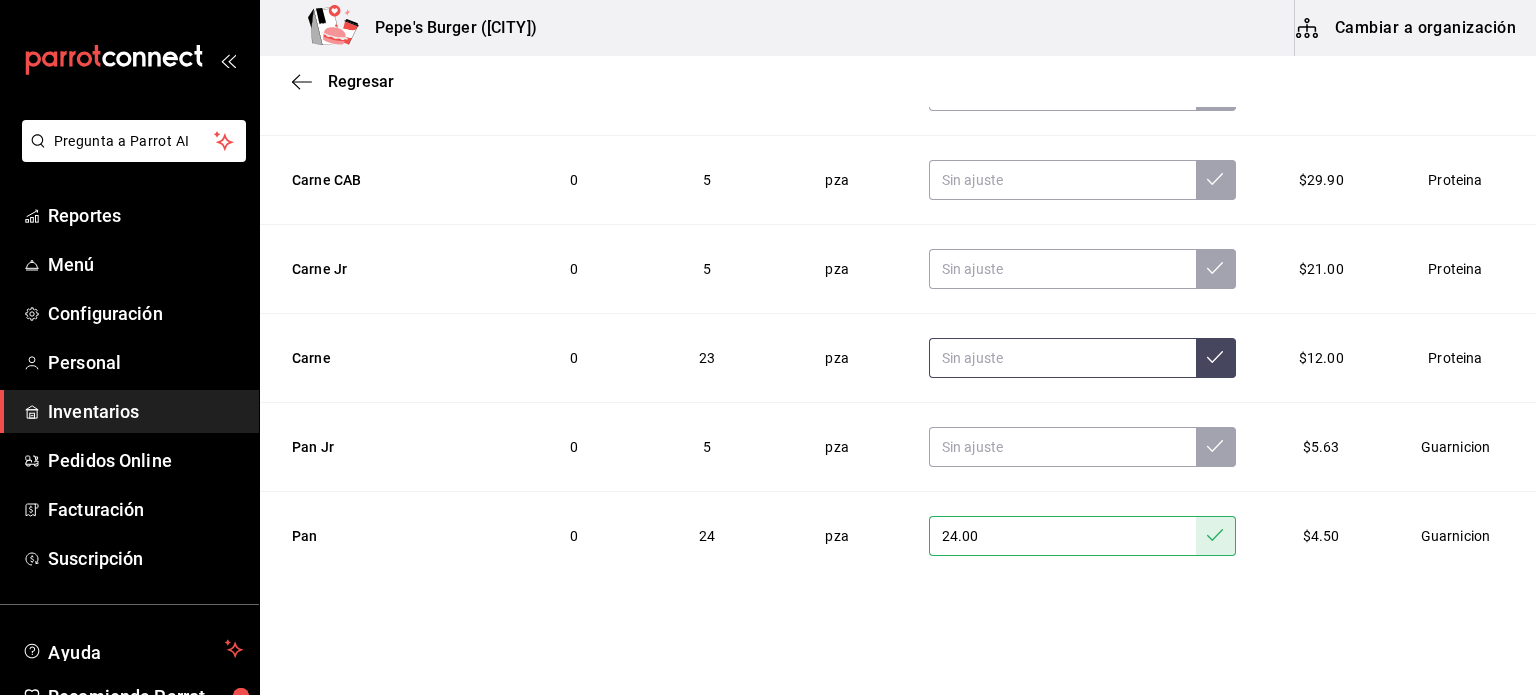 click at bounding box center [1062, 358] 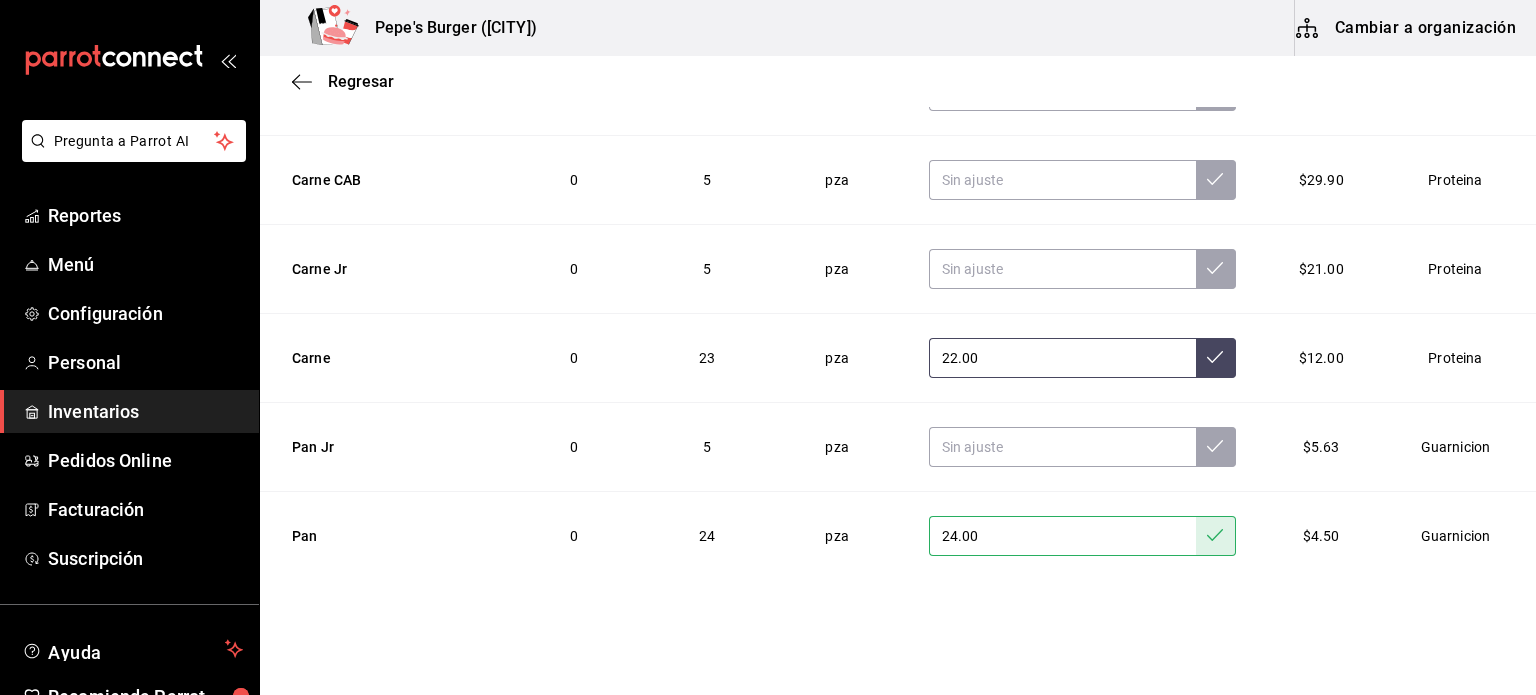 type on "22.00" 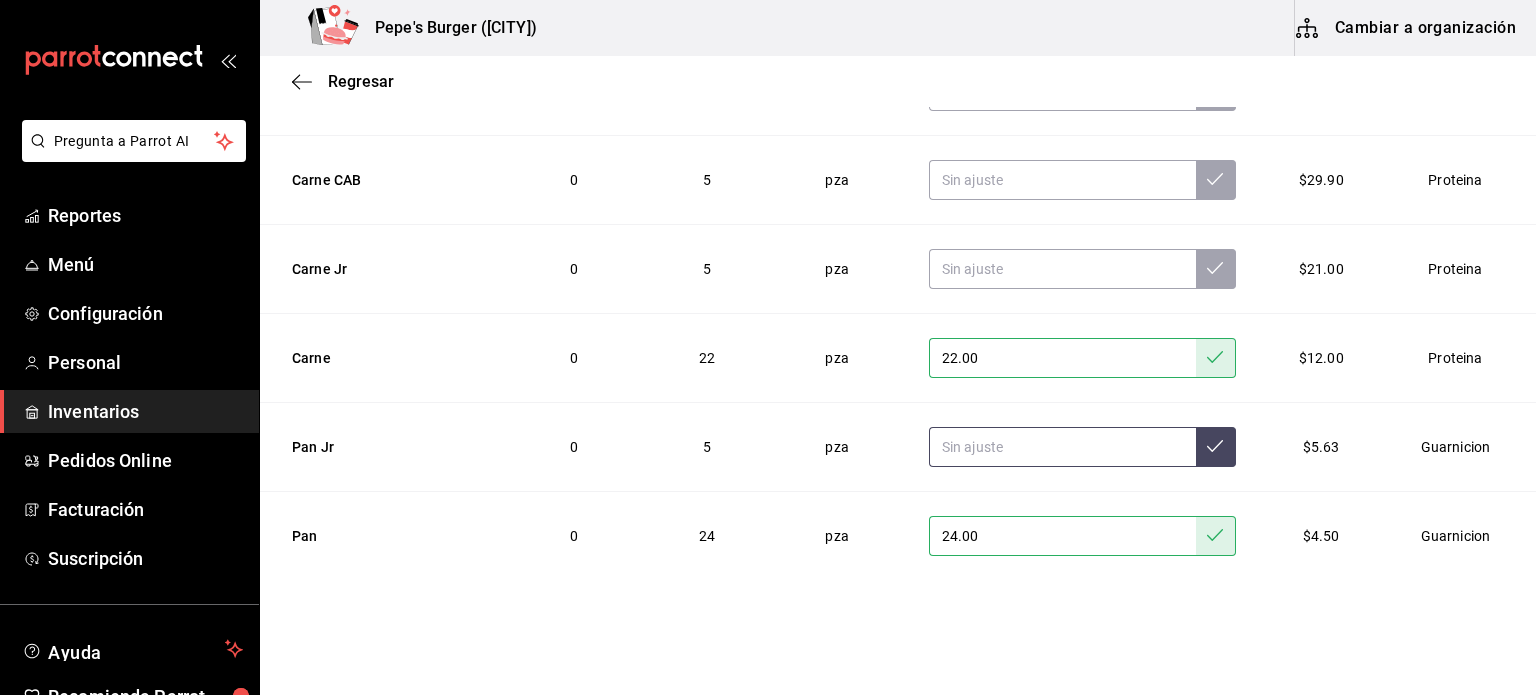 click at bounding box center (1062, 447) 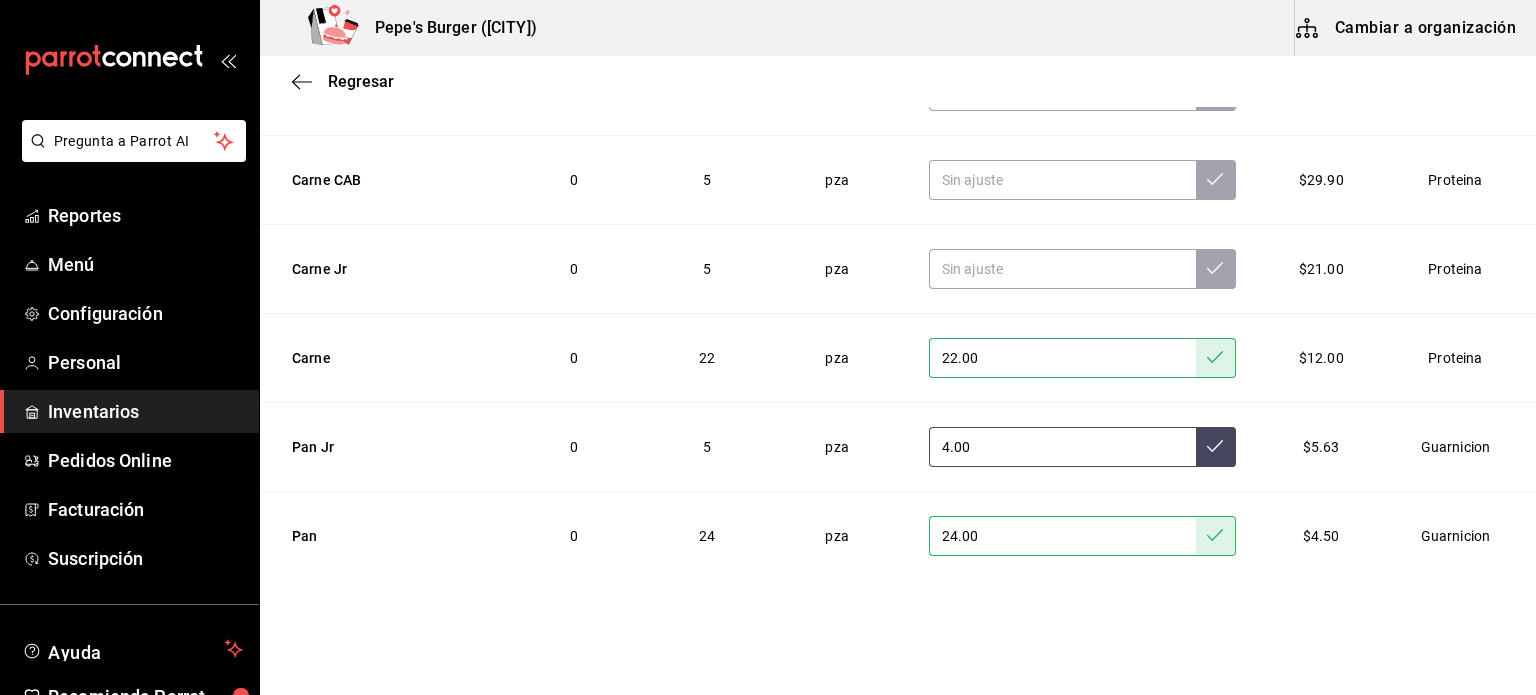 type on "4.00" 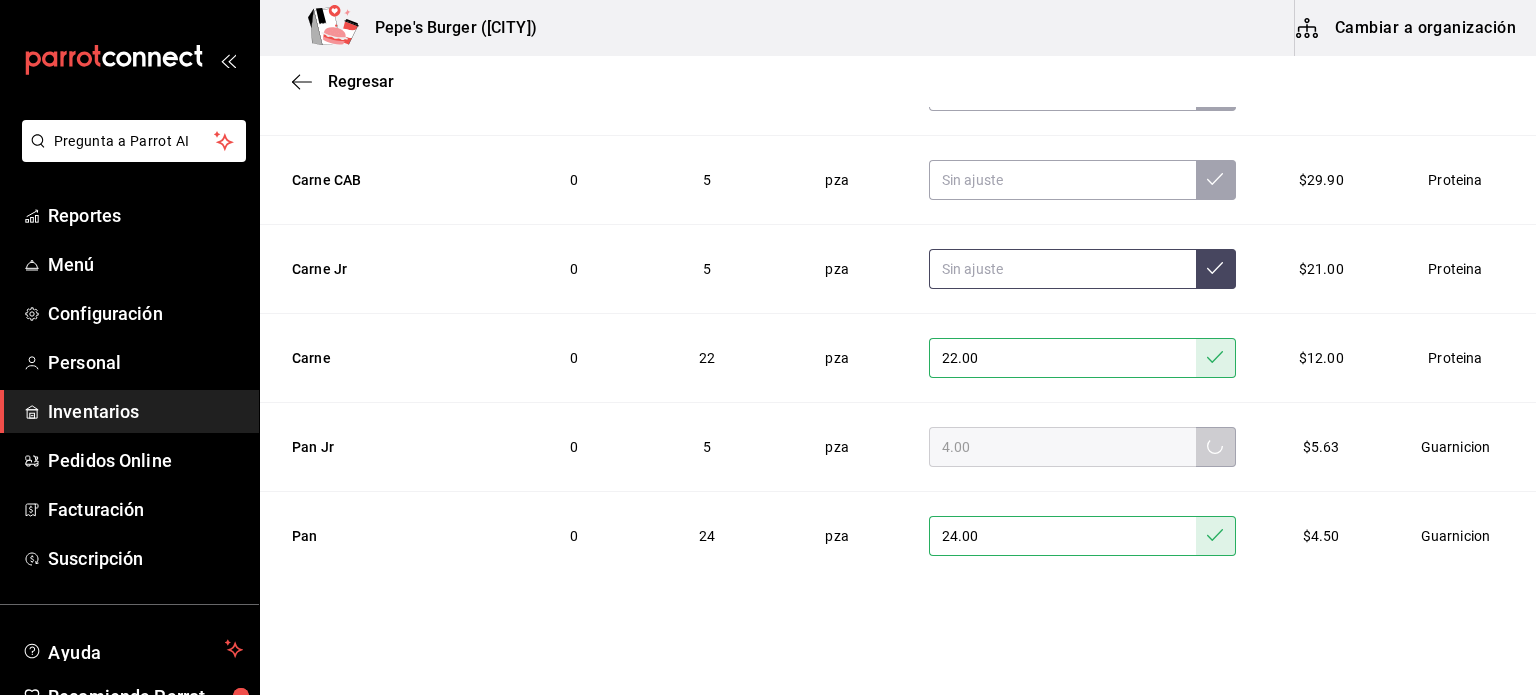 click at bounding box center [1062, 269] 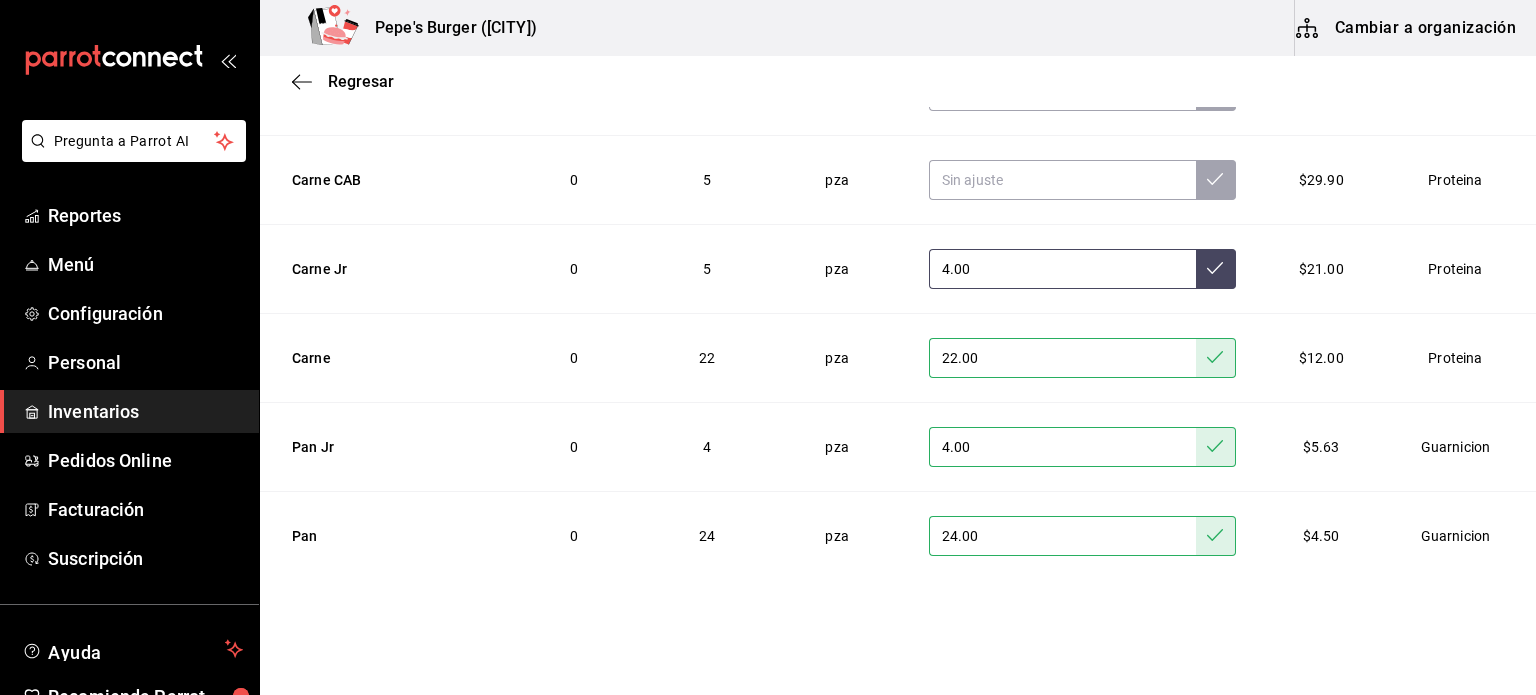 type on "4.00" 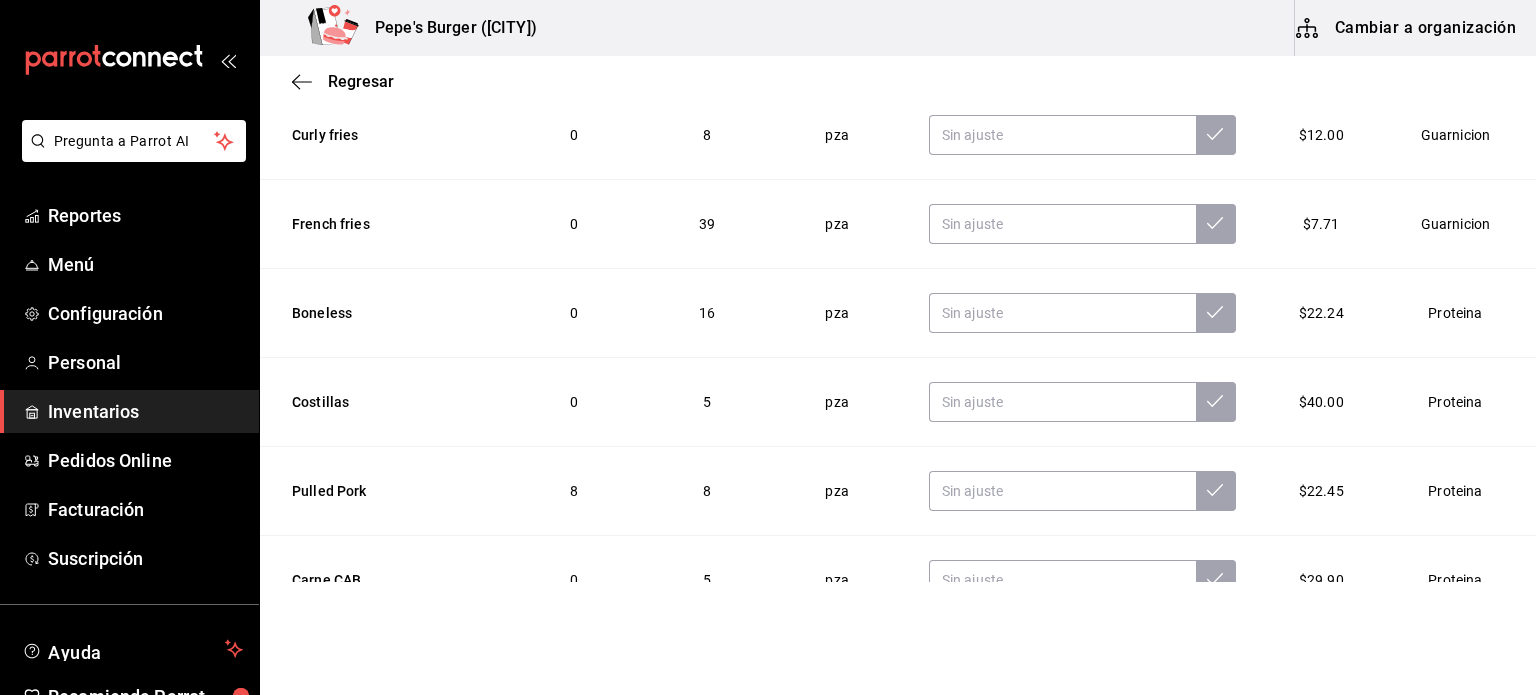 scroll, scrollTop: 1472, scrollLeft: 0, axis: vertical 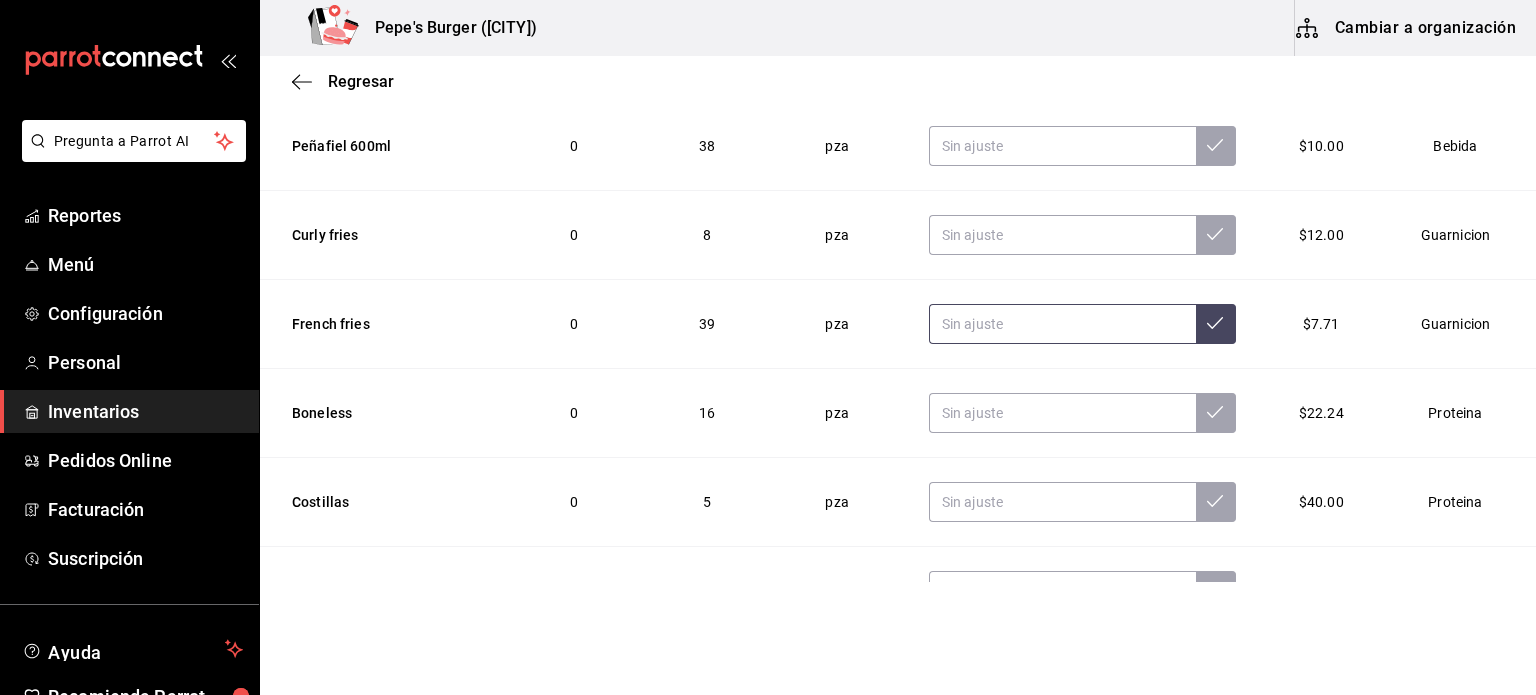 click at bounding box center [1062, 324] 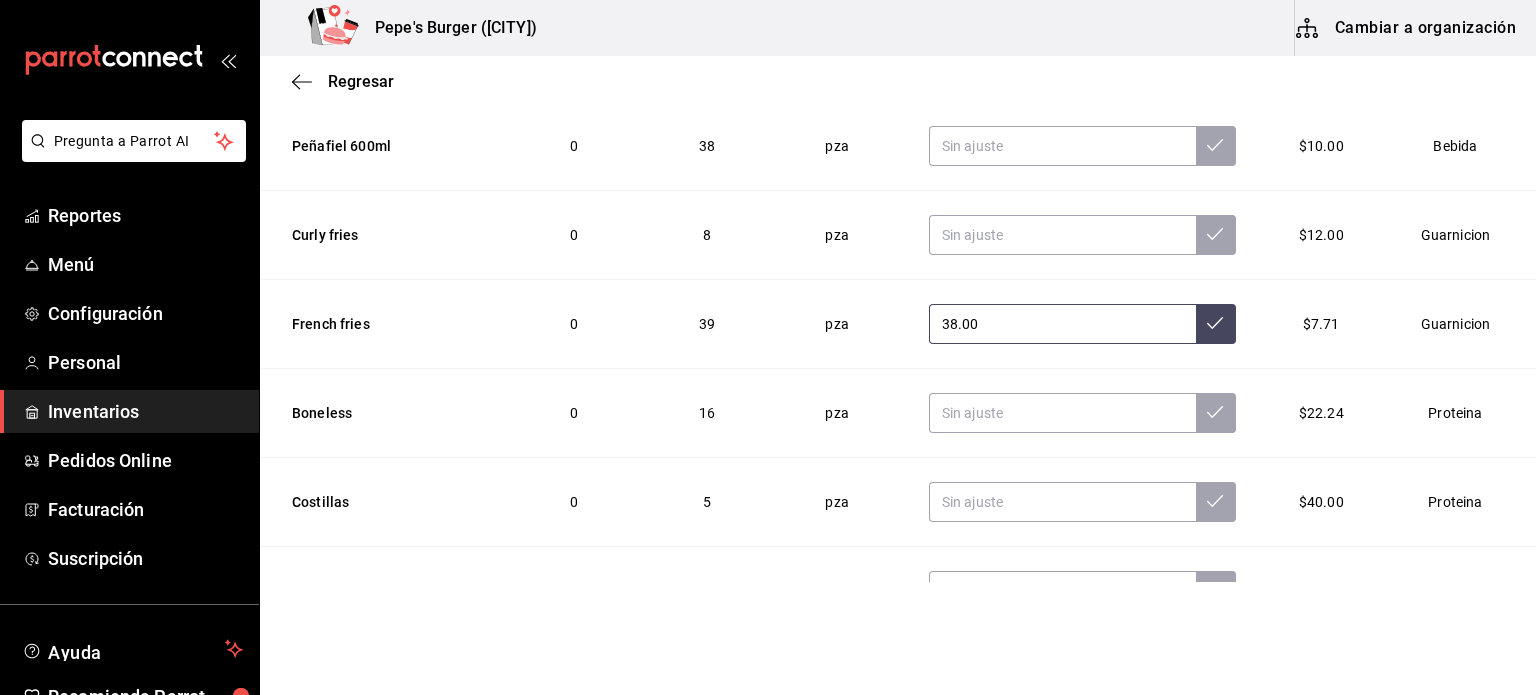 type on "38.00" 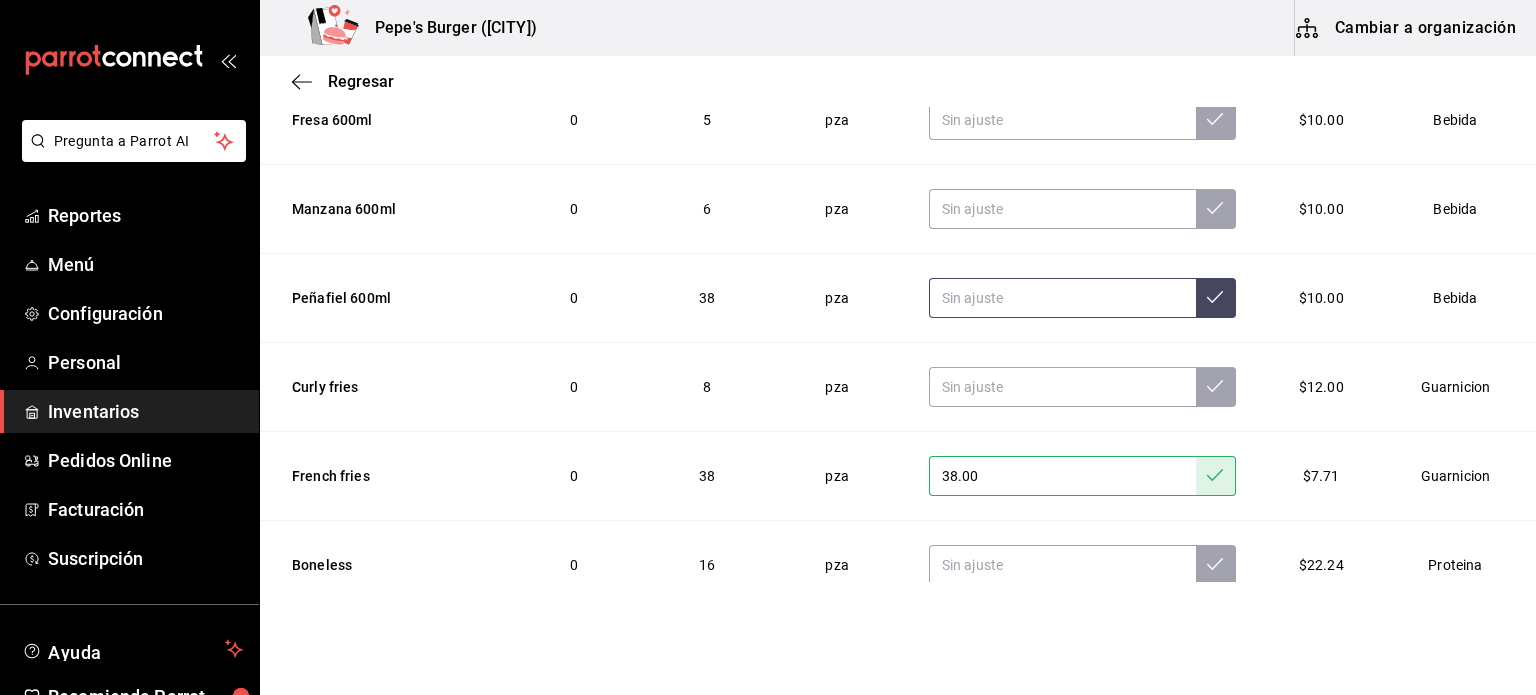 scroll, scrollTop: 1272, scrollLeft: 0, axis: vertical 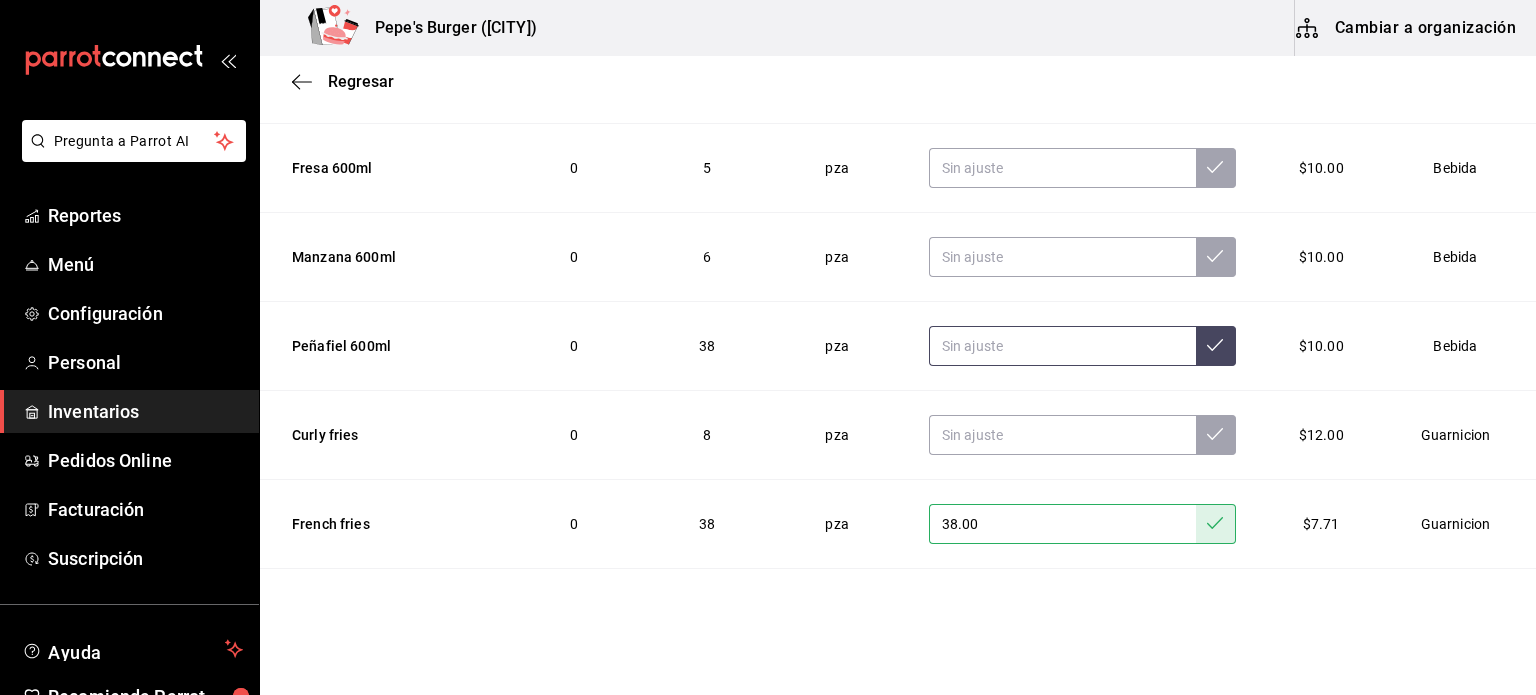 click at bounding box center [1062, 346] 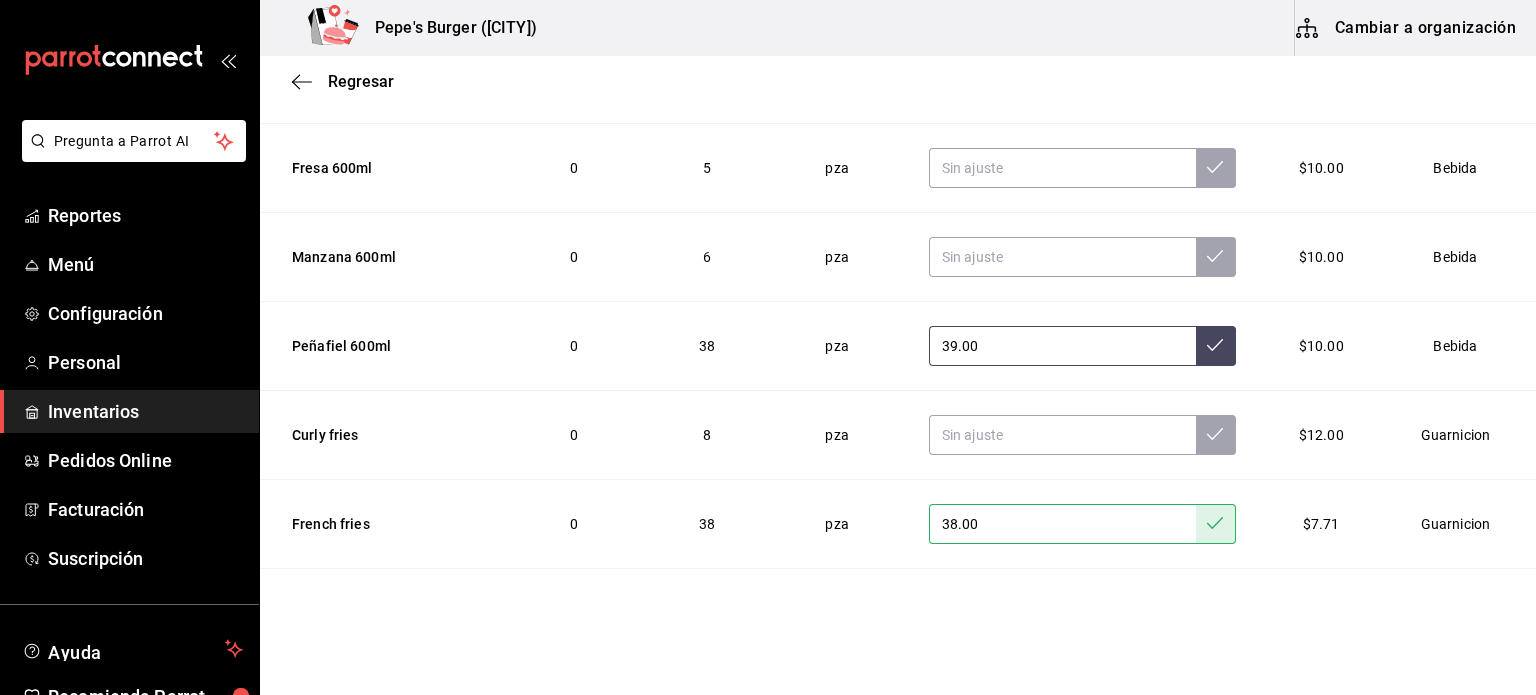 type on "39.00" 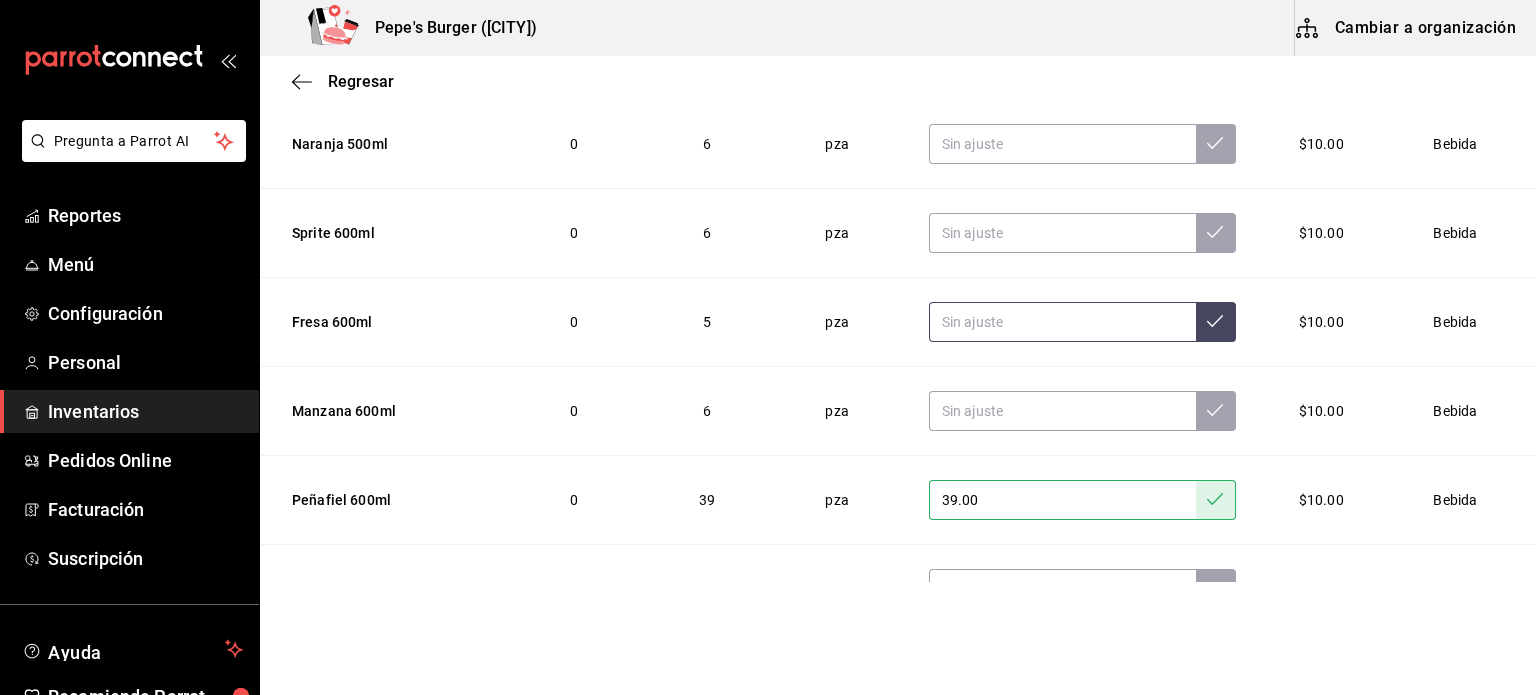 scroll, scrollTop: 1072, scrollLeft: 0, axis: vertical 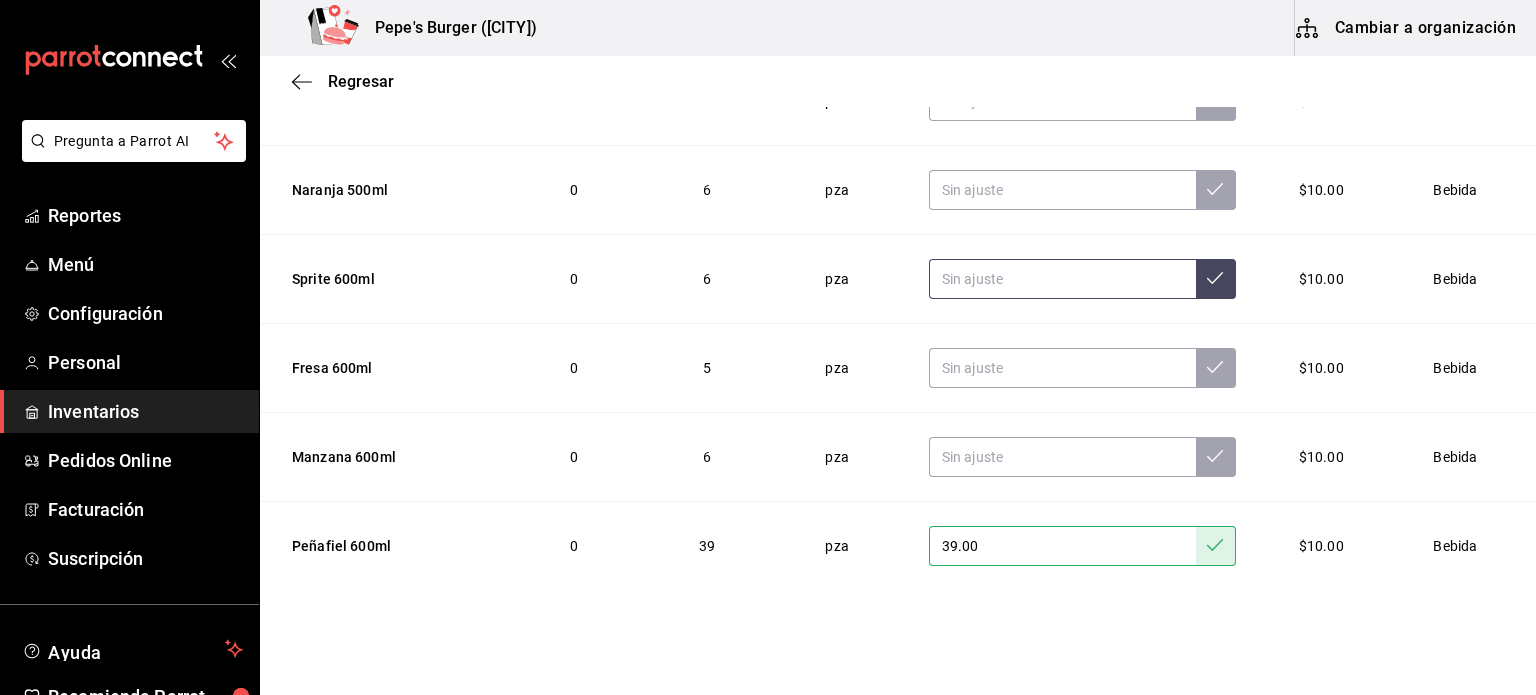 click at bounding box center [1062, 279] 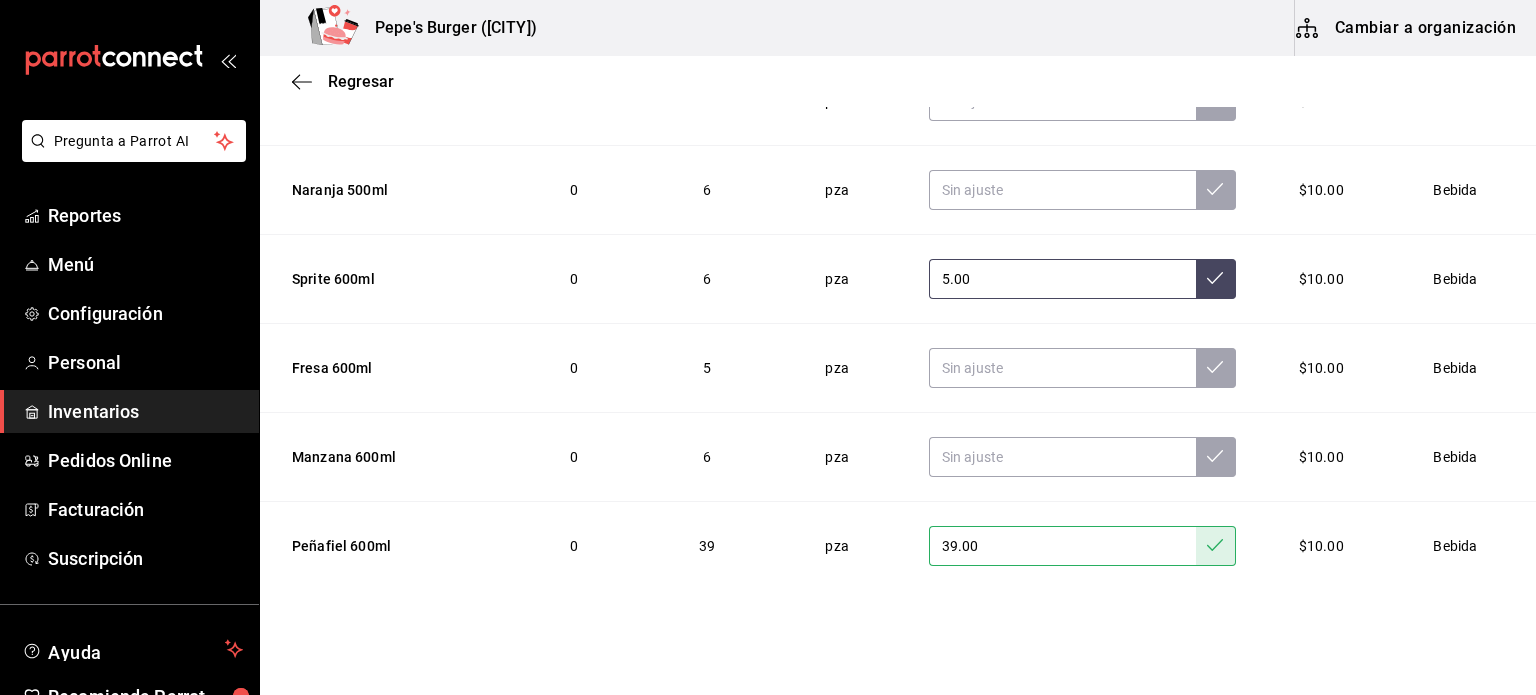 type on "5.00" 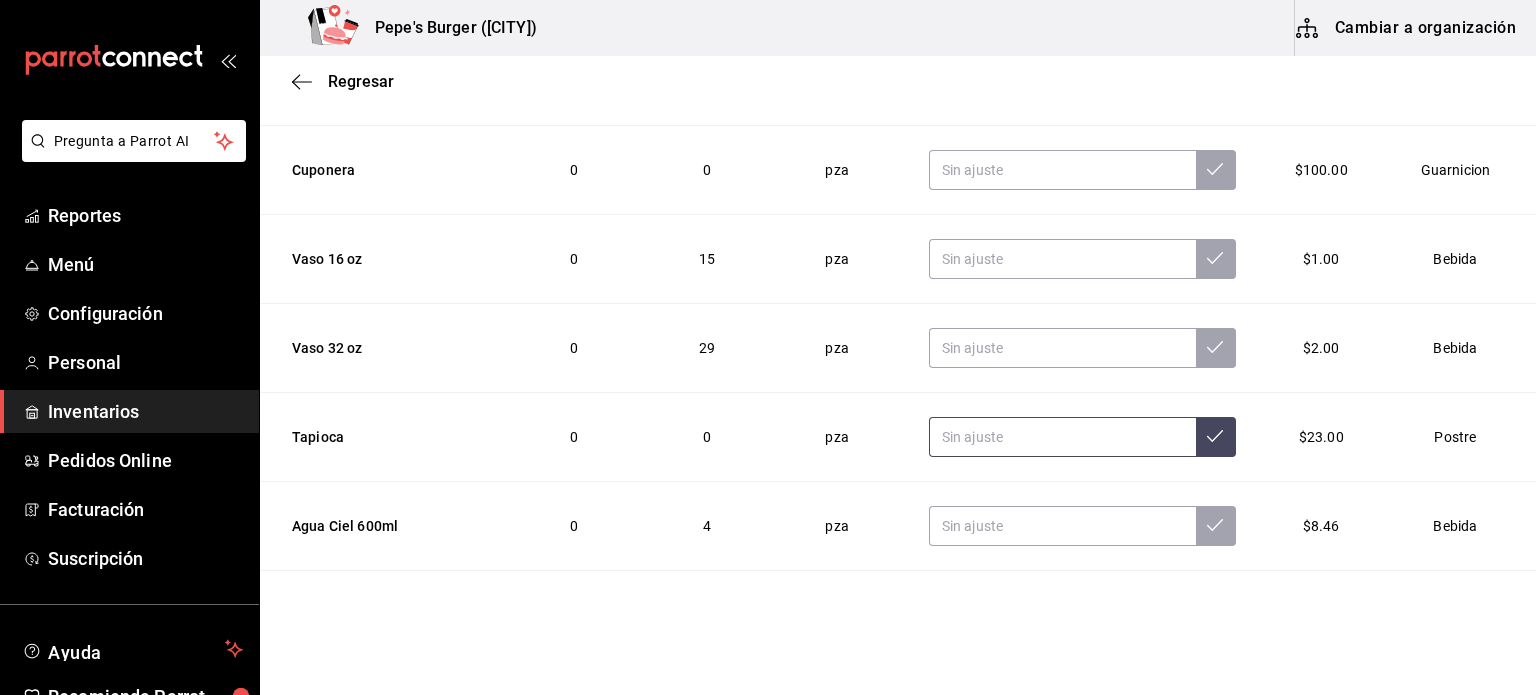 scroll, scrollTop: 272, scrollLeft: 0, axis: vertical 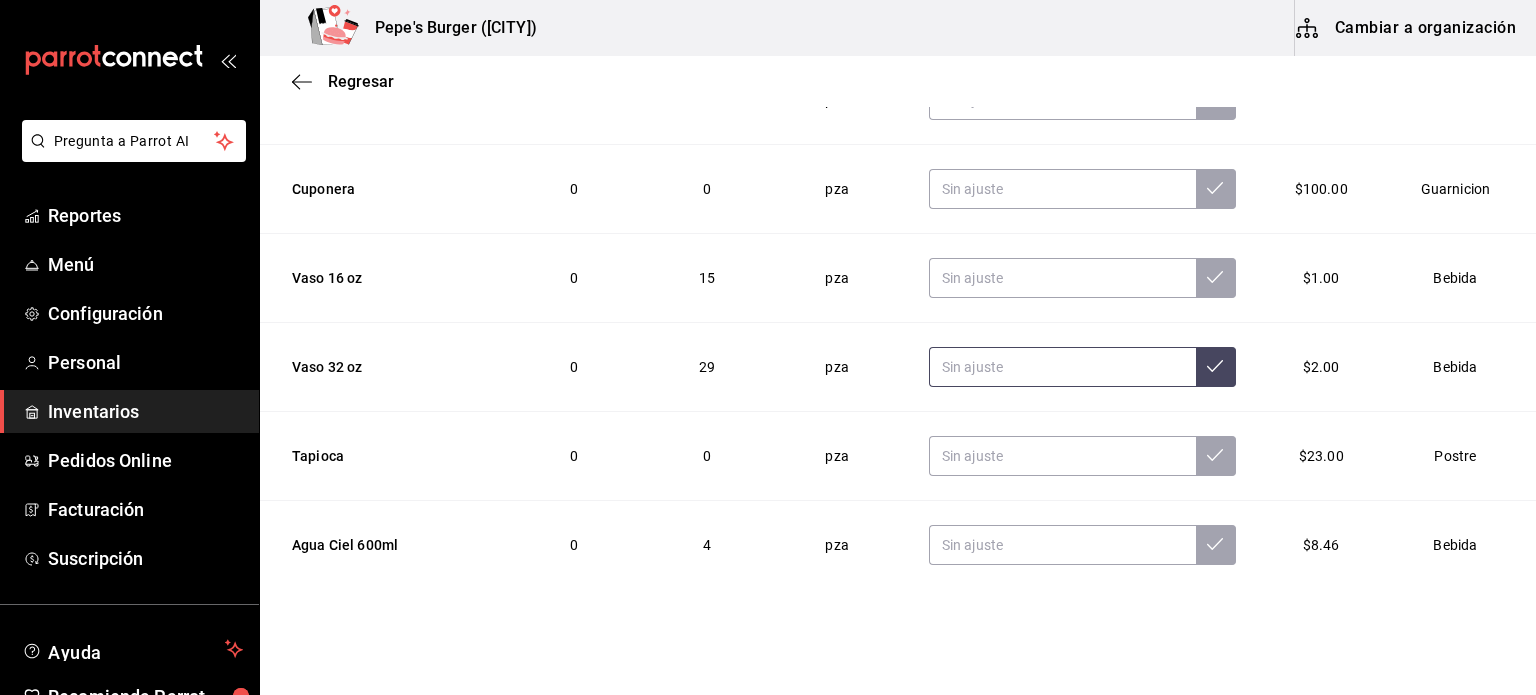 click at bounding box center (1062, 367) 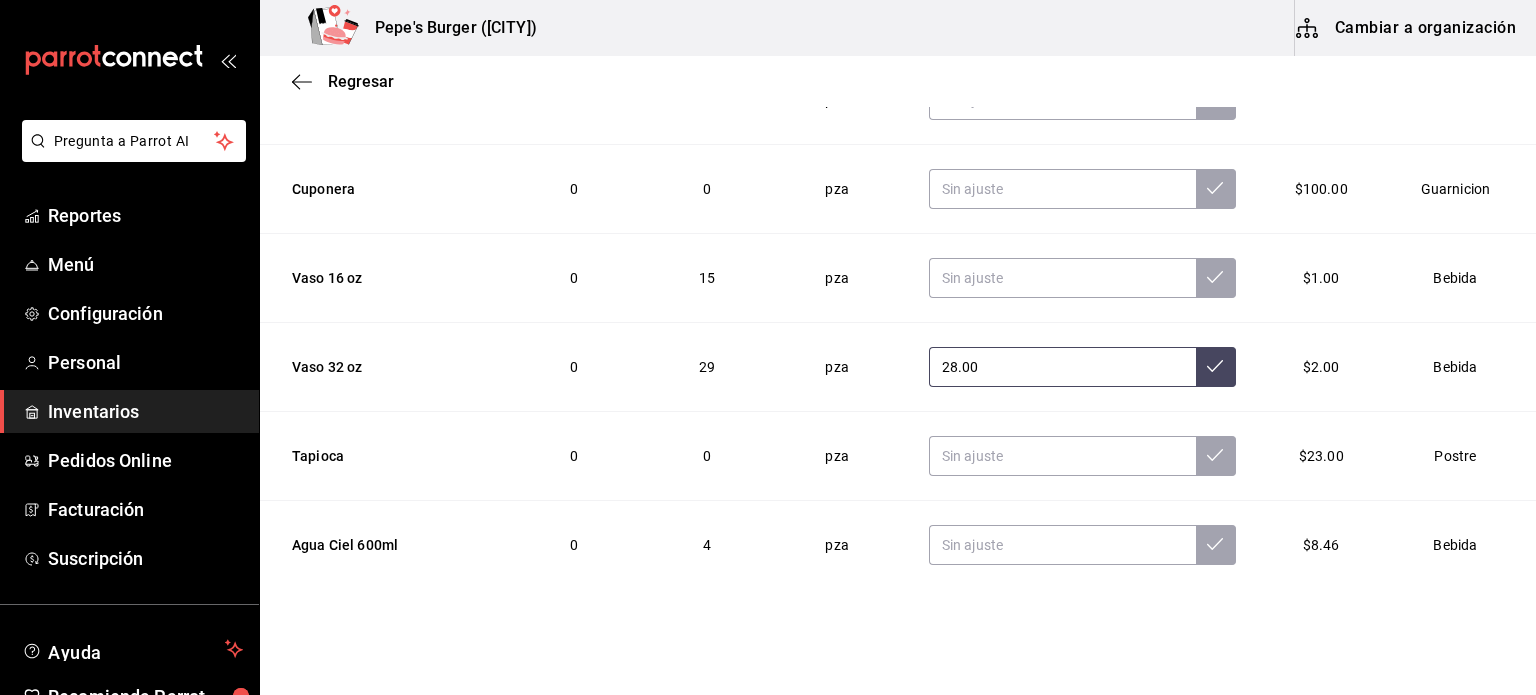 type on "28.00" 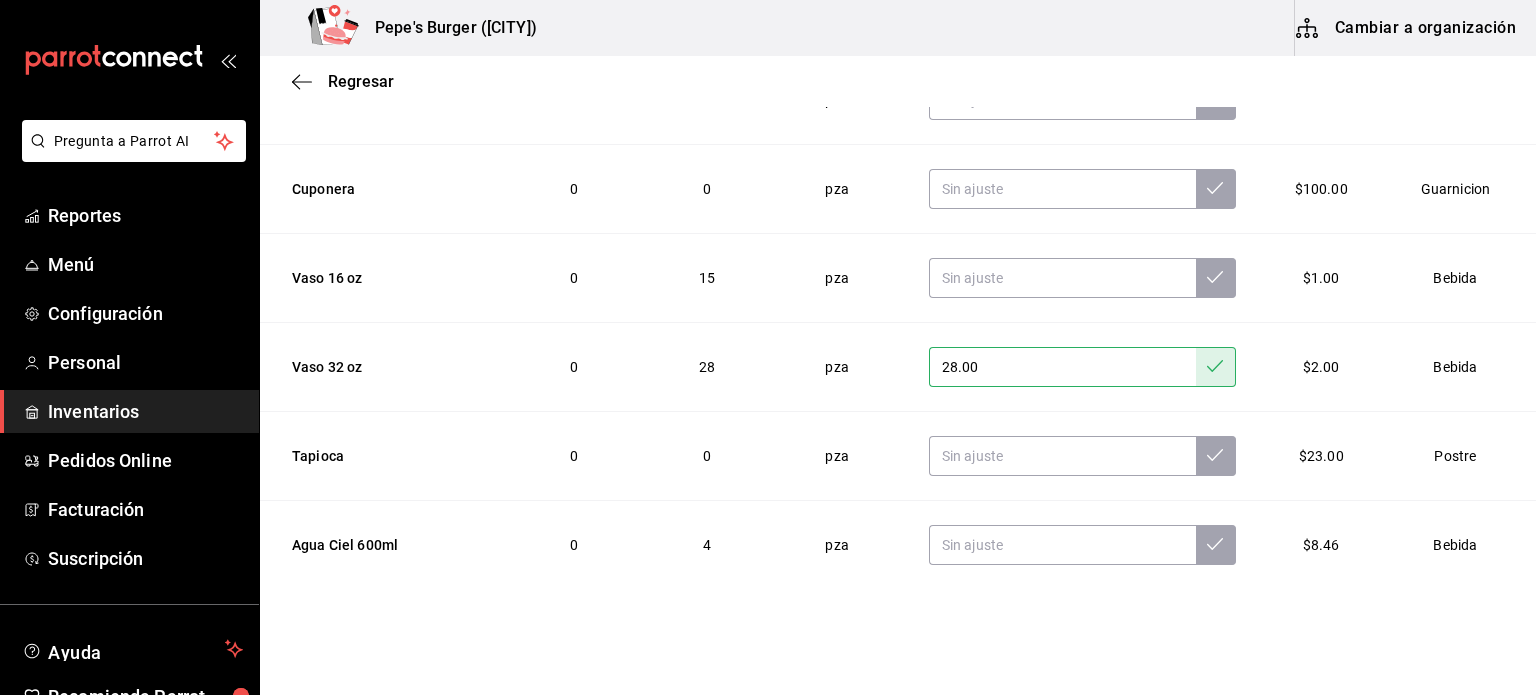 click at bounding box center [1082, 278] 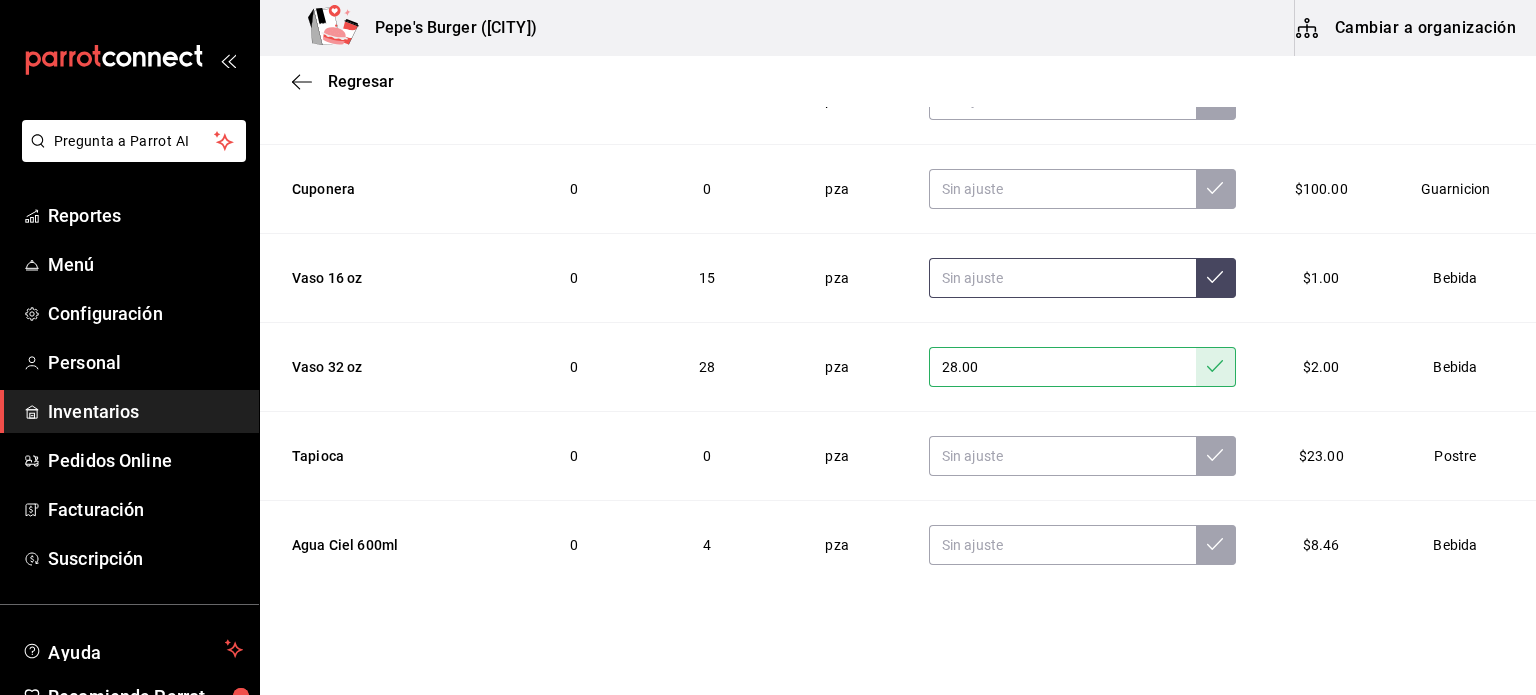 click at bounding box center [1062, 278] 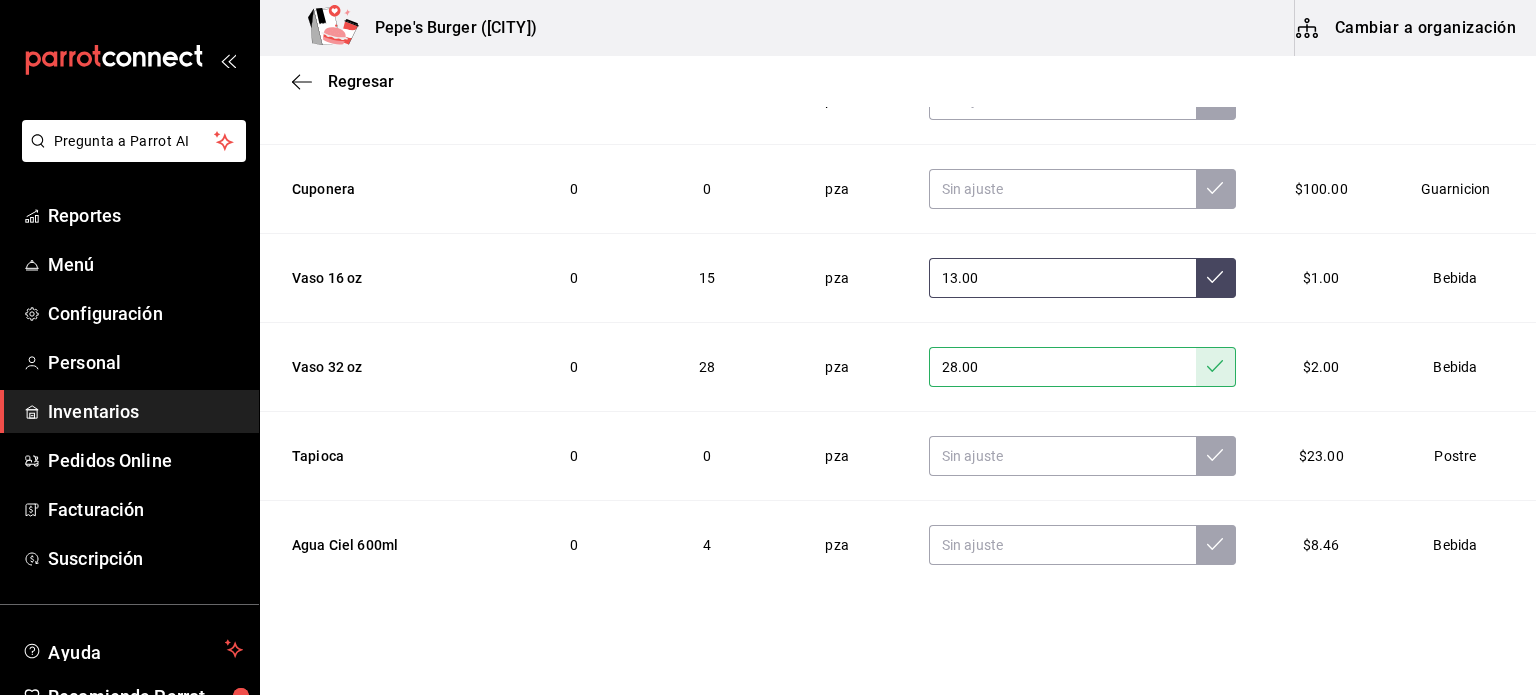type on "13.00" 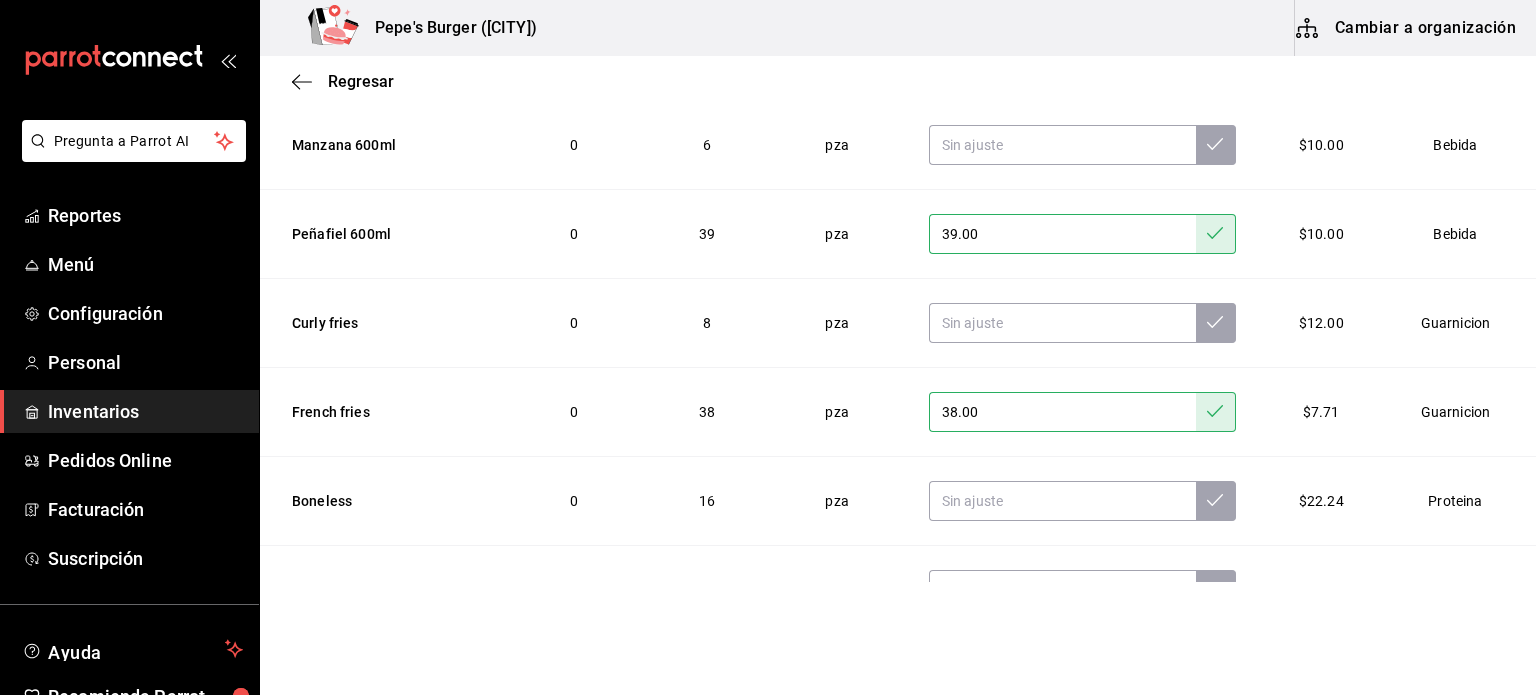 scroll, scrollTop: 1400, scrollLeft: 0, axis: vertical 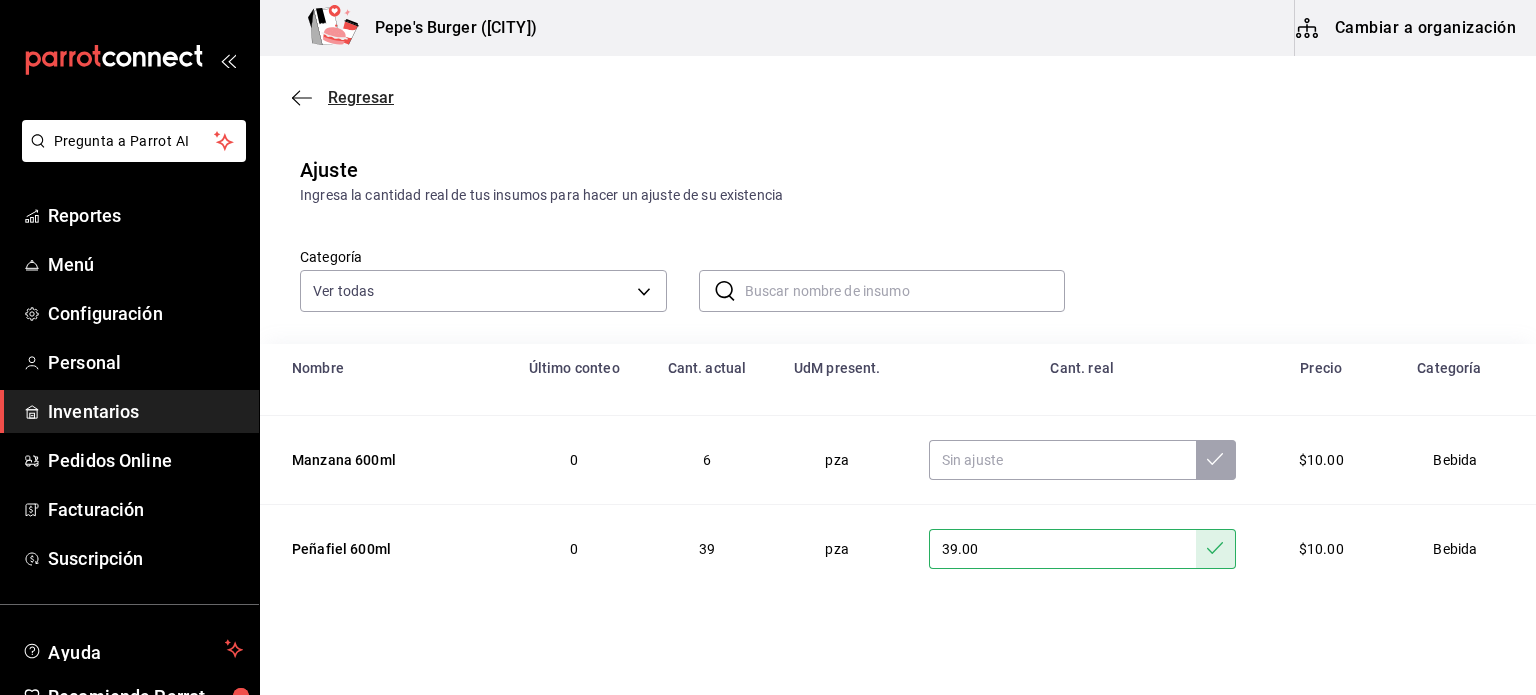 click on "Regresar" at bounding box center [361, 97] 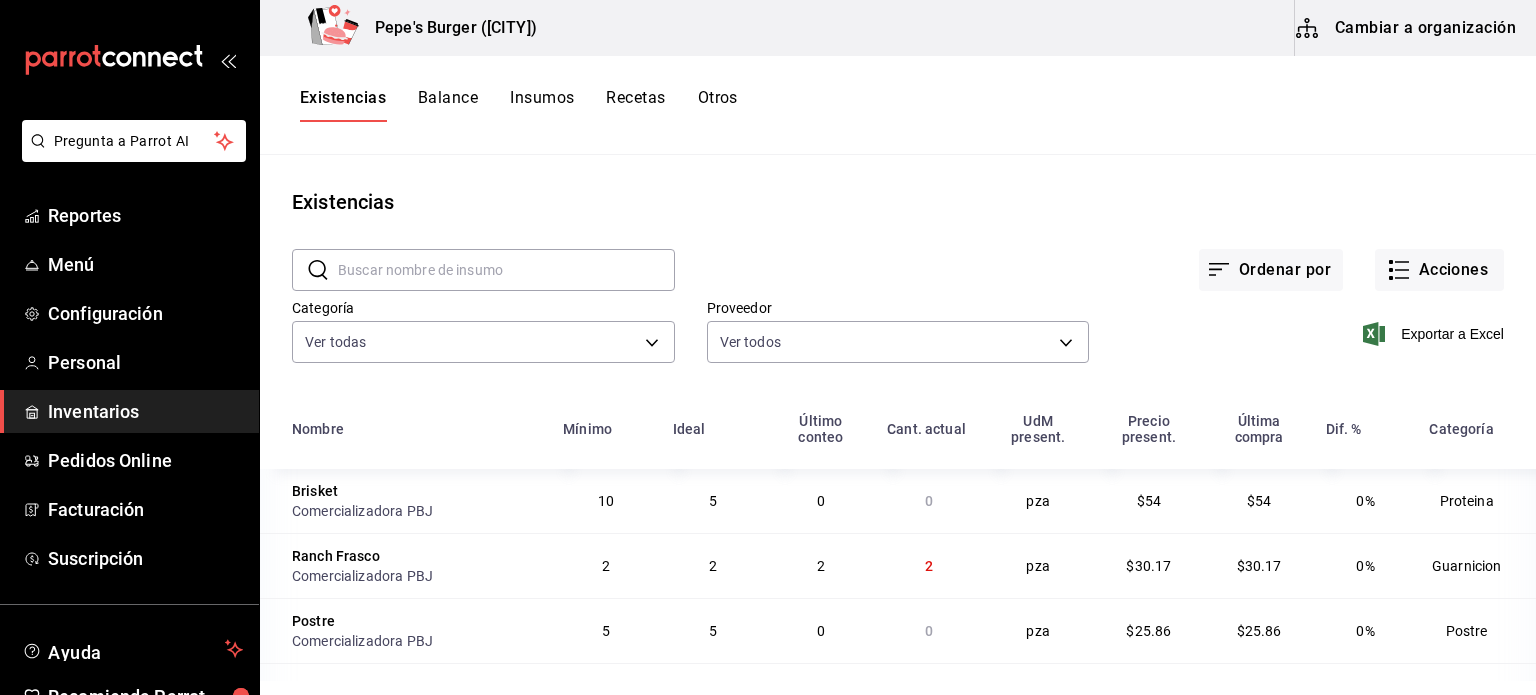 click on "Existencias Balance Insumos Recetas Otros" at bounding box center [898, 105] 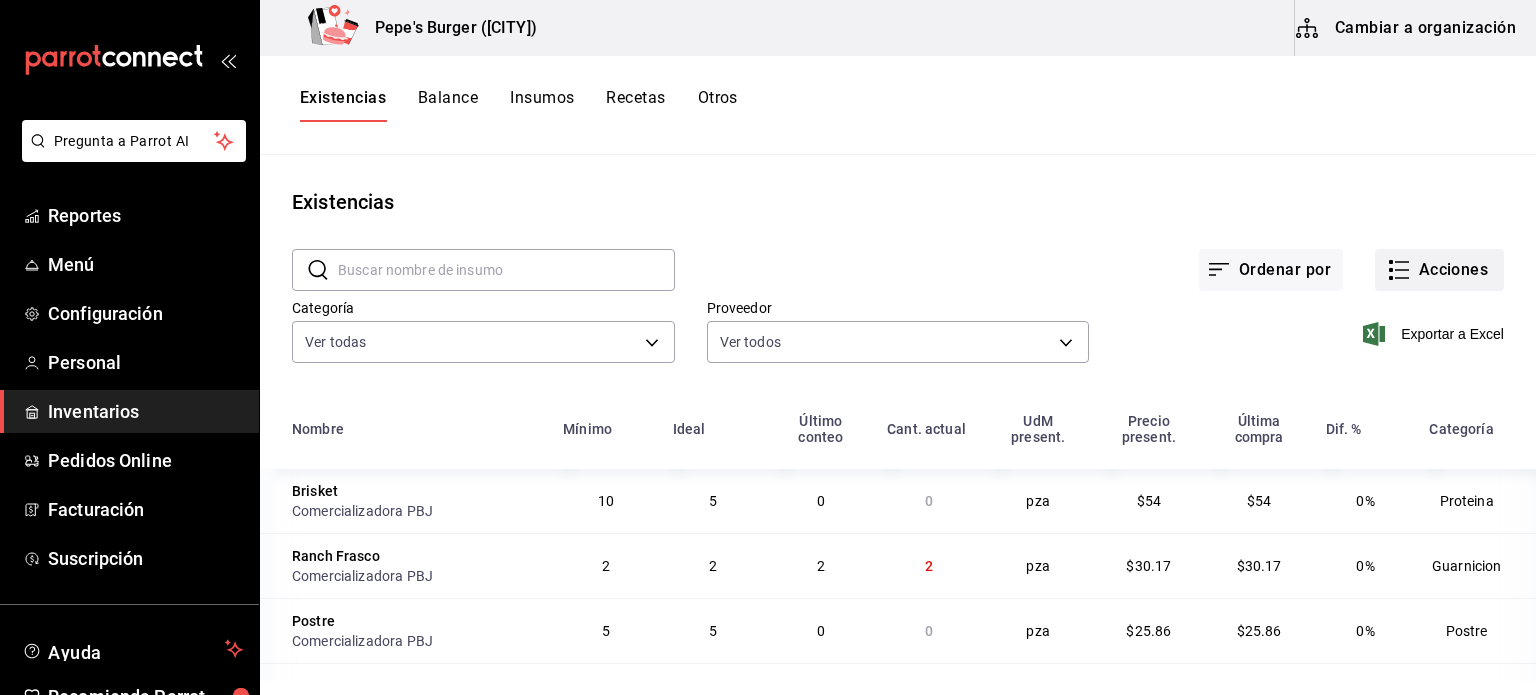 click on "Acciones" at bounding box center (1439, 270) 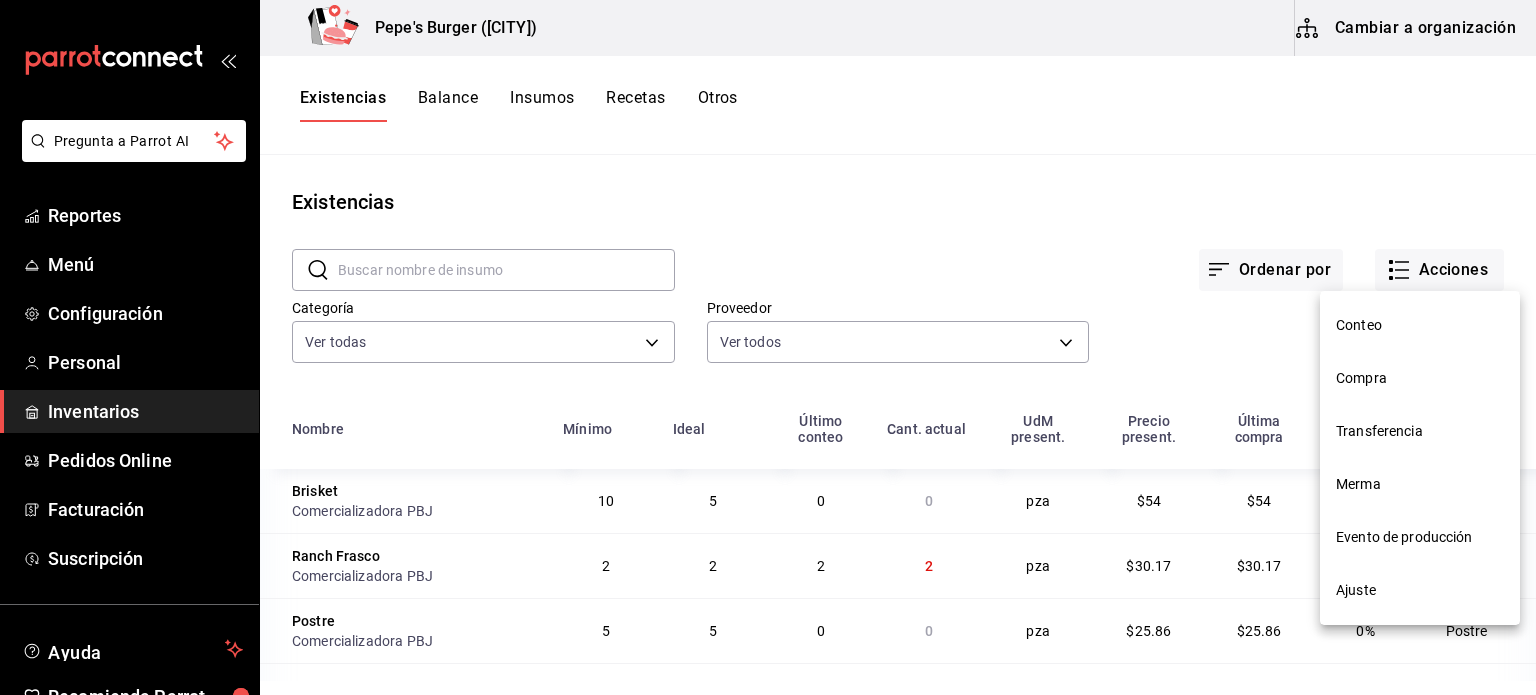 click on "Compra" at bounding box center [1420, 378] 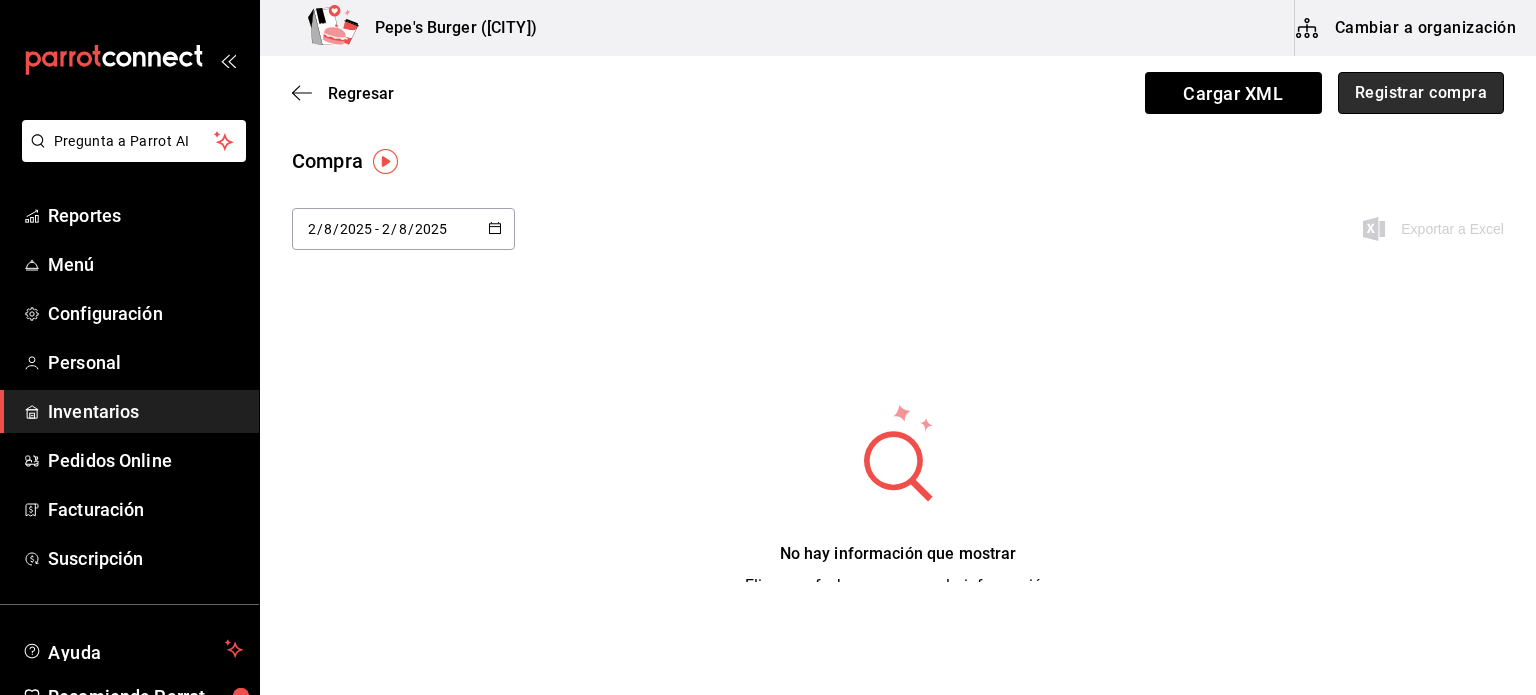click on "Registrar compra" at bounding box center (1421, 93) 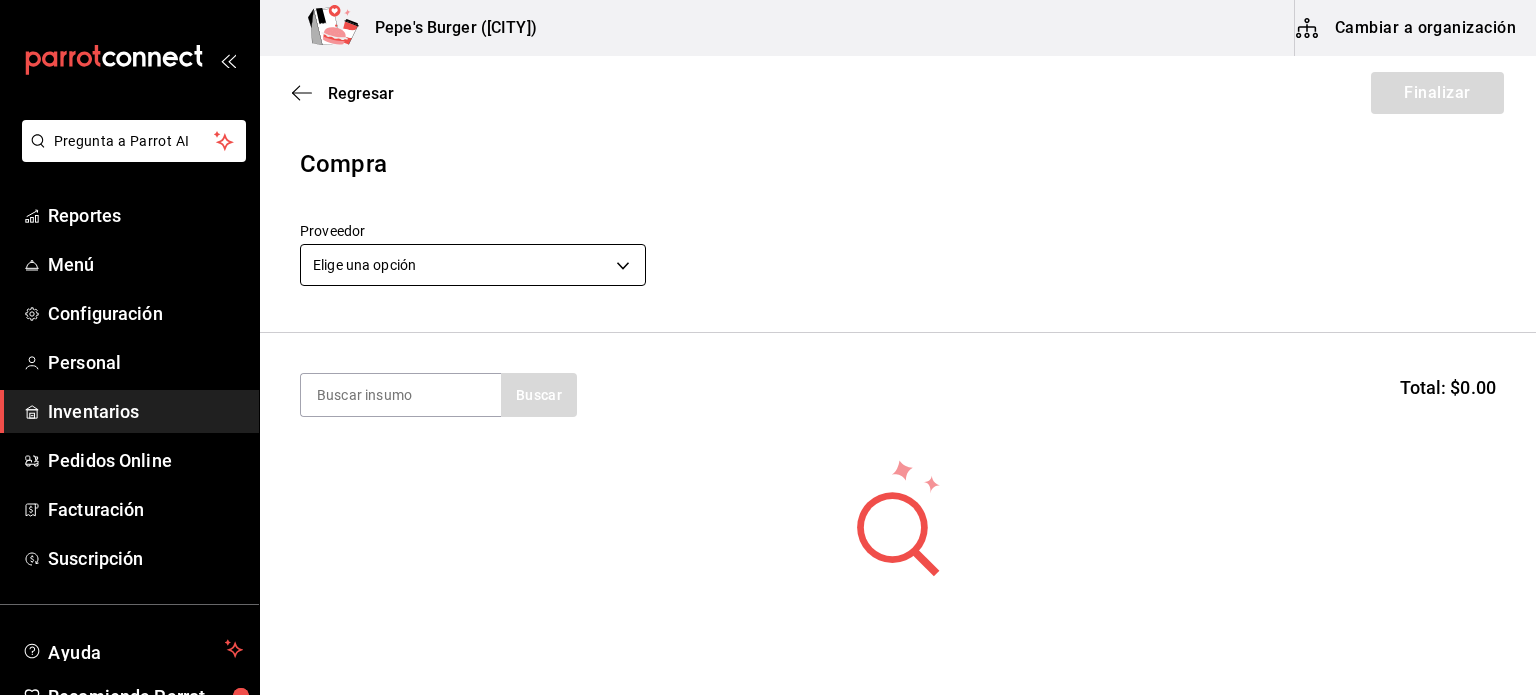 click on "Pregunta a Parrot AI Reportes   Menú   Configuración   Personal   Inventarios   Pedidos Online   Facturación   Suscripción   Ayuda Recomienda Parrot   Jose Angel Ramos   Sugerir nueva función   Pepe's Burger (OBREGÓN) Cambiar a organización Regresar Finalizar Compra Proveedor Elige una opción default Buscar Total: $0.00 No hay insumos a mostrar. Busca un insumo para agregarlo a la lista GANA 1 MES GRATIS EN TU SUSCRIPCIÓN AQUÍ ¿Recuerdas cómo empezó tu restaurante?
Hoy puedes ayudar a un colega a tener el mismo cambio que tú viviste.
Recomienda Parrot directamente desde tu Portal Administrador.
Es fácil y rápido.
🎁 Por cada restaurante que se una, ganas 1 mes gratis. Ver video tutorial Ir a video Pregunta a Parrot AI Reportes   Menú   Configuración   Personal   Inventarios   Pedidos Online   Facturación   Suscripción   Ayuda Recomienda Parrot   Jose Angel Ramos   Sugerir nueva función   Editar Eliminar Visitar centro de ayuda (81) 2046 6363 soporte@parrotsoftware.io (81) 2046 6363" at bounding box center (768, 291) 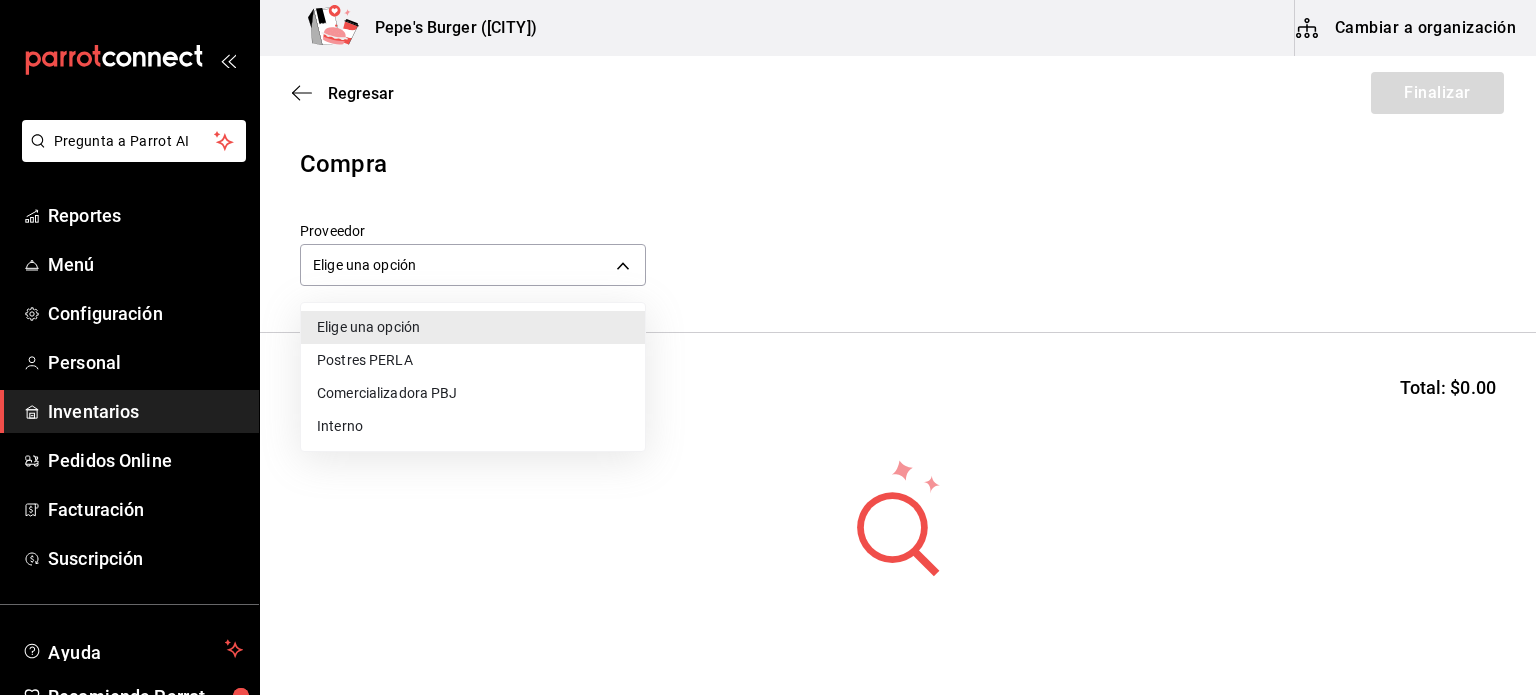 click on "Comercializadora PBJ" at bounding box center (473, 393) 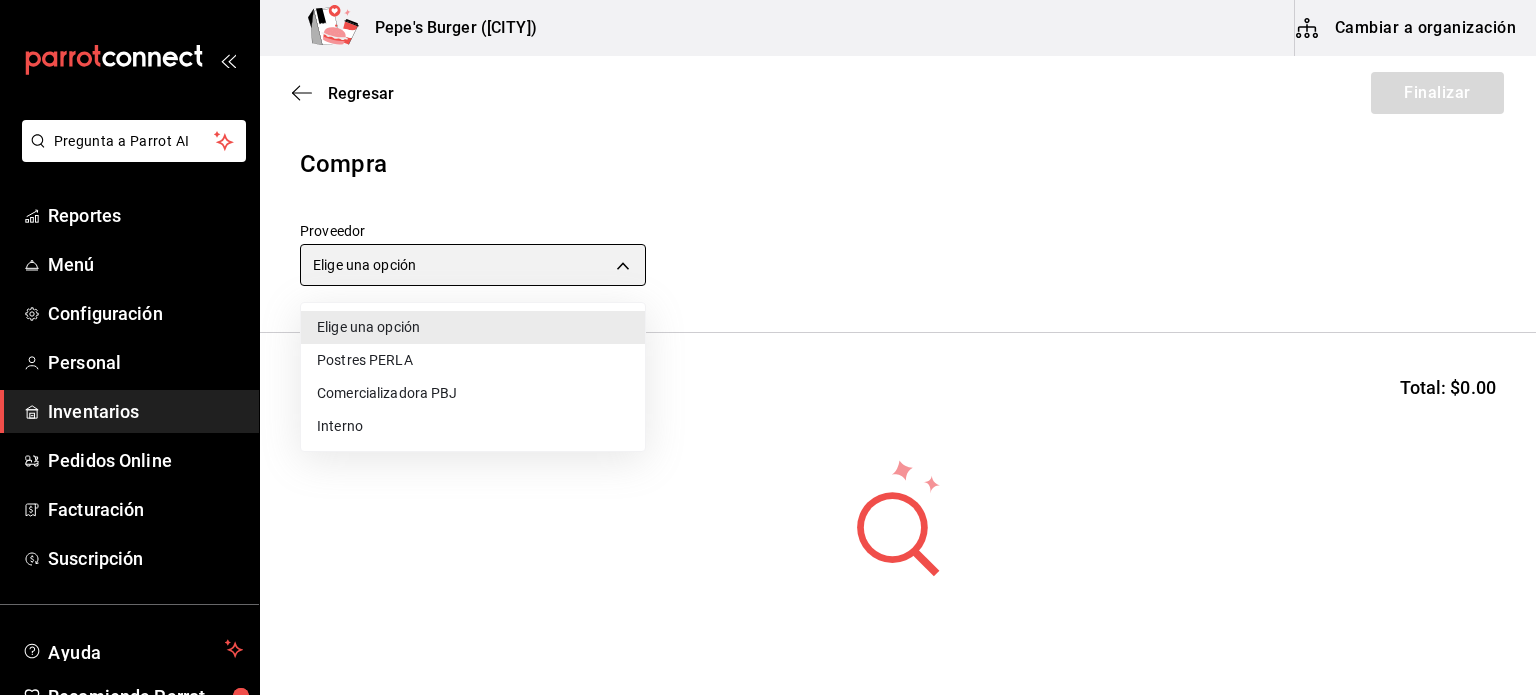 type on "73989370-521d-4bc8-8ea0-0c8e3494ddd7" 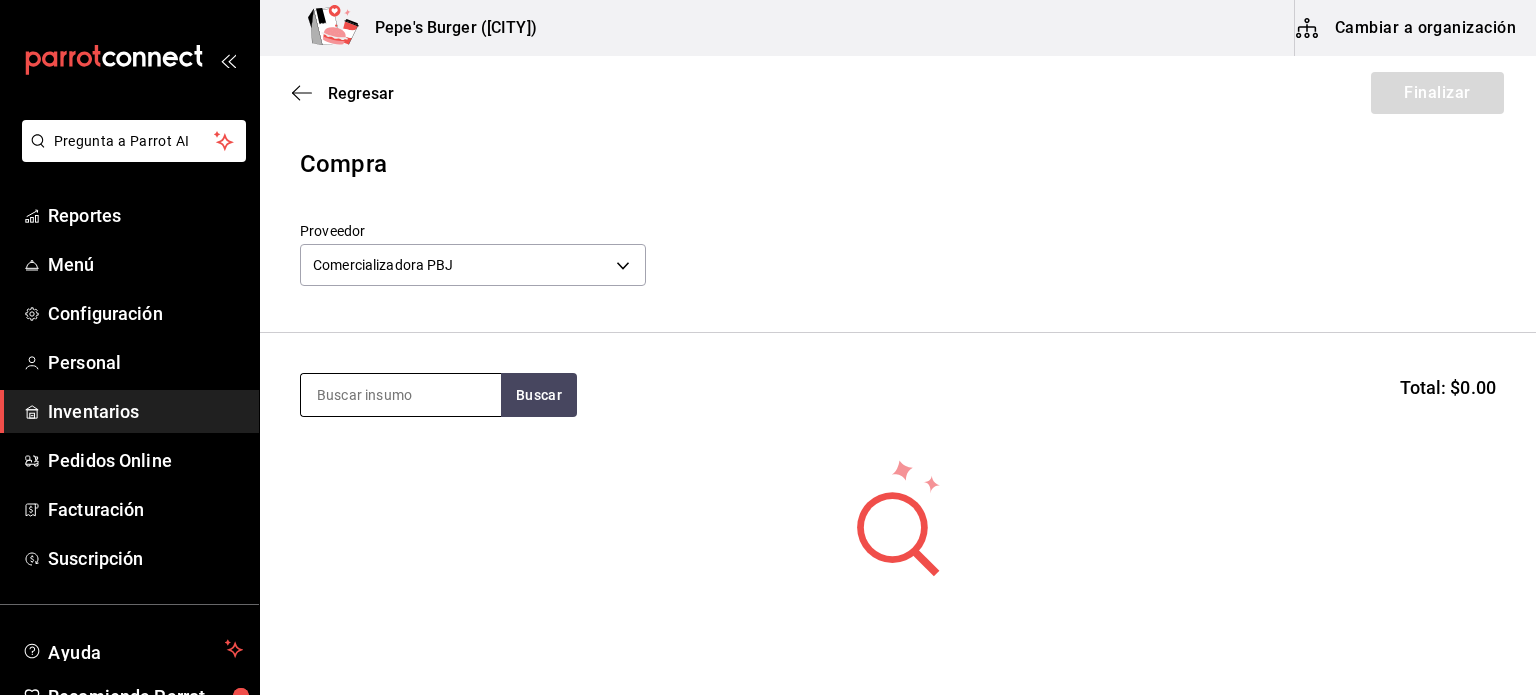 click at bounding box center [401, 395] 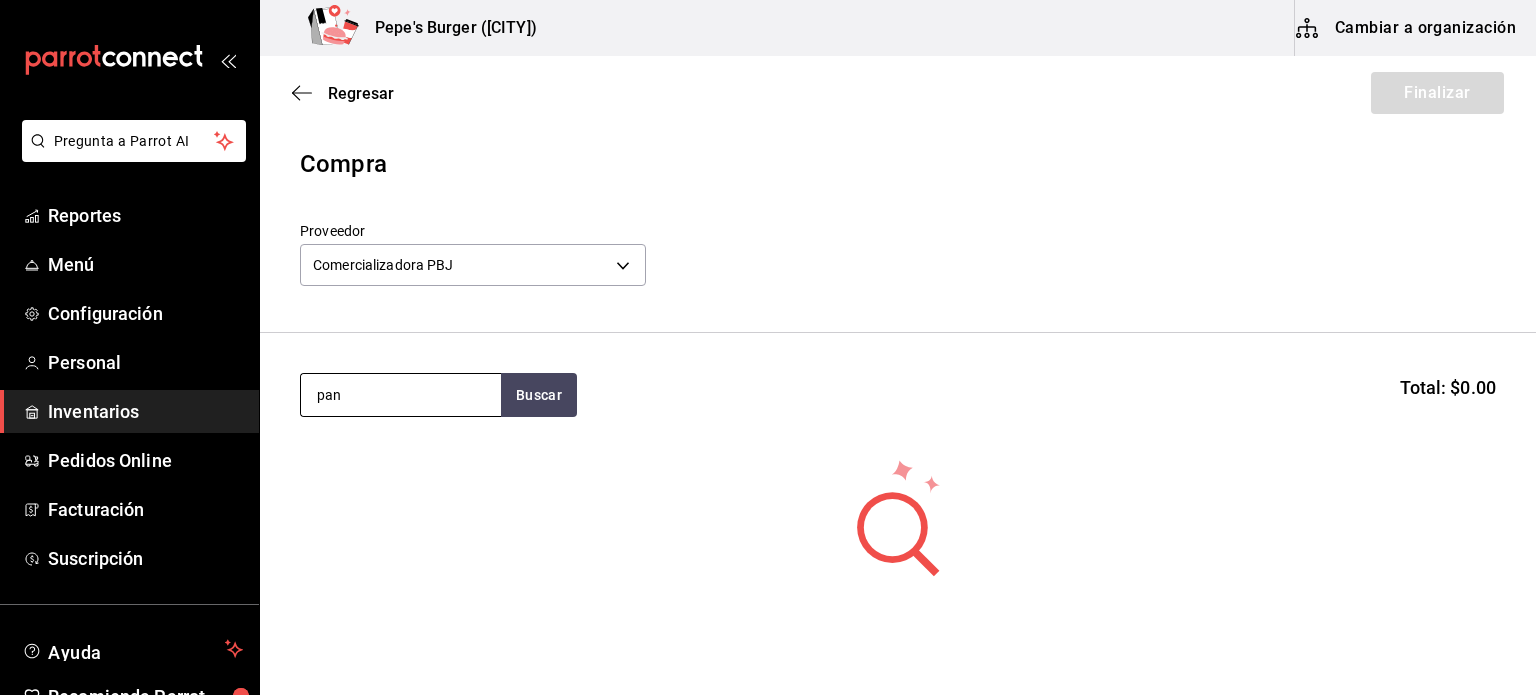 type on "pan" 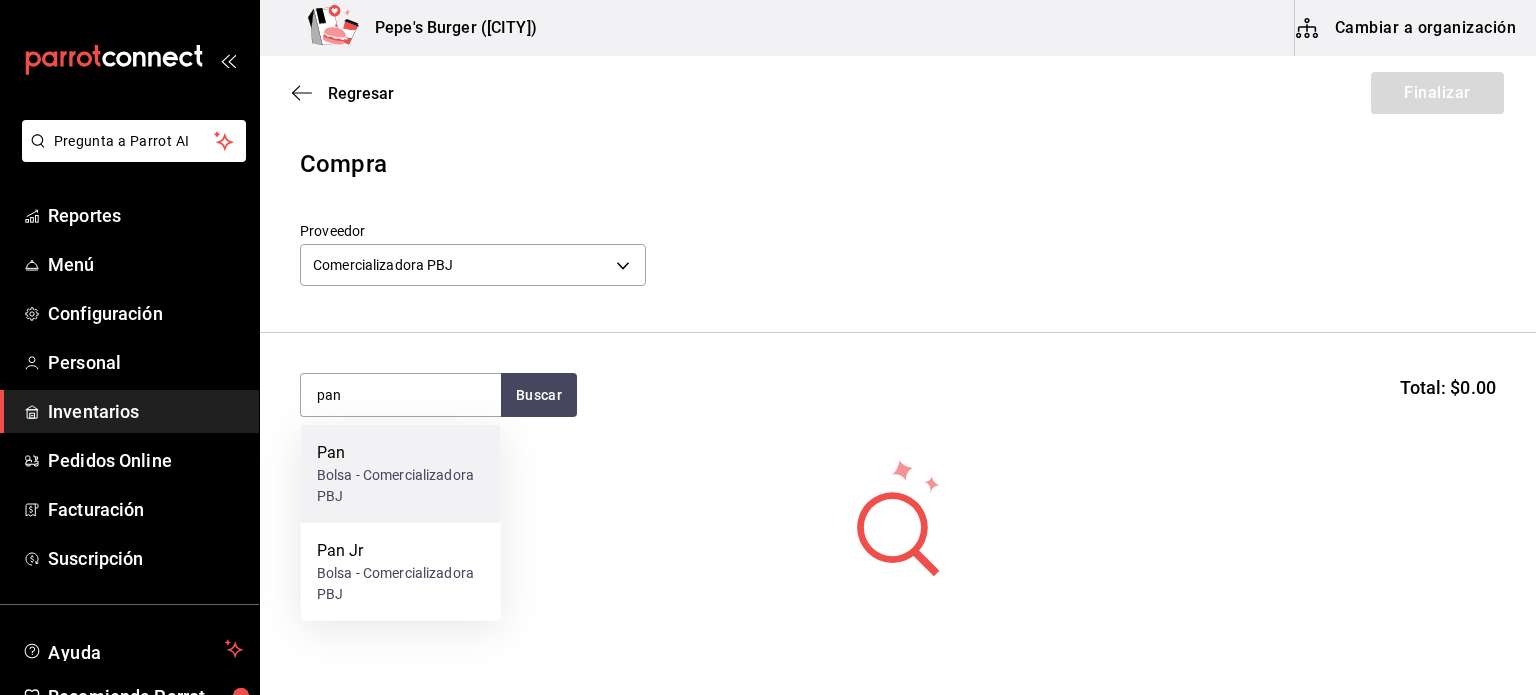 click on "Bolsa - Comercializadora PBJ" at bounding box center (401, 486) 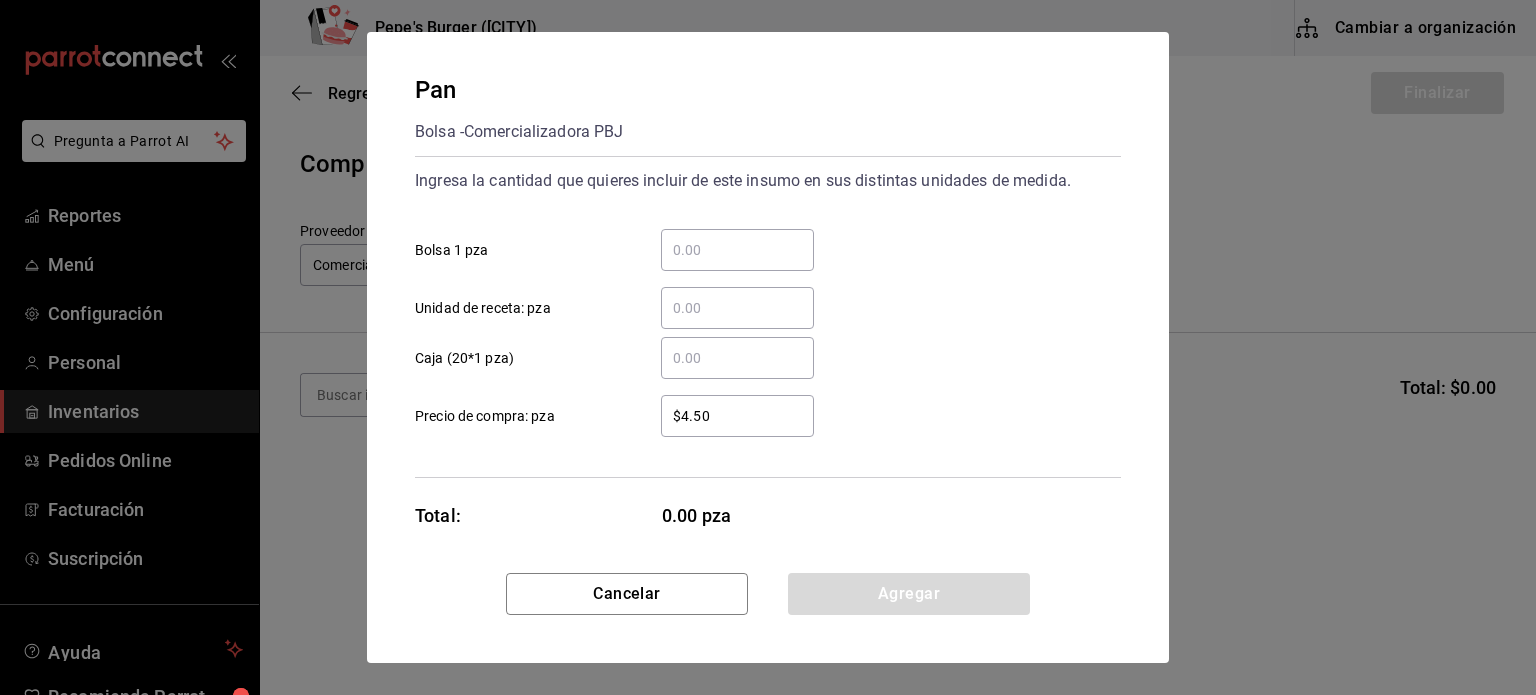 click on "​ Bolsa 1 pza" at bounding box center (737, 250) 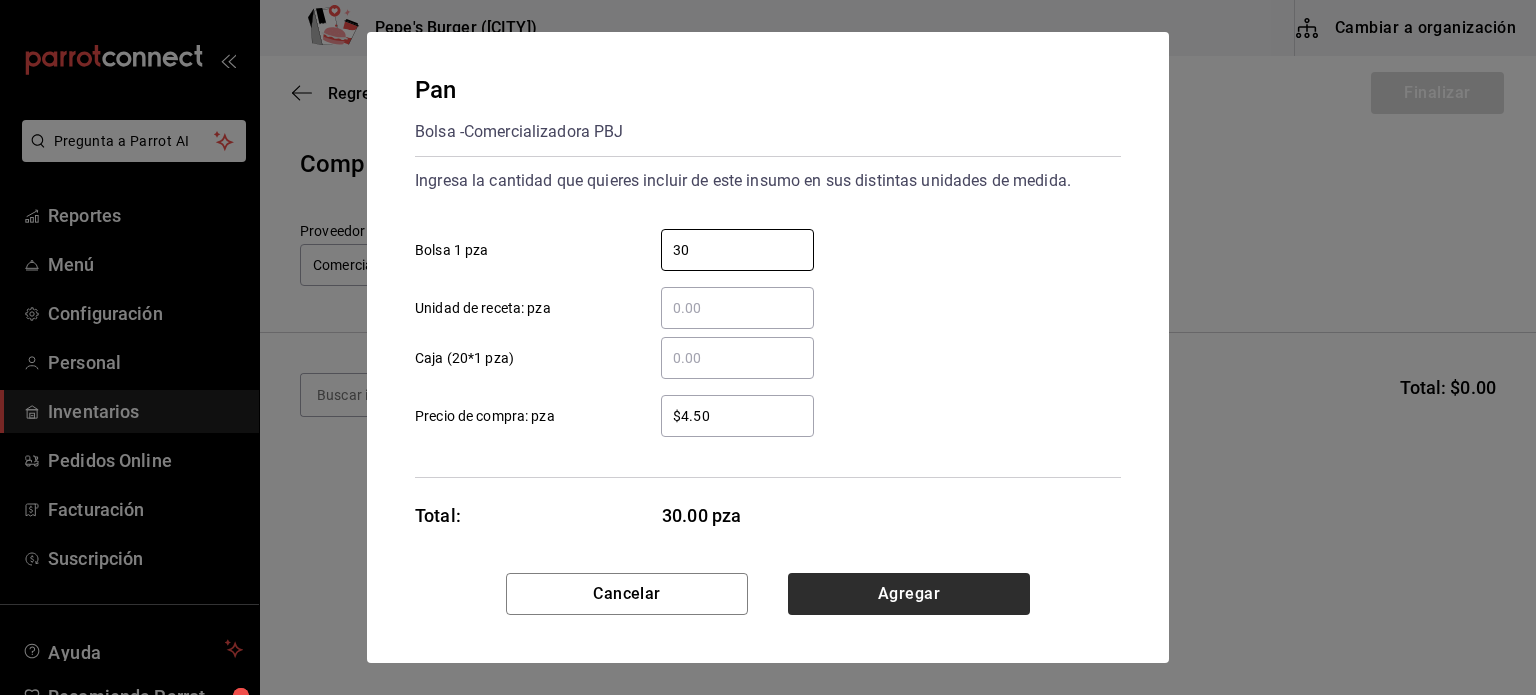 type on "30" 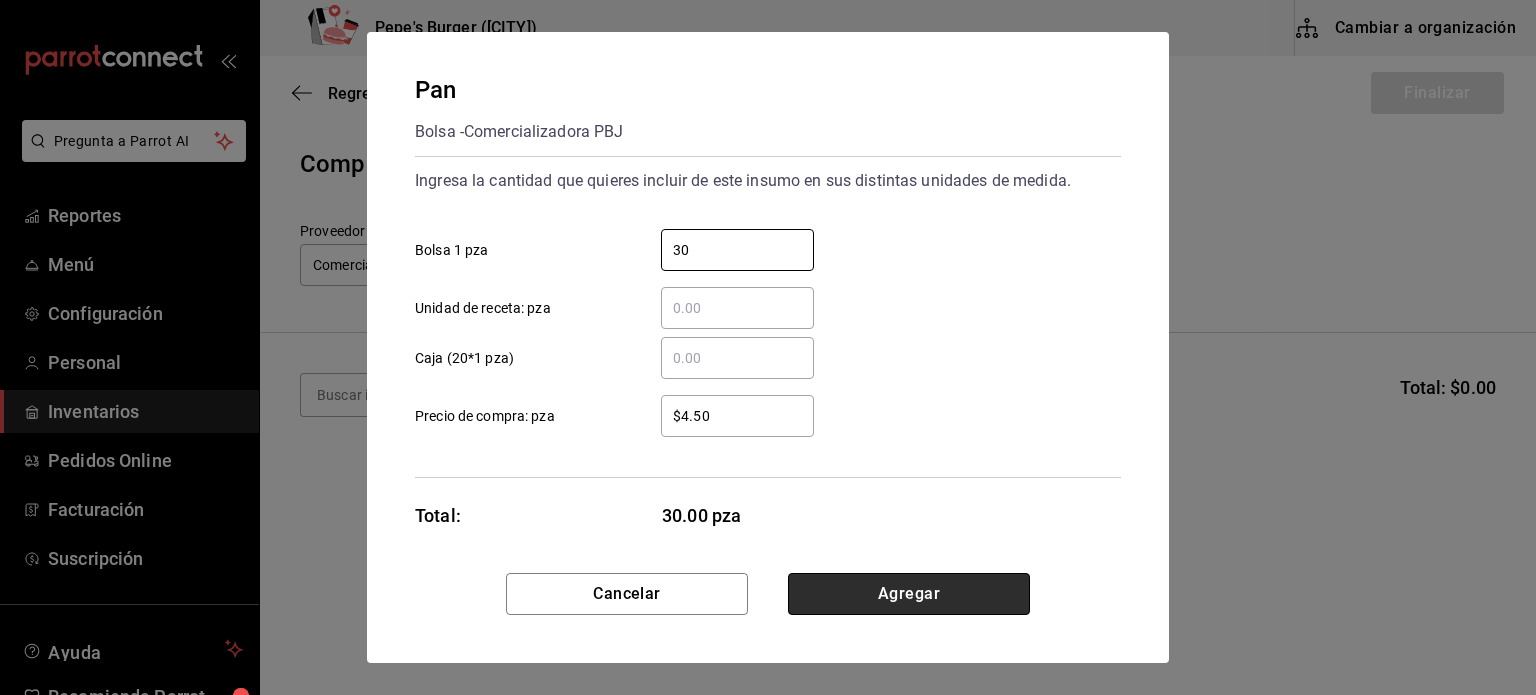 click on "Agregar" at bounding box center (909, 594) 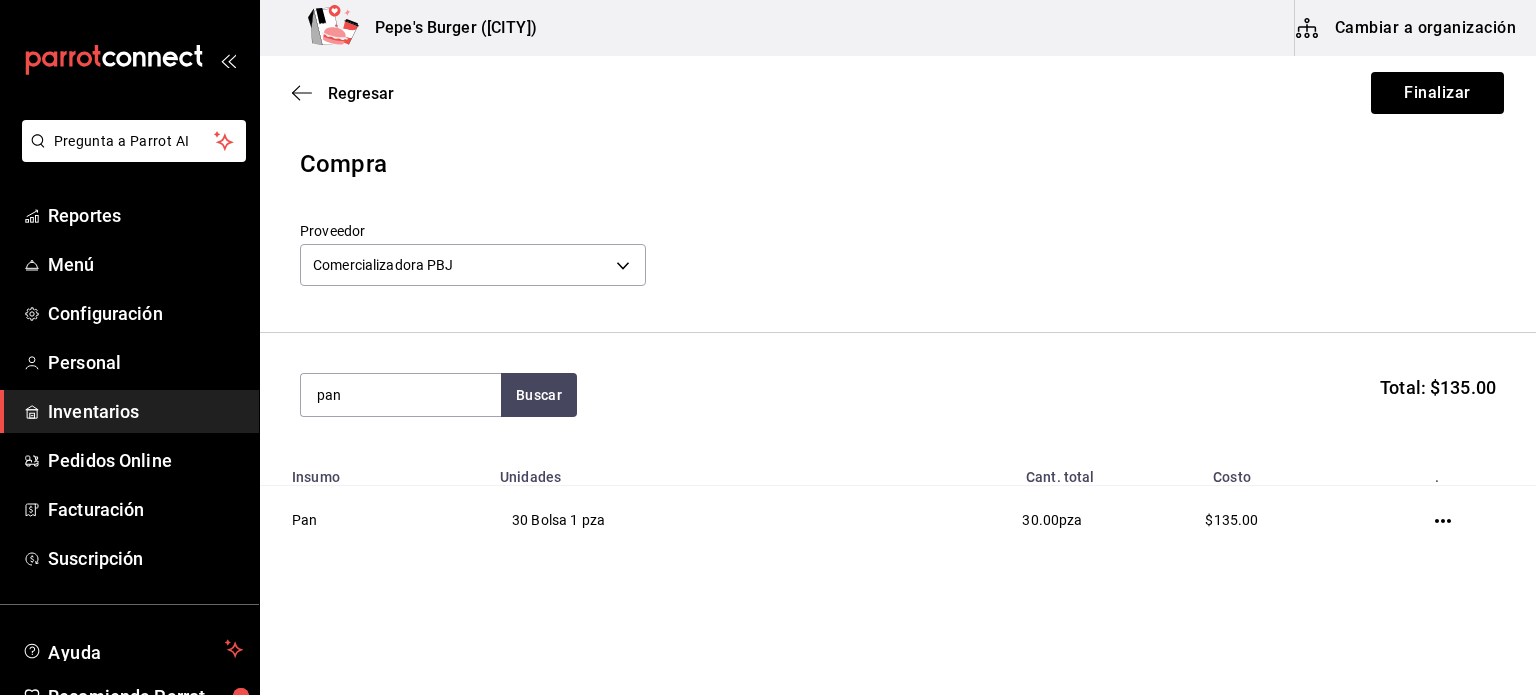 type on "pan" 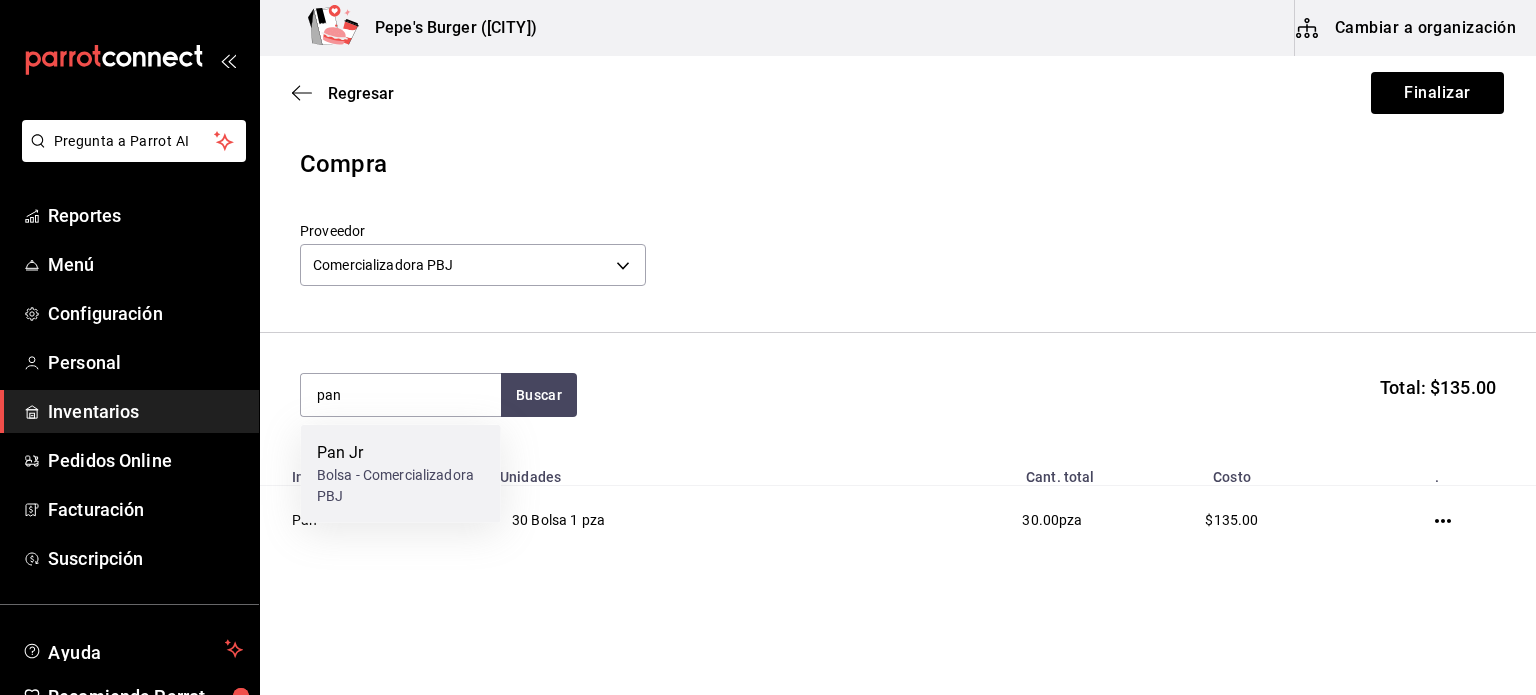 click on "Pan Jr" at bounding box center [401, 453] 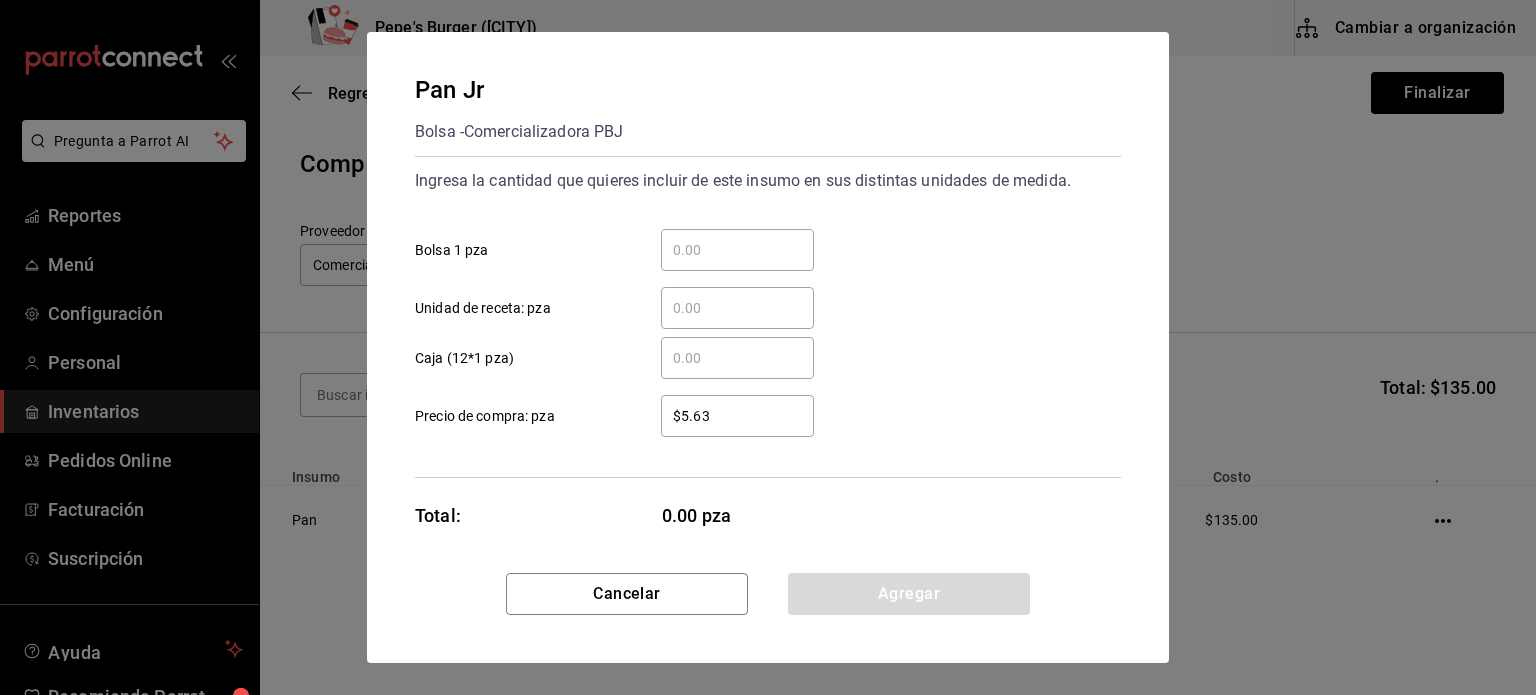 click on "​ Unidad de receta: pza" at bounding box center (760, 300) 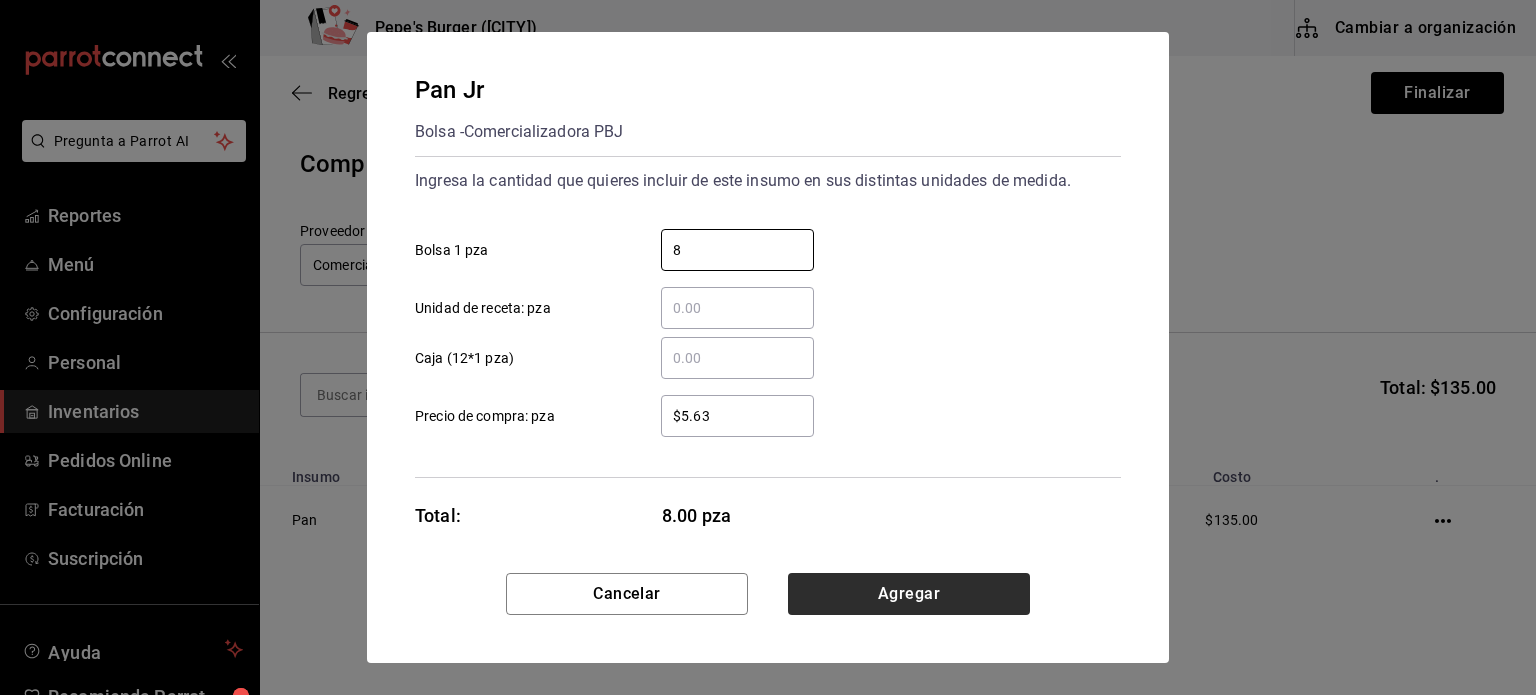 type on "8" 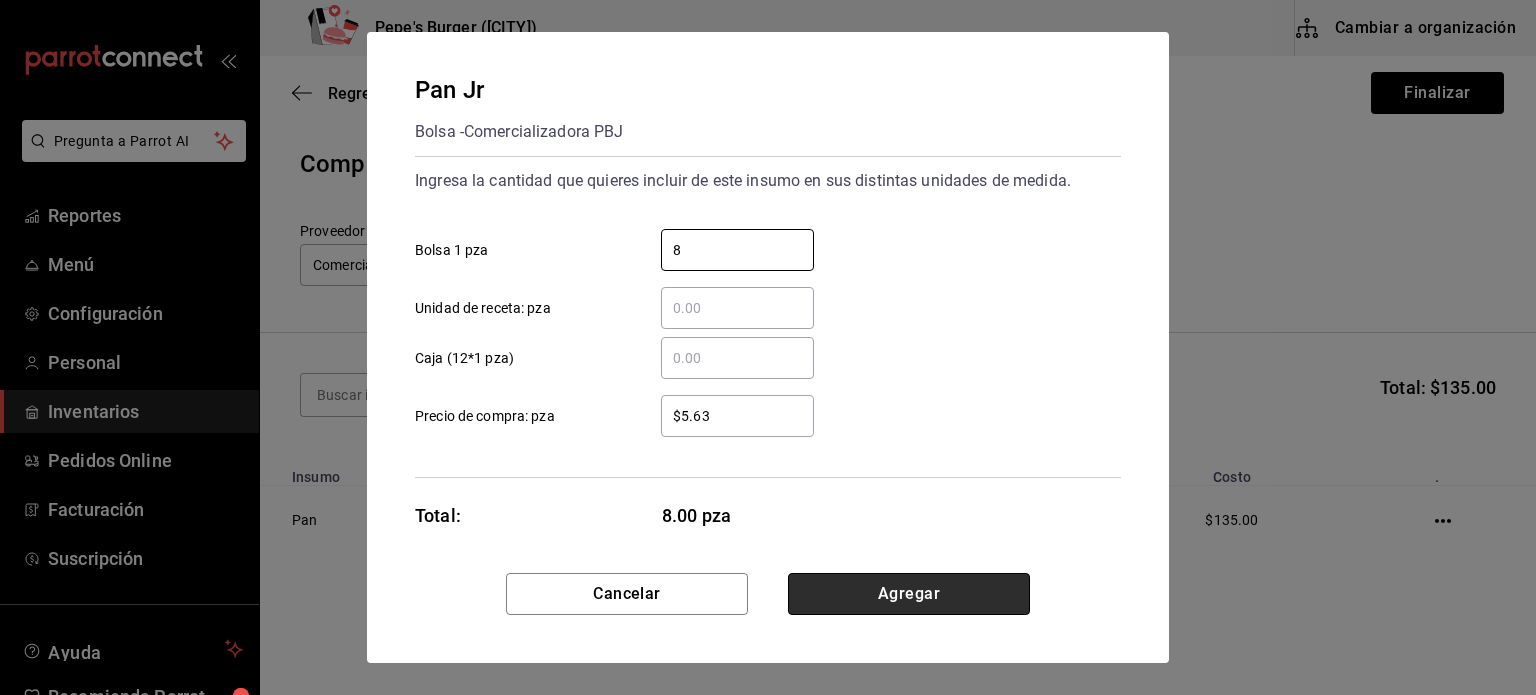 click on "Agregar" at bounding box center (909, 594) 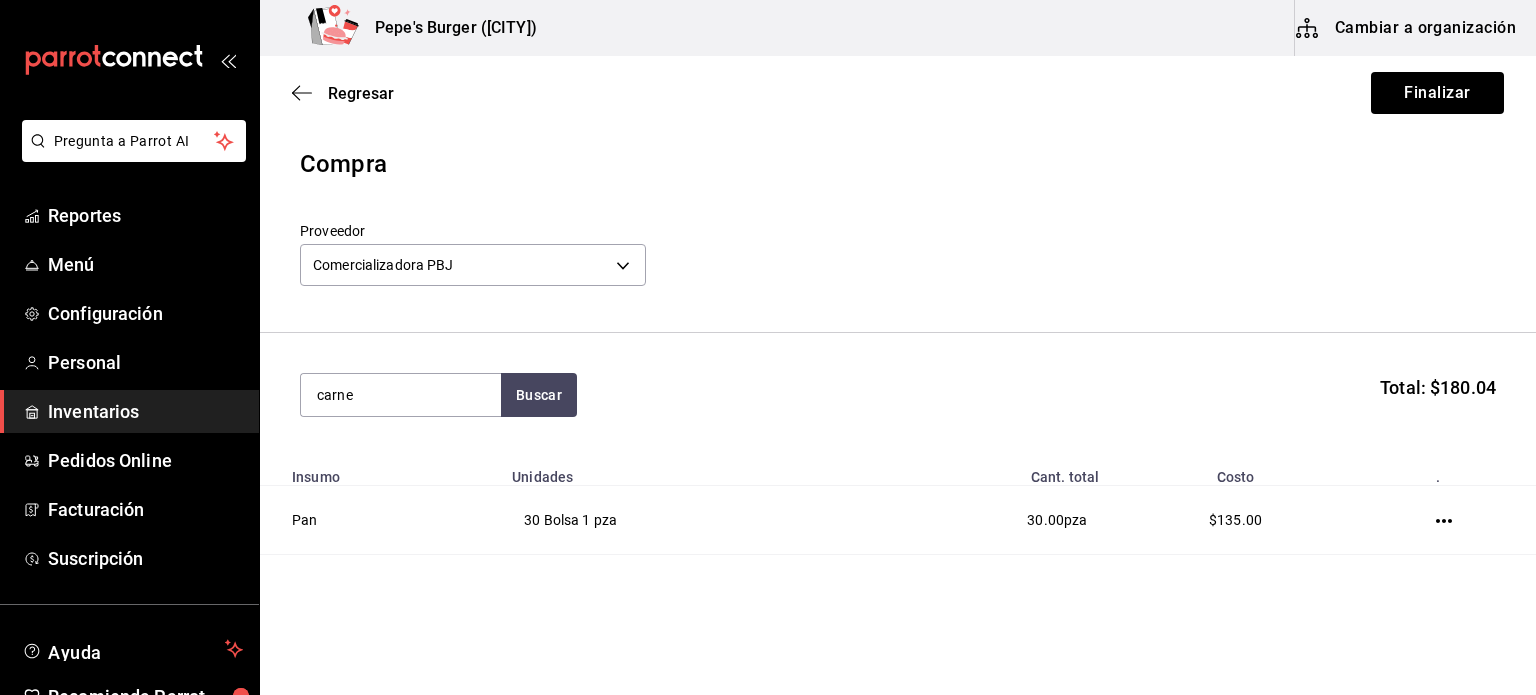type on "carne" 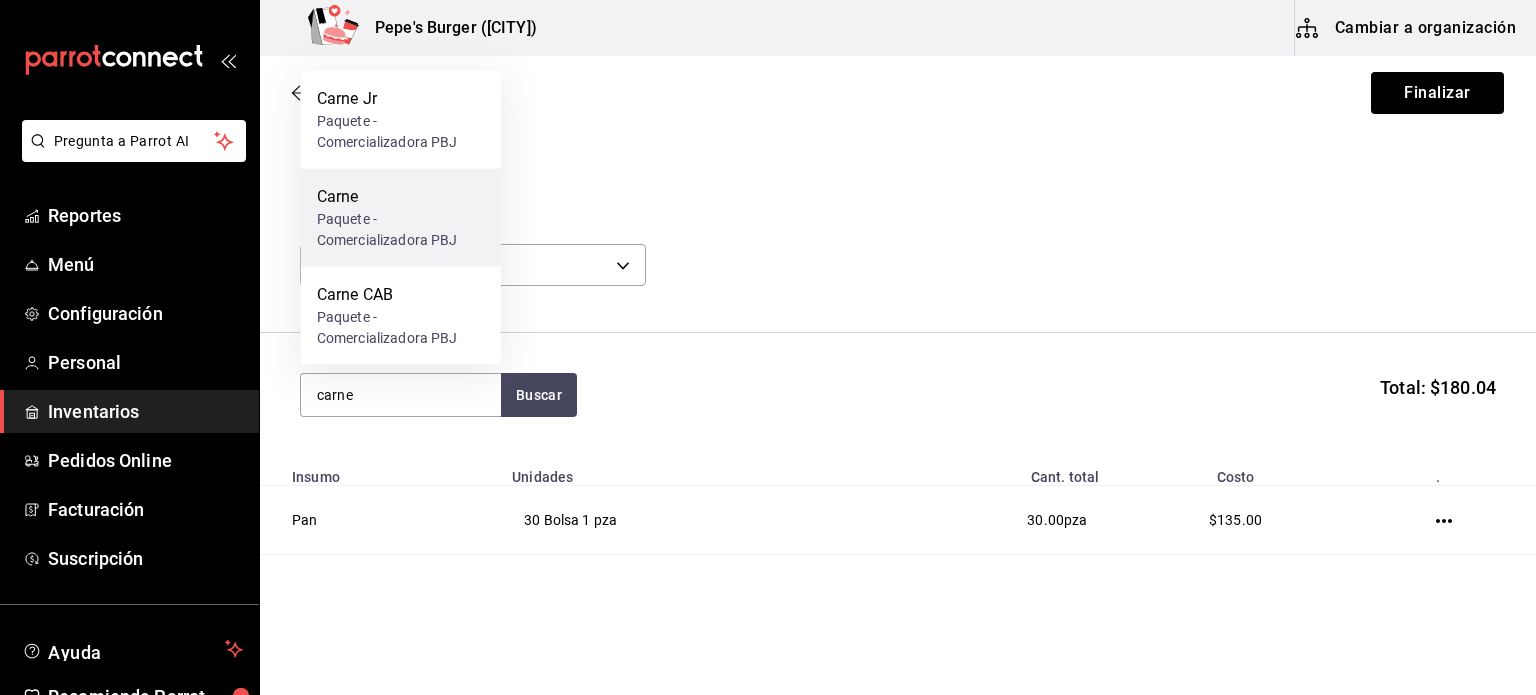 click on "Paquete - Comercializadora PBJ" at bounding box center (401, 230) 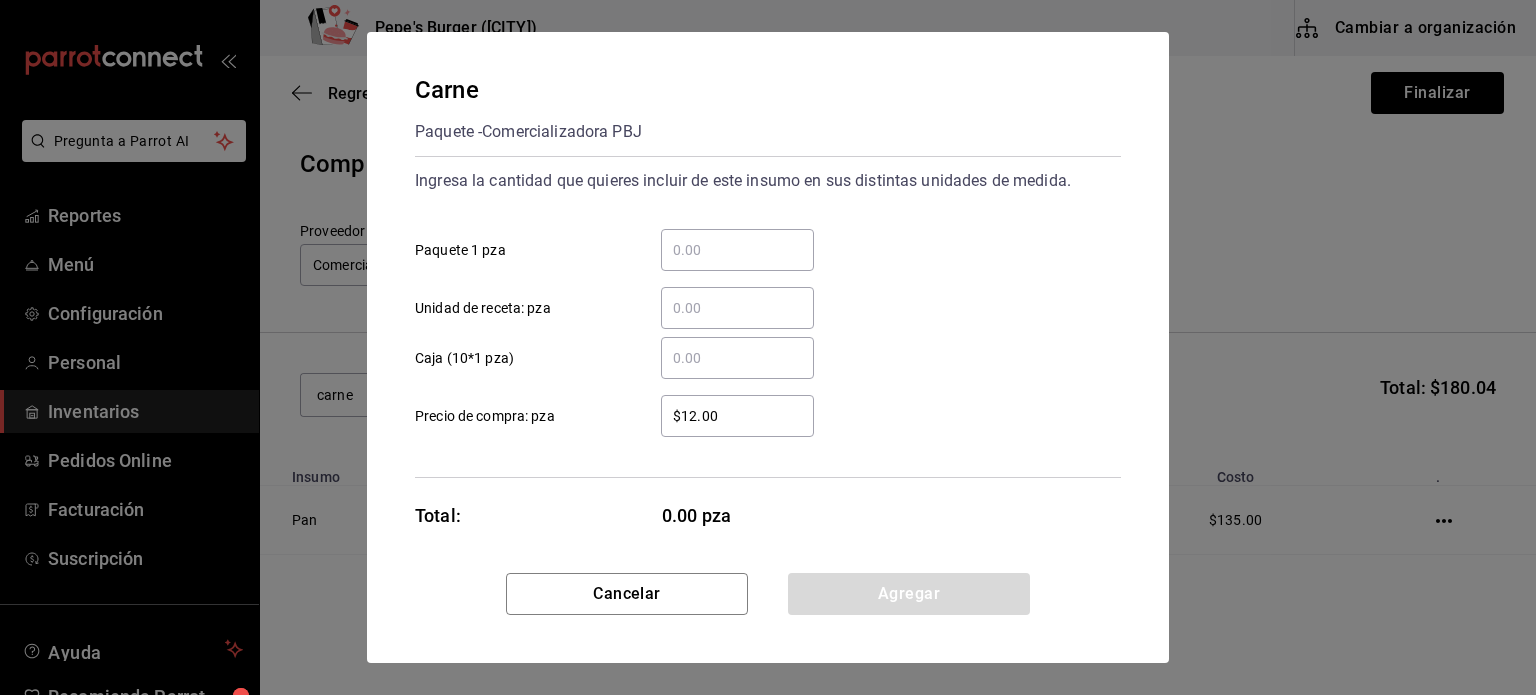 type 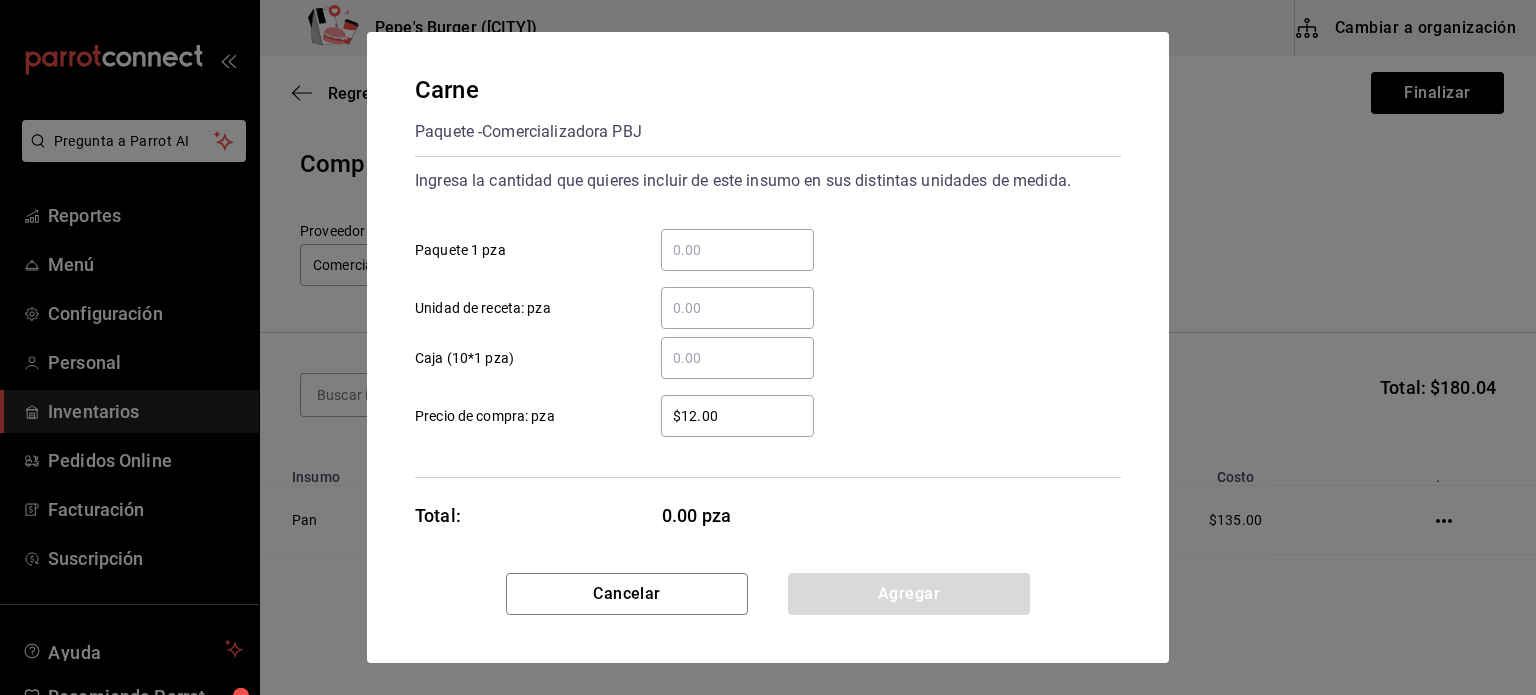 click on "​ Paquete 1 pza" at bounding box center (737, 250) 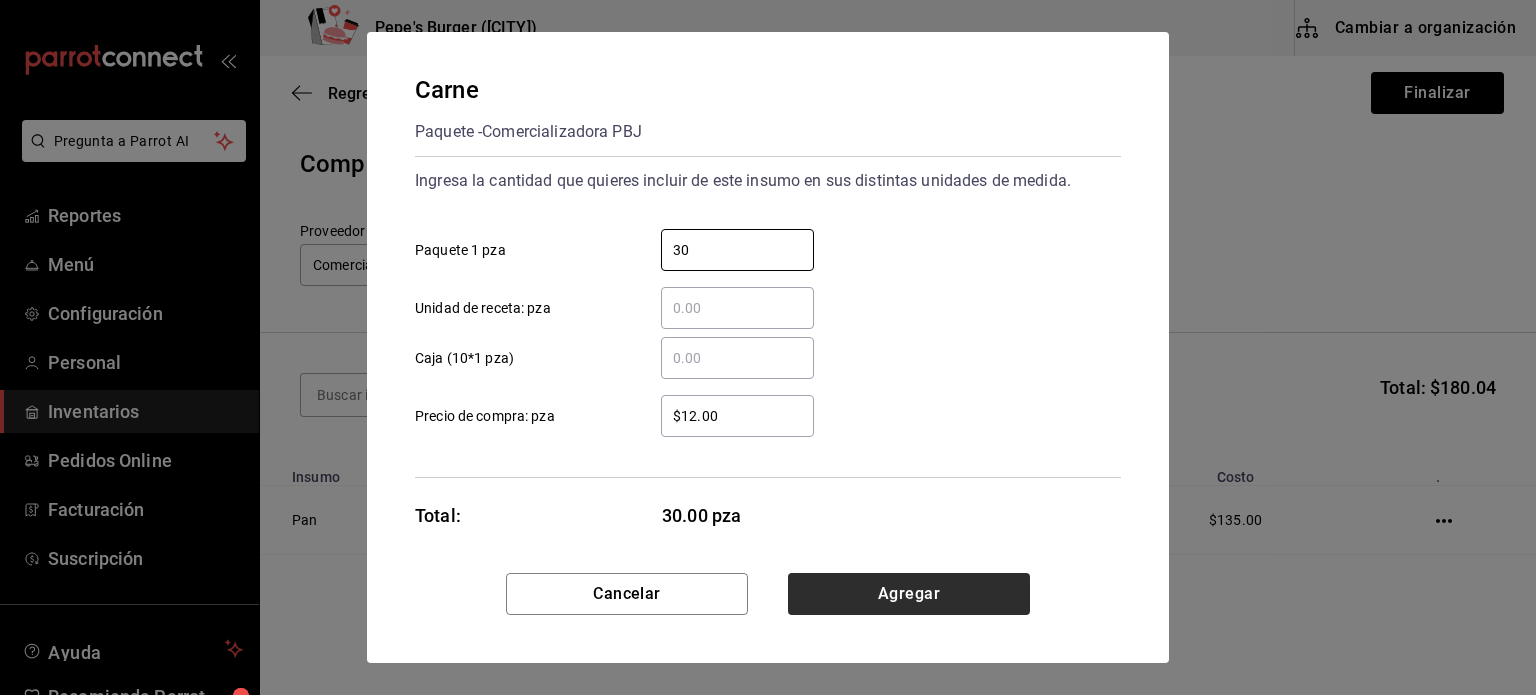 type on "30" 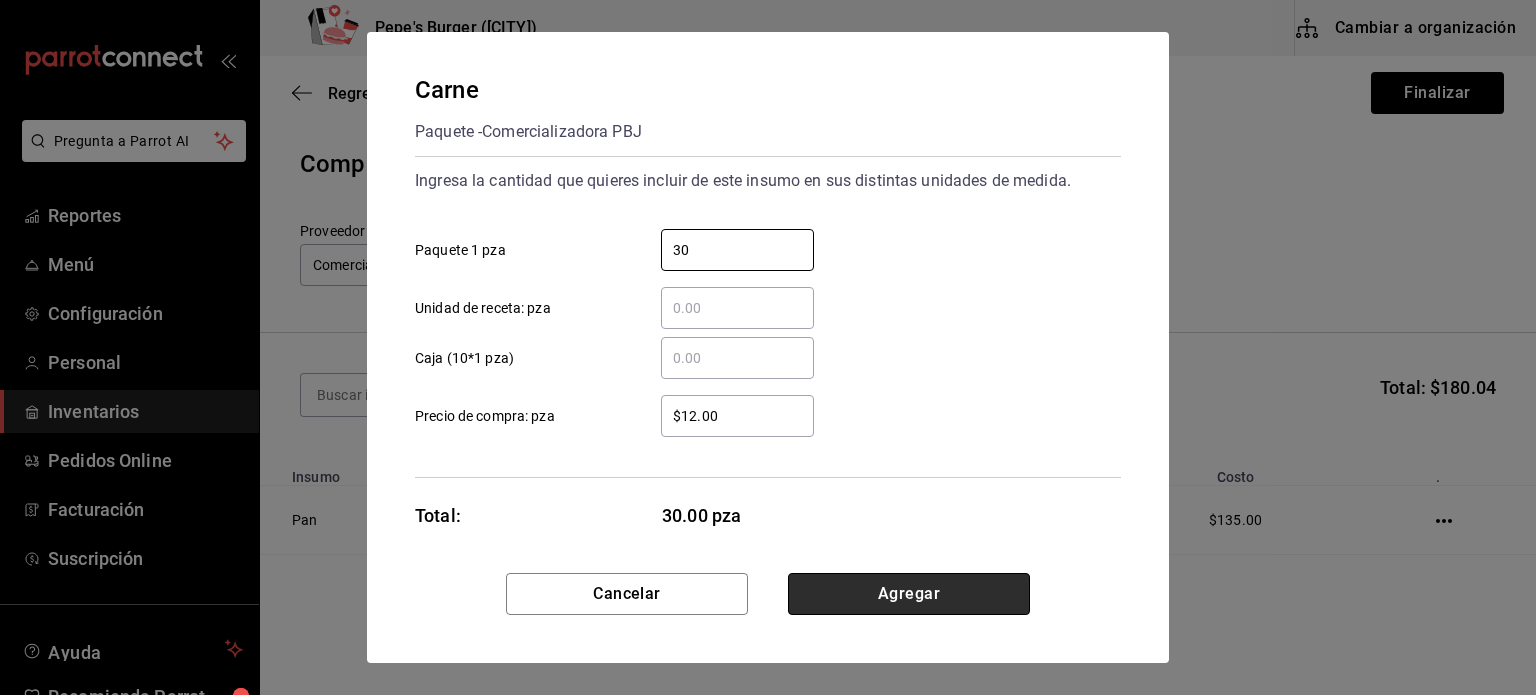 click on "Agregar" at bounding box center (909, 594) 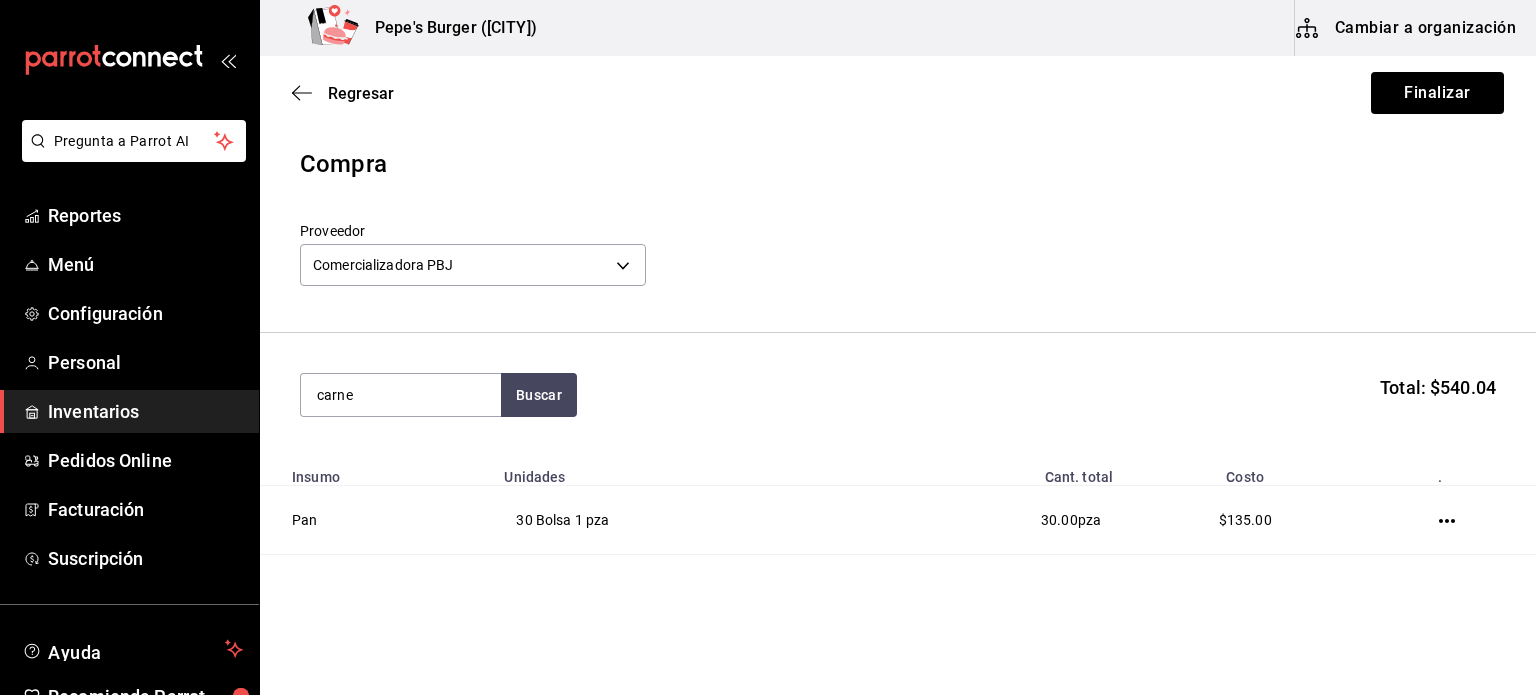 type on "carne" 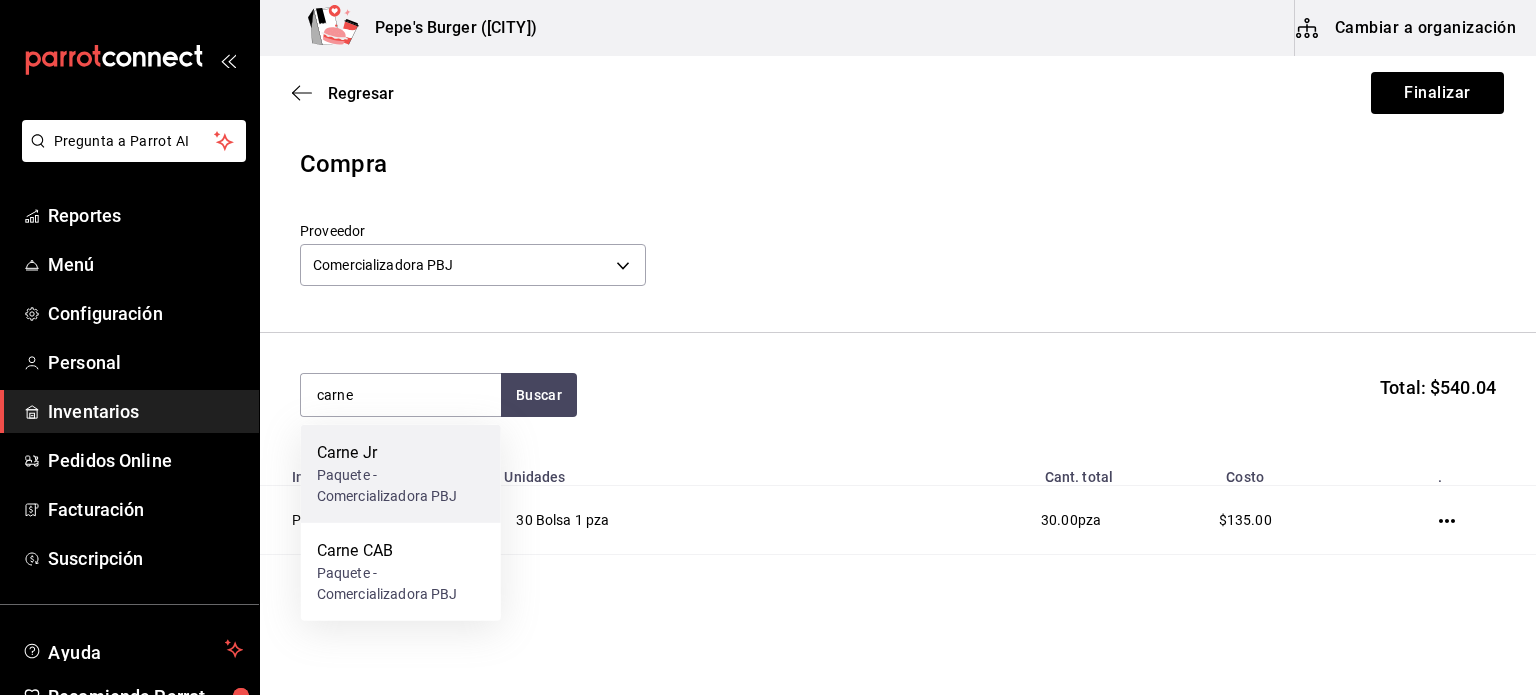 click on "Paquete - Comercializadora PBJ" at bounding box center (401, 486) 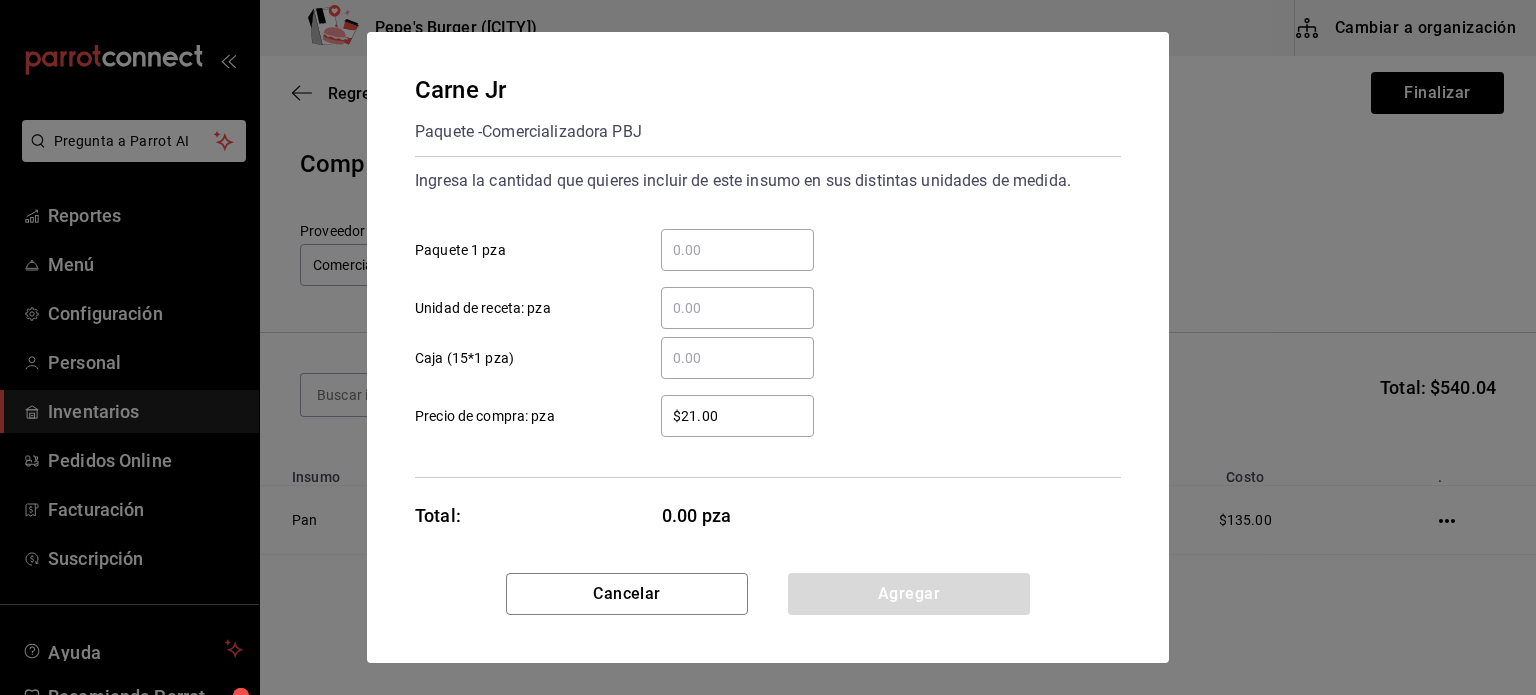 click on "​ Paquete 1 pza" at bounding box center (737, 250) 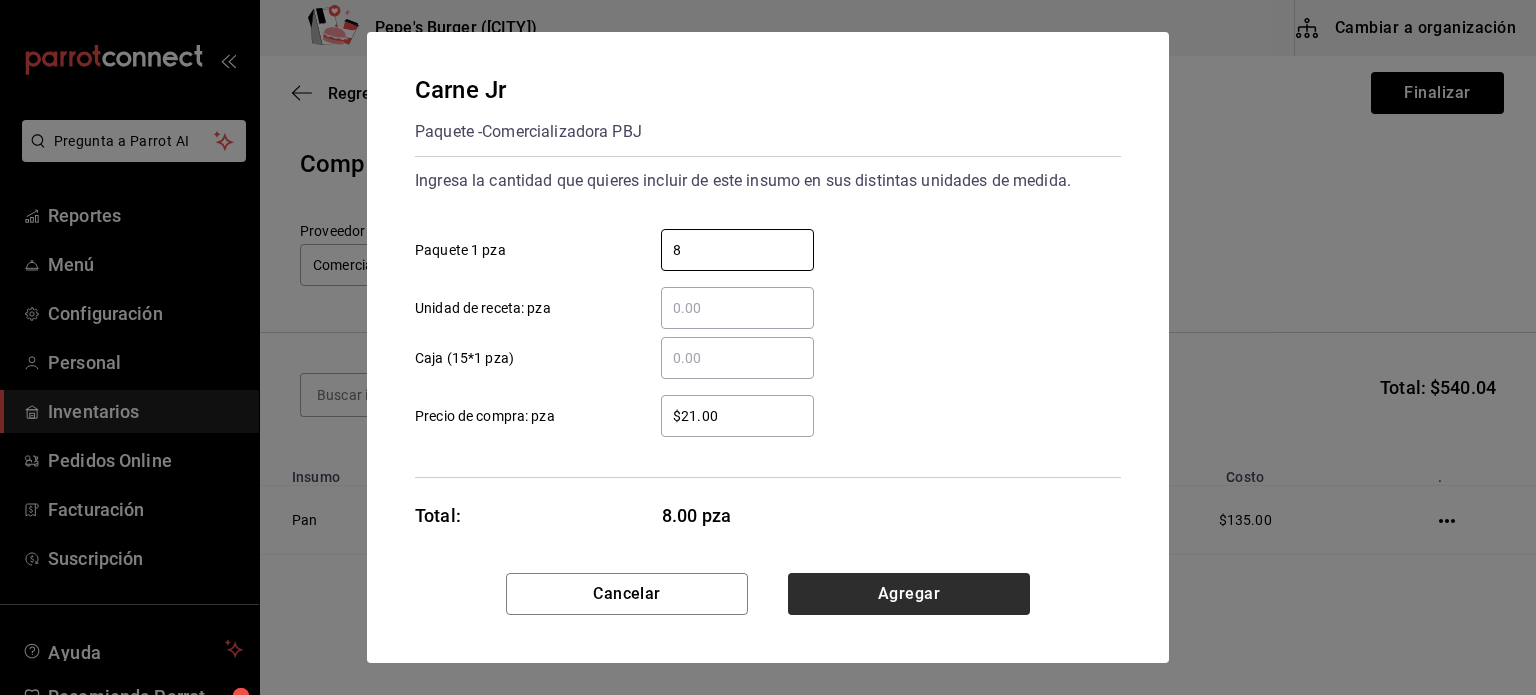 type on "8" 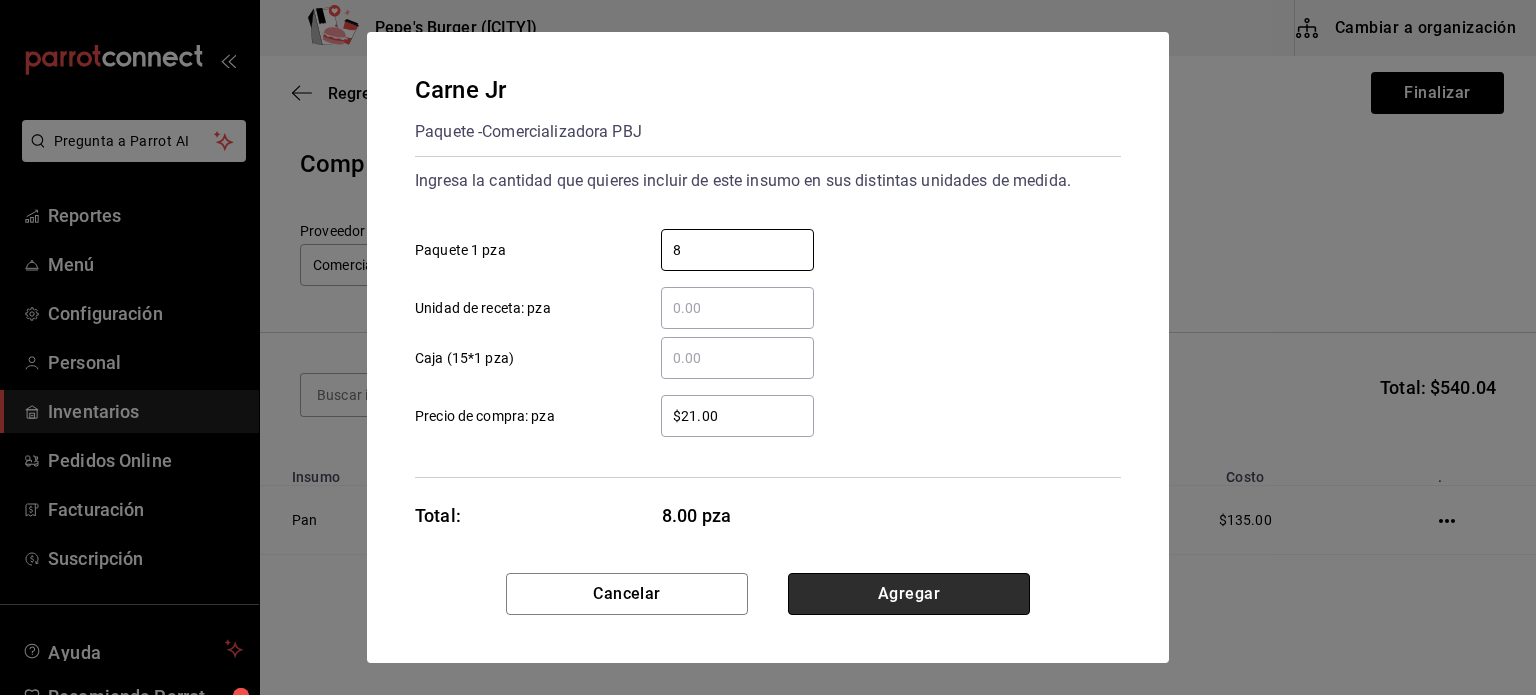 click on "Agregar" at bounding box center [909, 594] 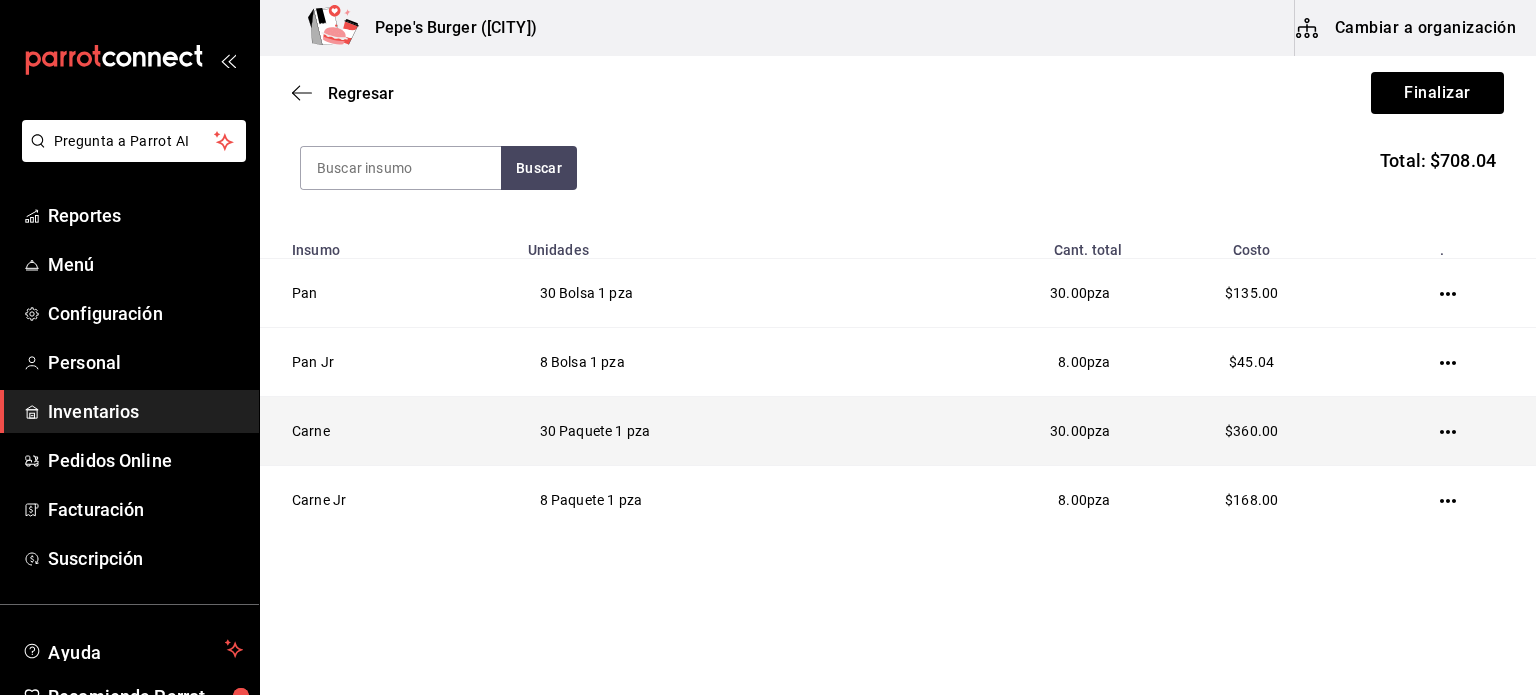 scroll, scrollTop: 242, scrollLeft: 0, axis: vertical 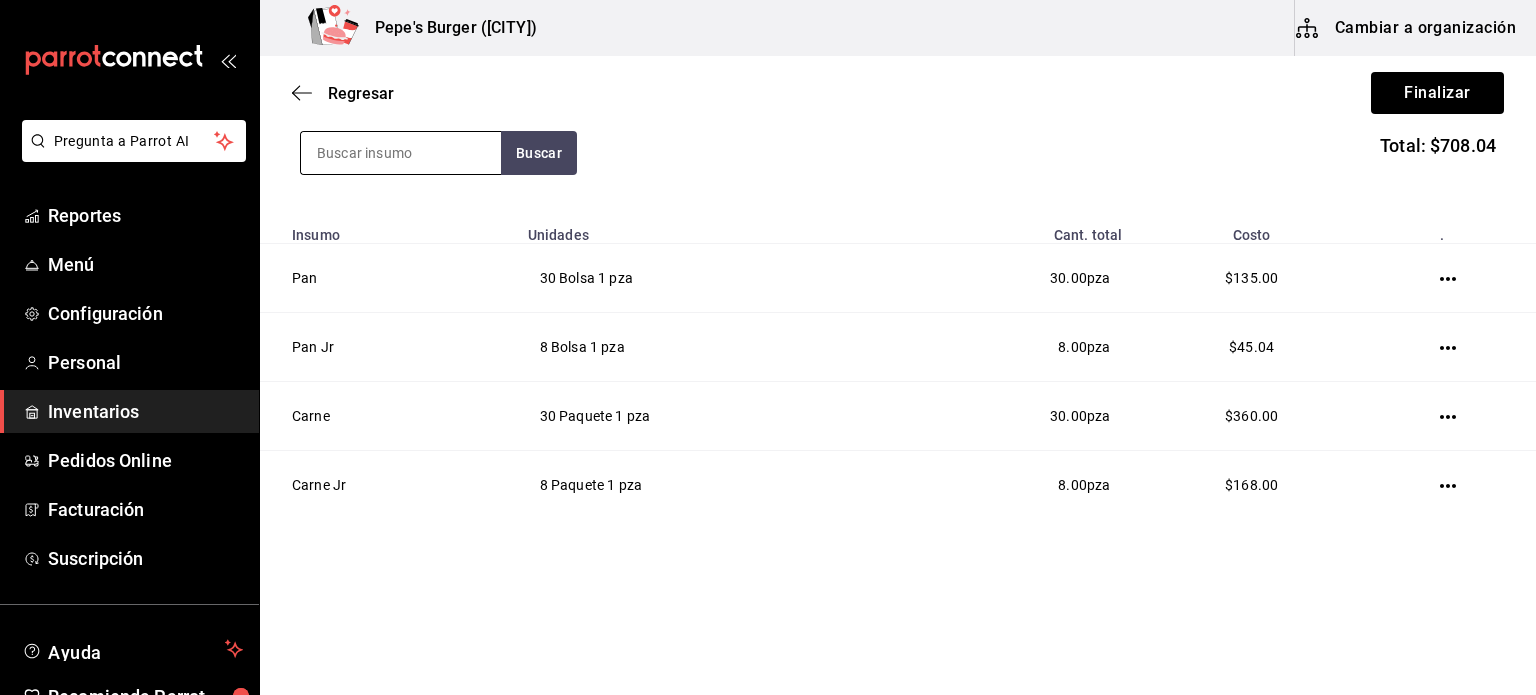 drag, startPoint x: 385, startPoint y: 157, endPoint x: 388, endPoint y: 140, distance: 17.262676 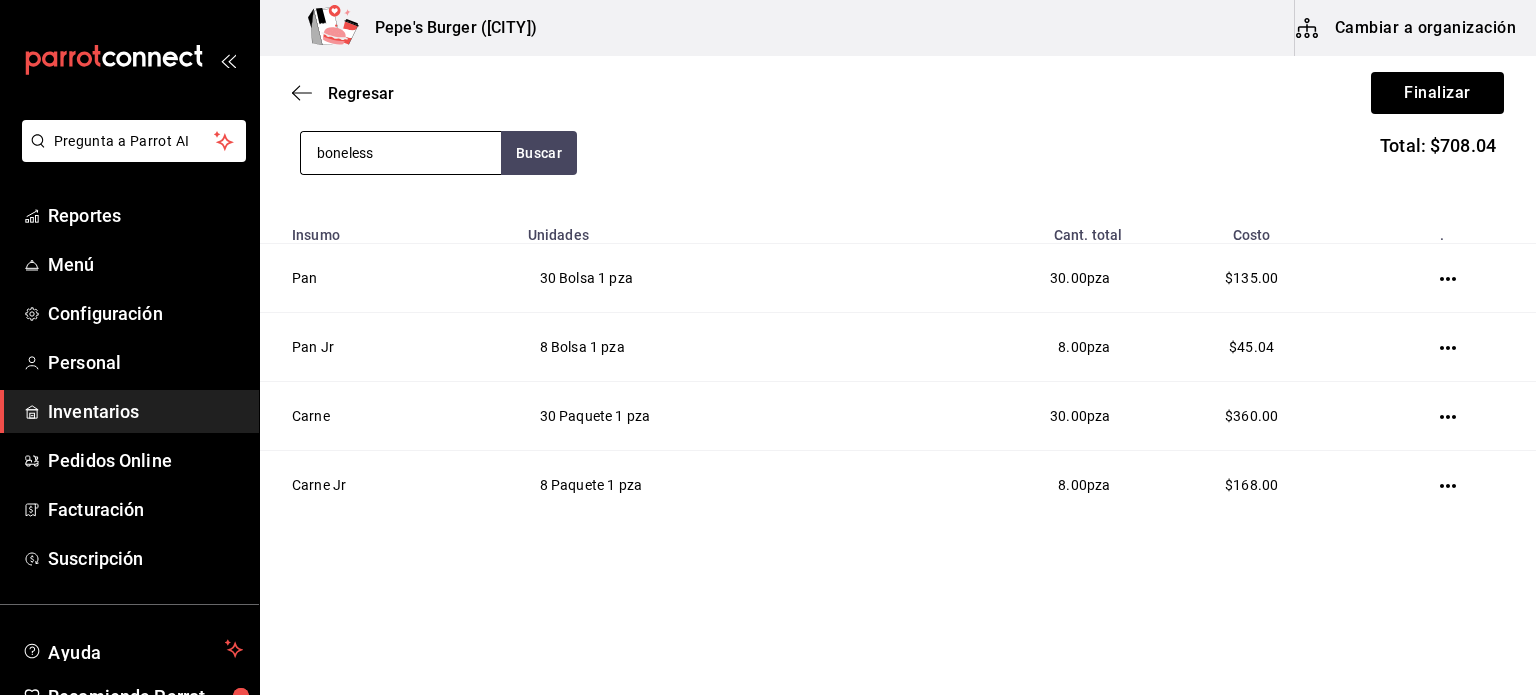 type on "boneless" 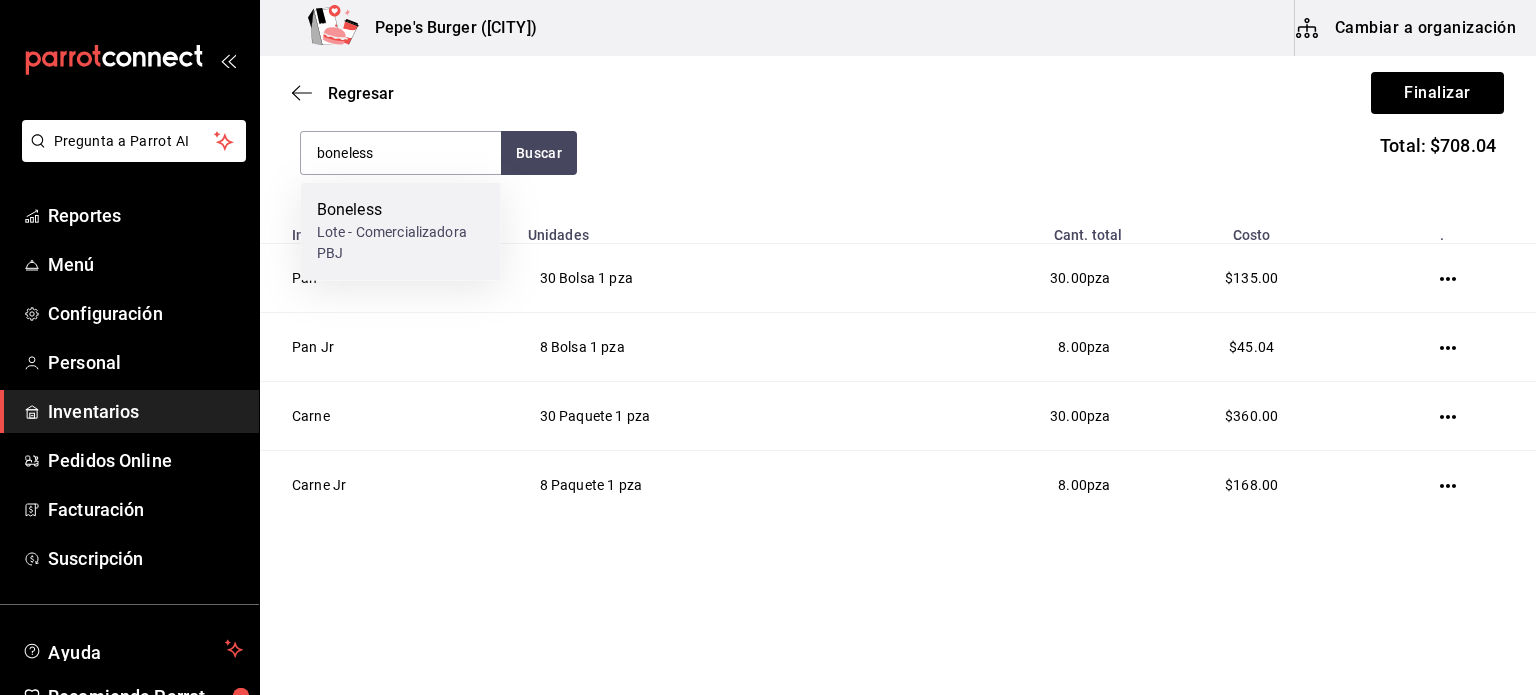 click on "Lote - Comercializadora PBJ" at bounding box center (401, 243) 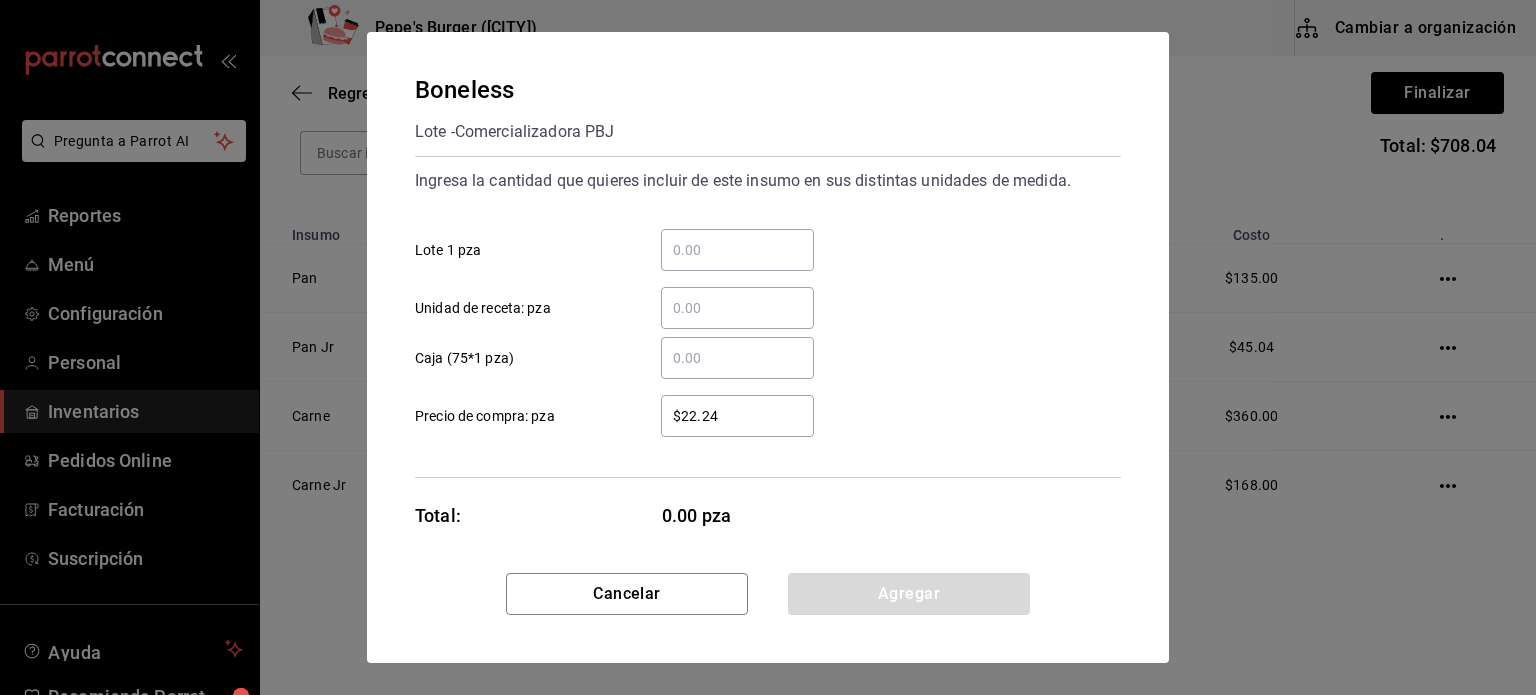 click on "​ Lote 1 pza" at bounding box center (737, 250) 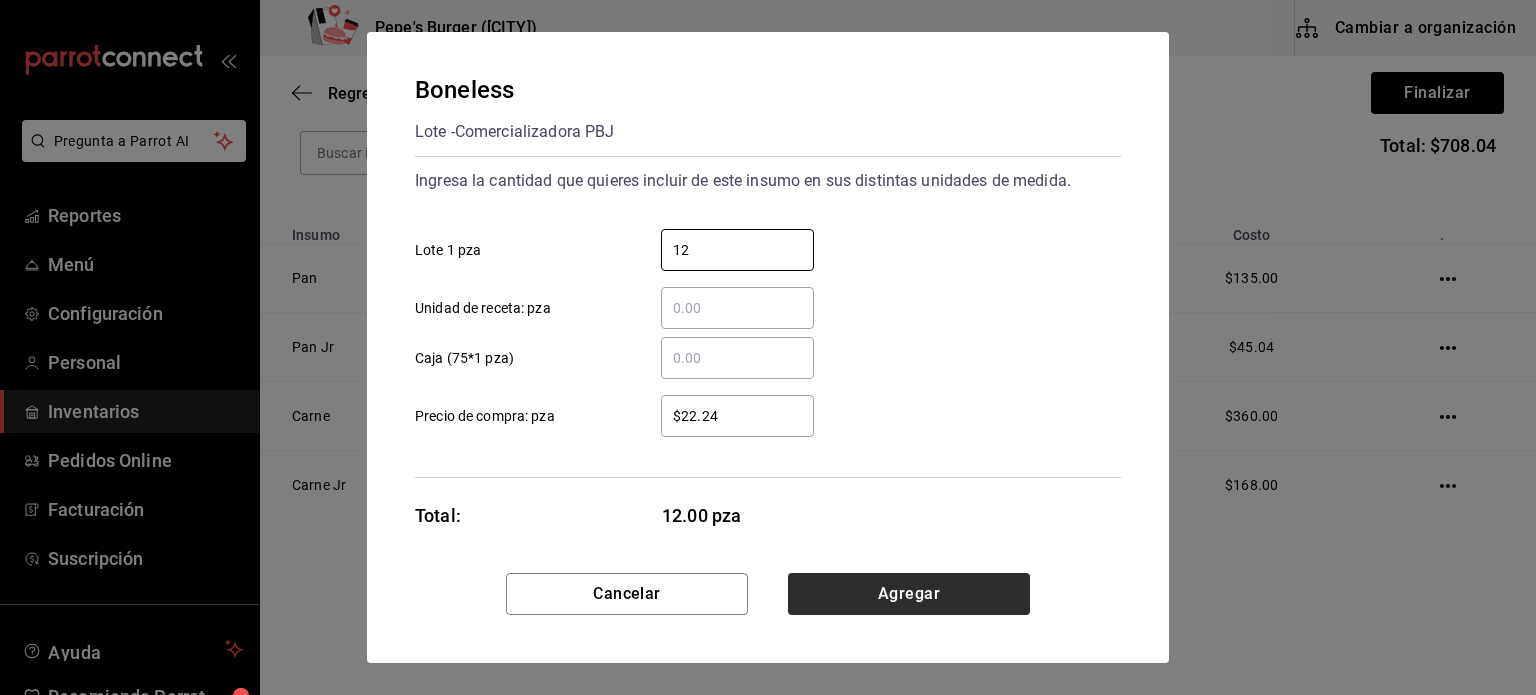 type on "12" 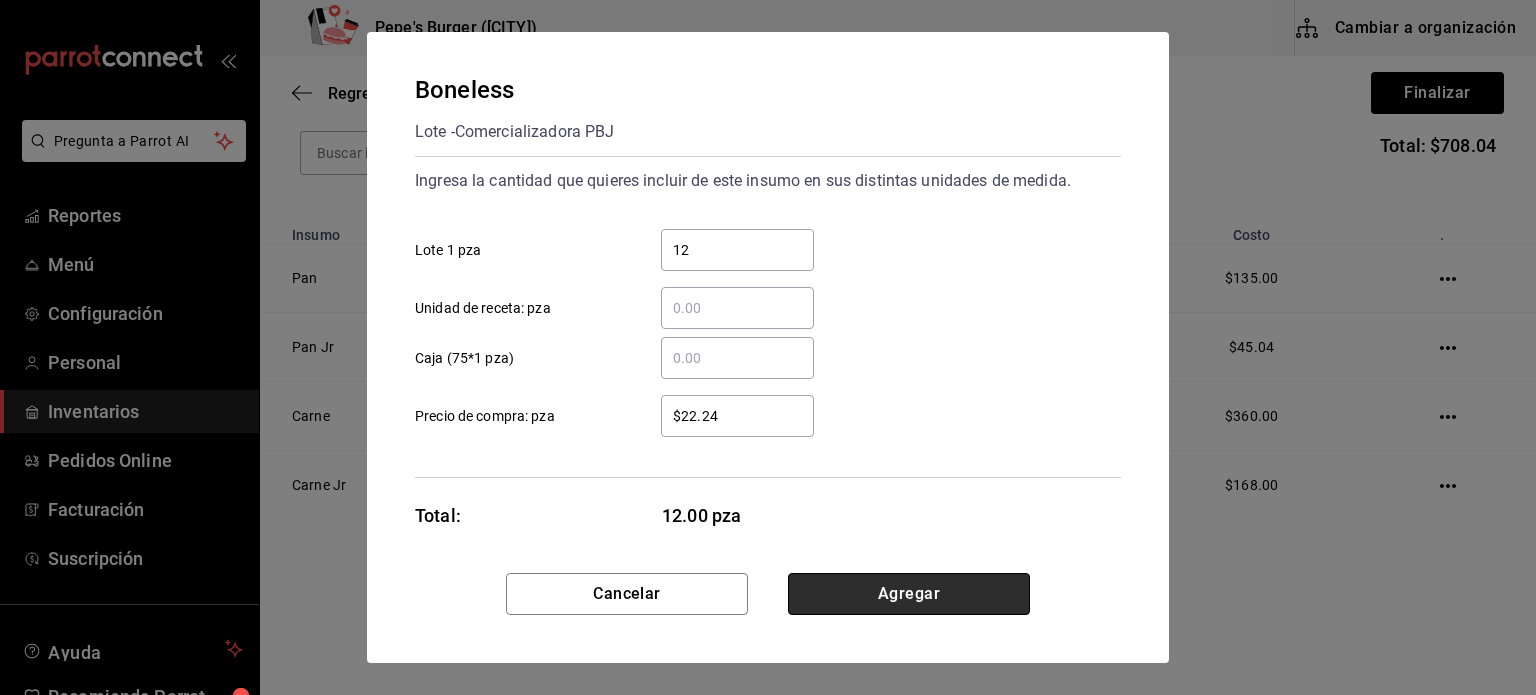 click on "Agregar" at bounding box center (909, 594) 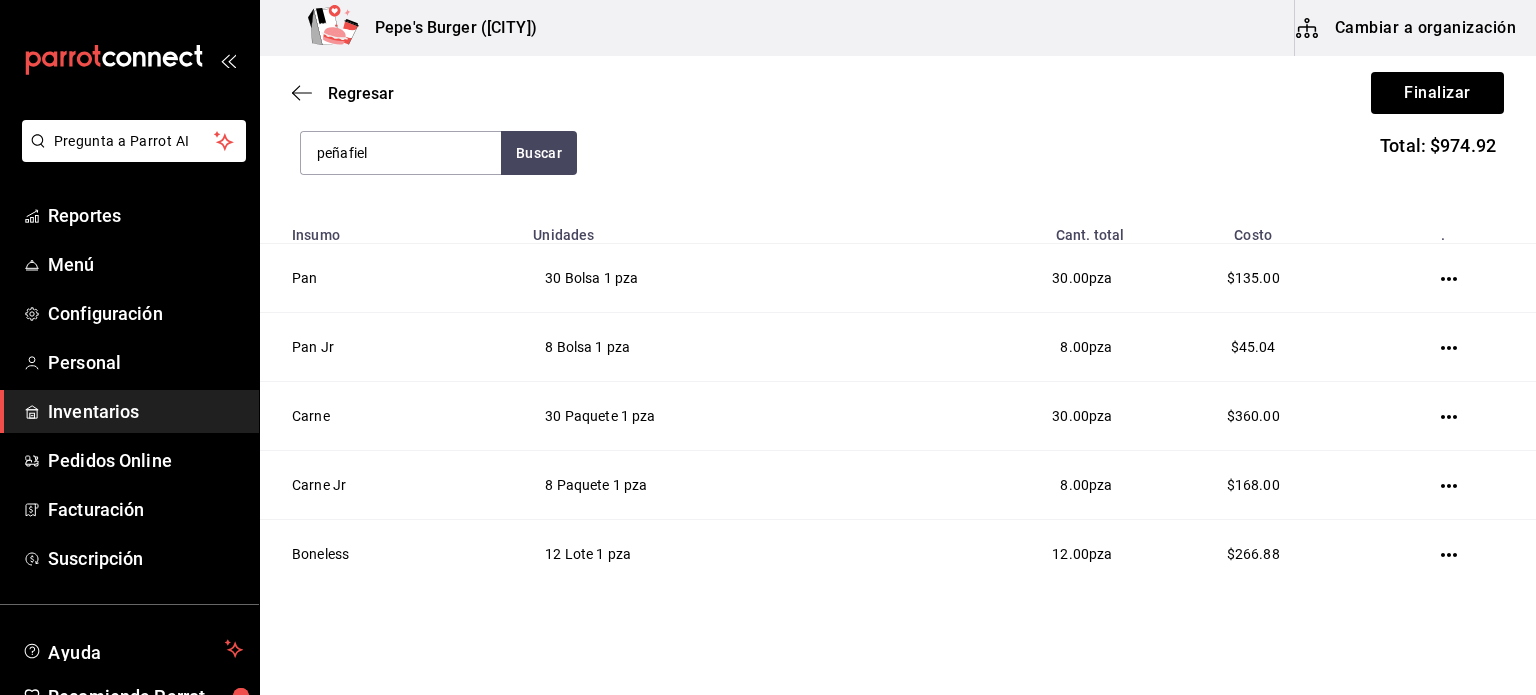 type on "peñafiel" 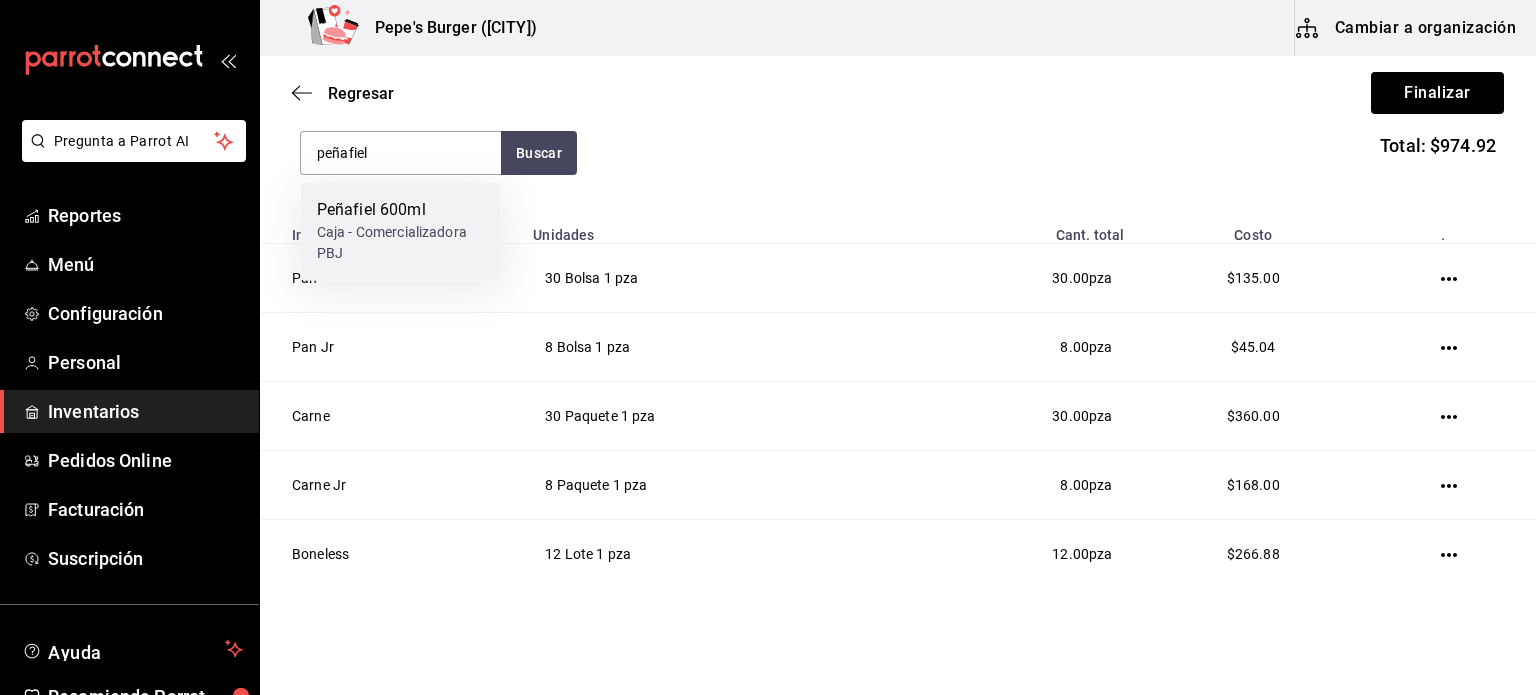 click on "Peñafiel 600ml" at bounding box center [401, 210] 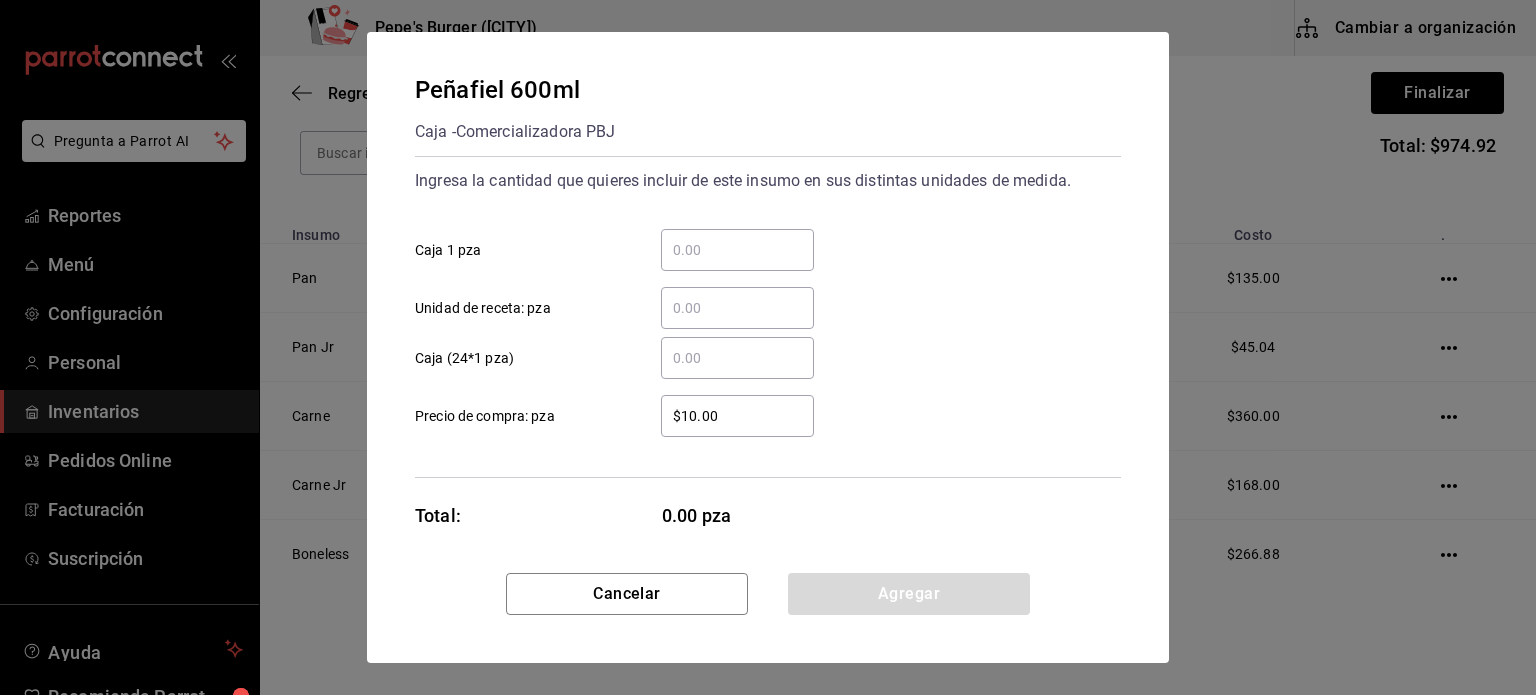 click on "​ Caja 1 pza" at bounding box center (737, 250) 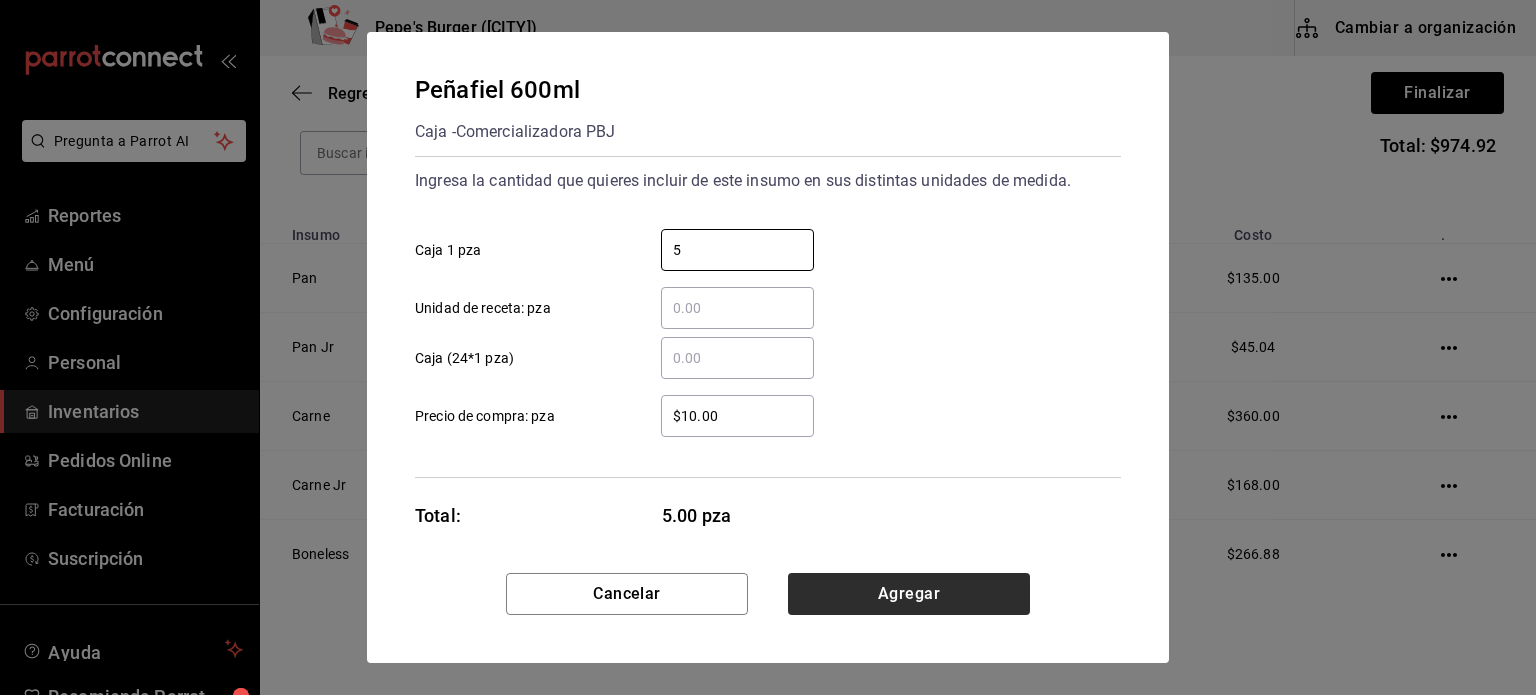 type on "5" 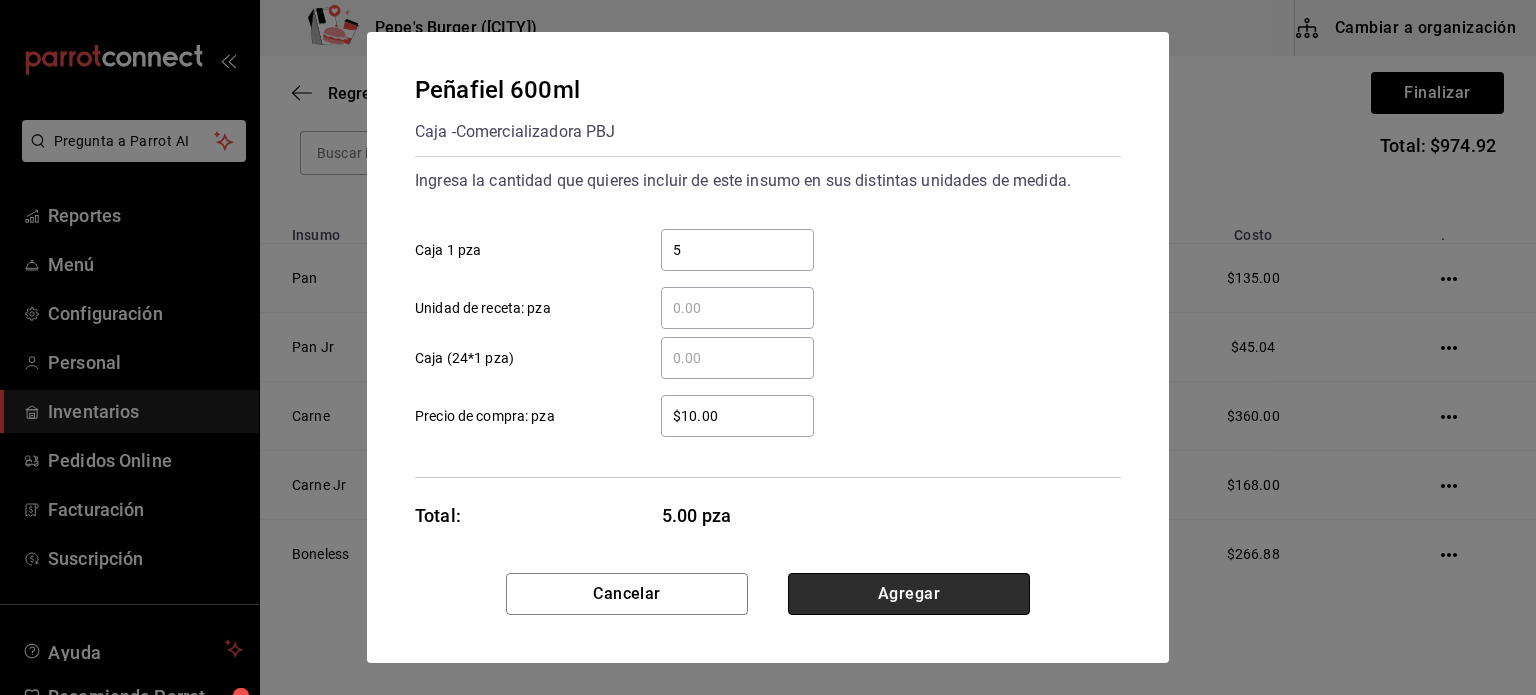 click on "Agregar" at bounding box center (909, 594) 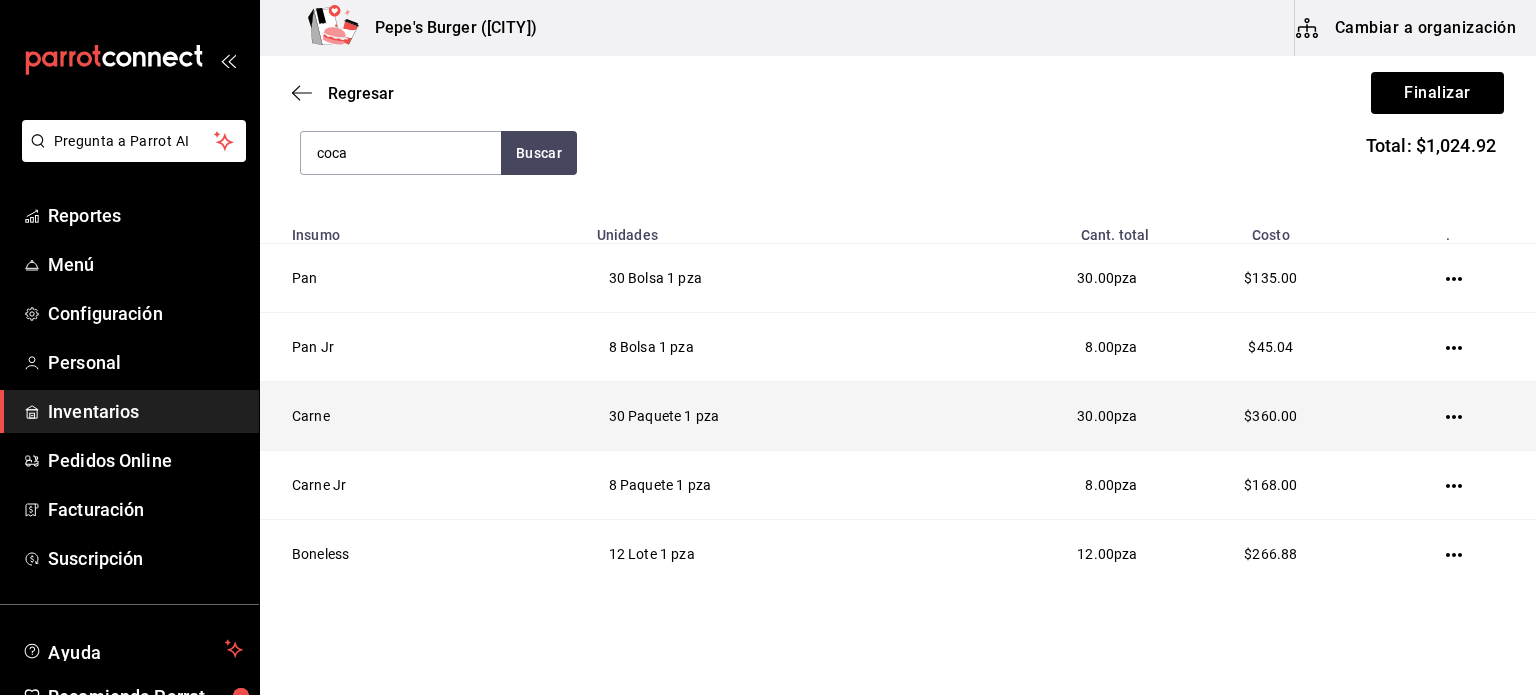 type on "coca" 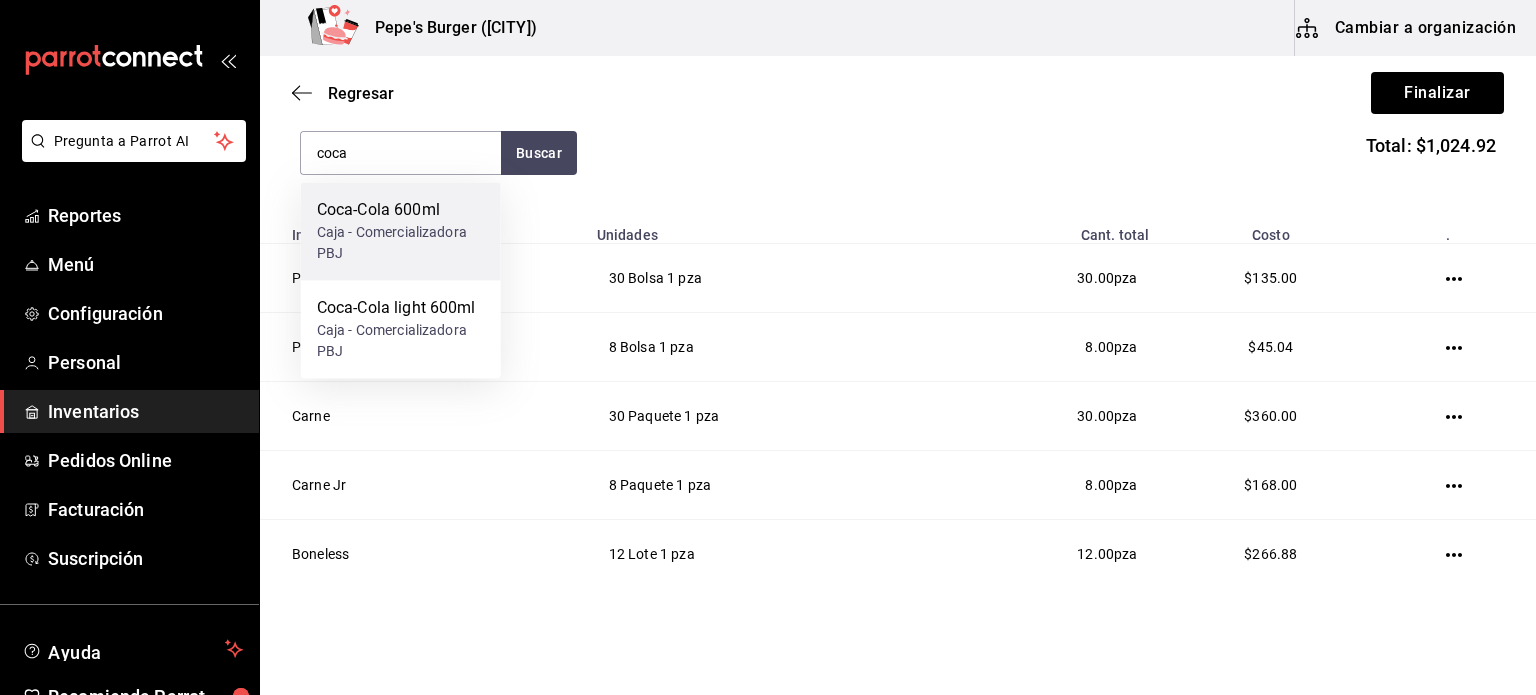 click on "Caja - Comercializadora PBJ" at bounding box center [401, 243] 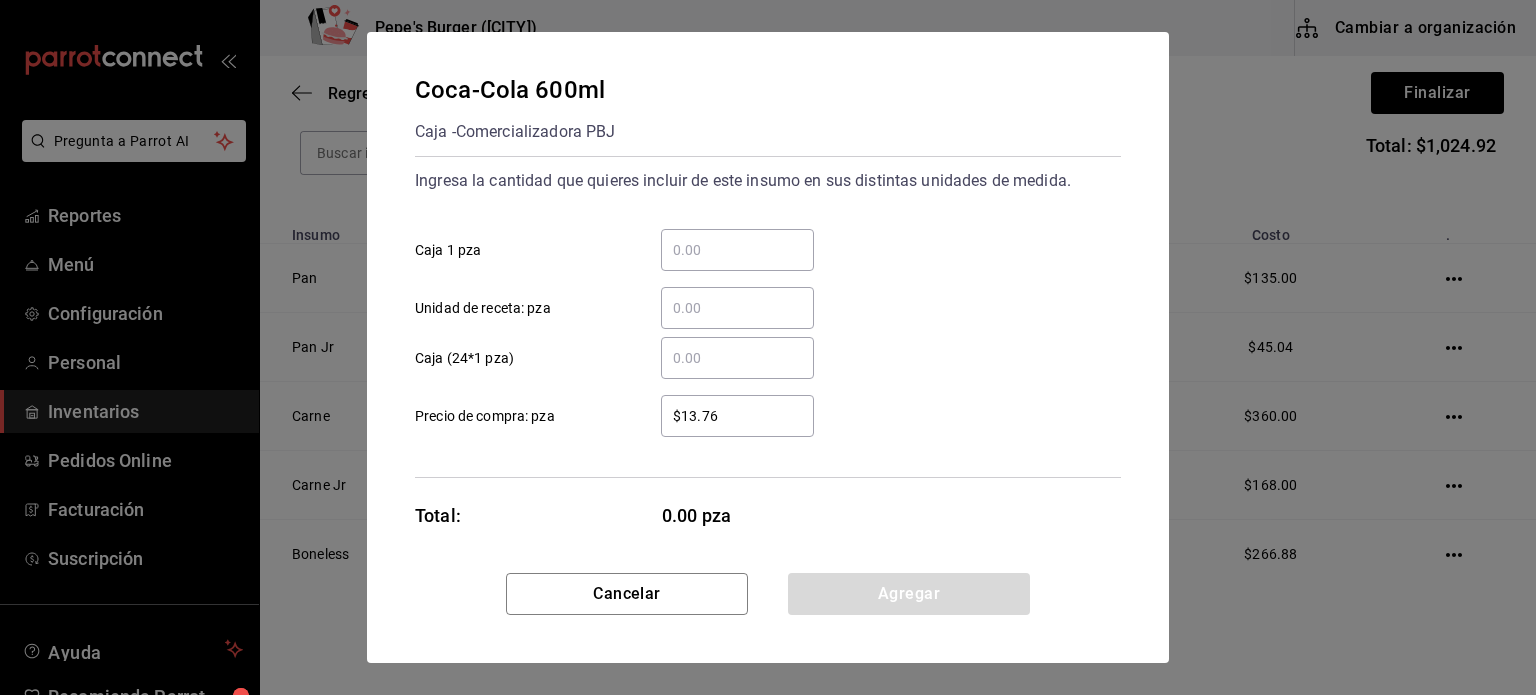 click on "​ Caja 1 pza" at bounding box center [737, 250] 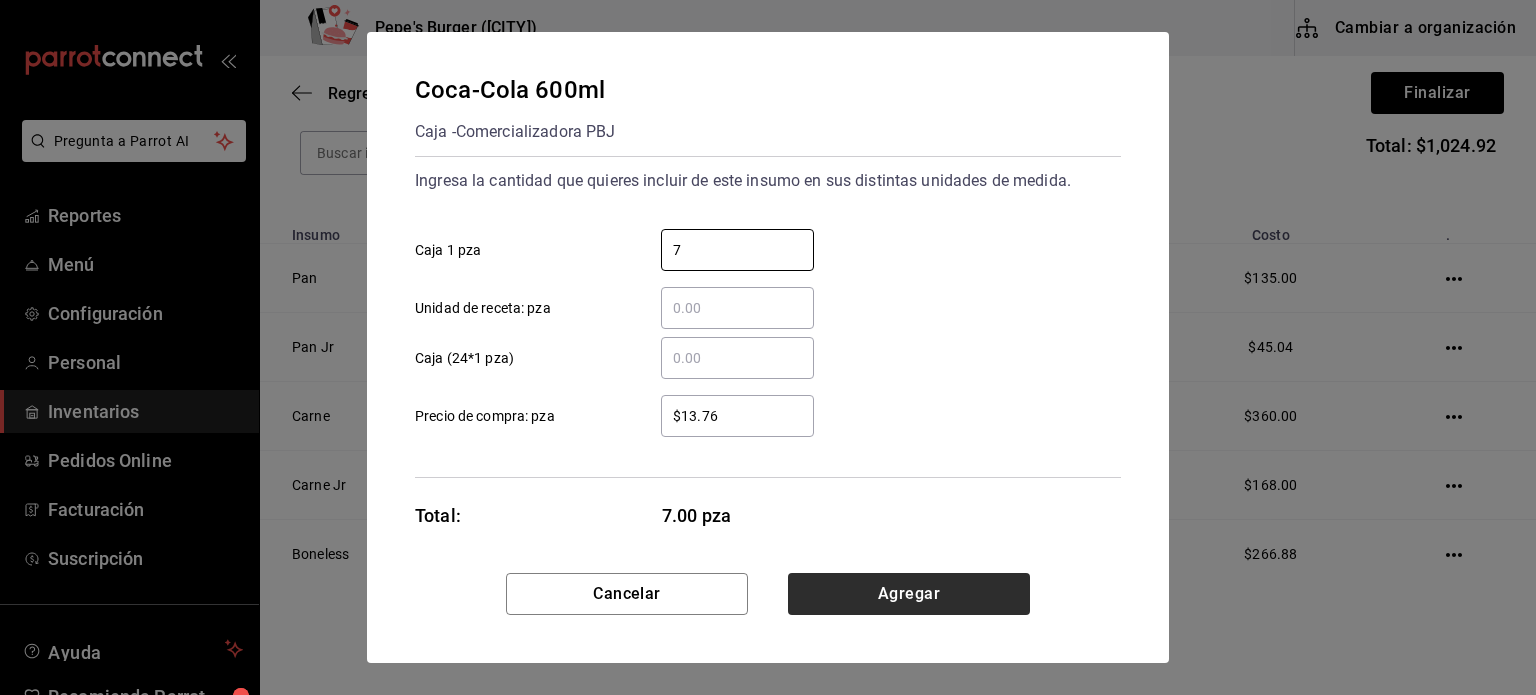 type on "7" 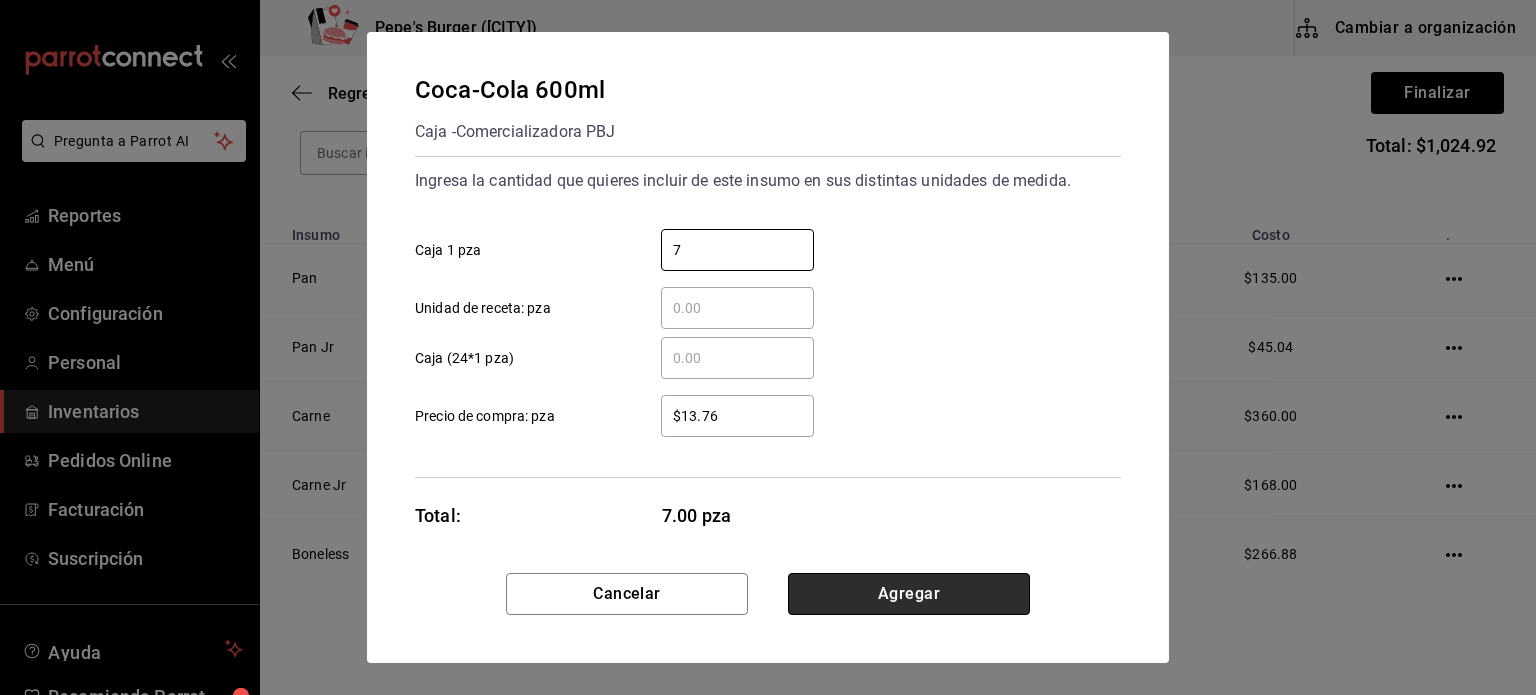 click on "Agregar" at bounding box center [909, 594] 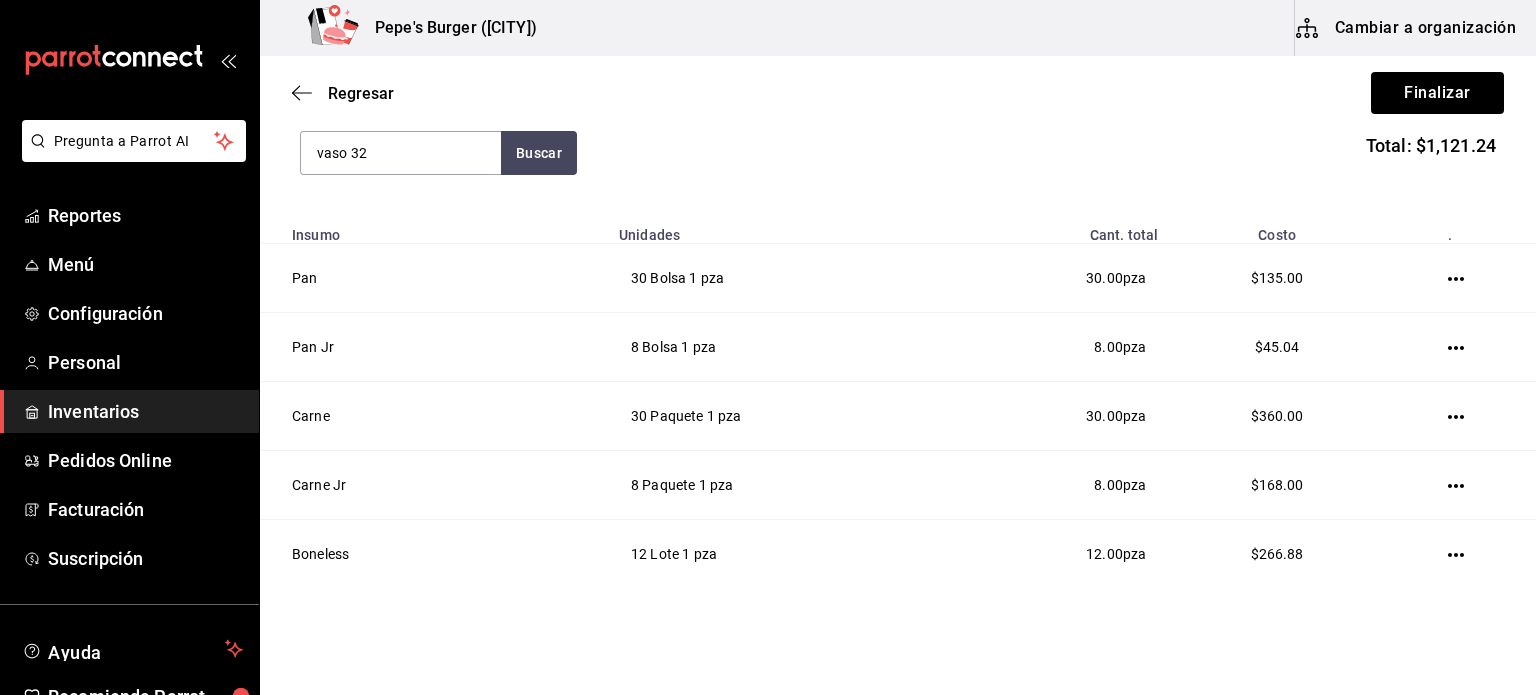 type on "vaso 32" 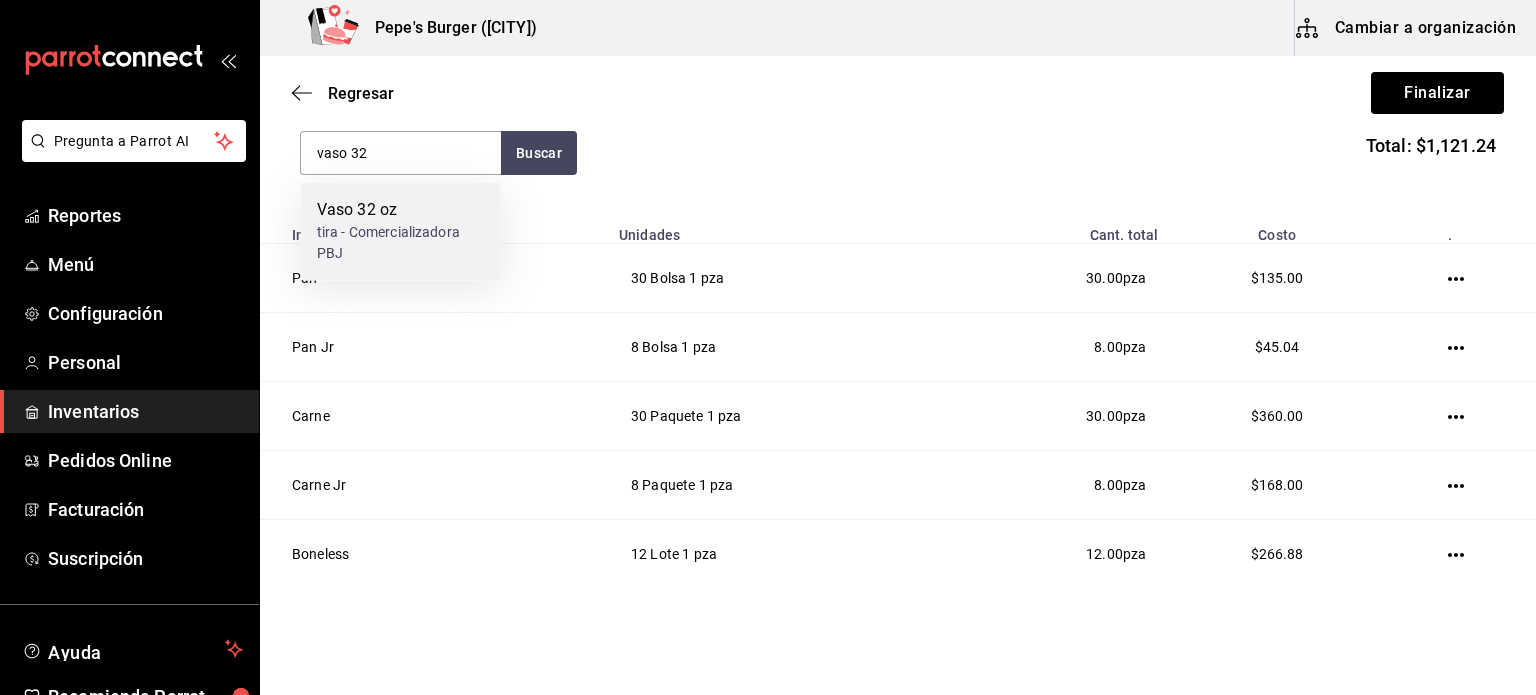 click on "tira - Comercializadora PBJ" at bounding box center [401, 243] 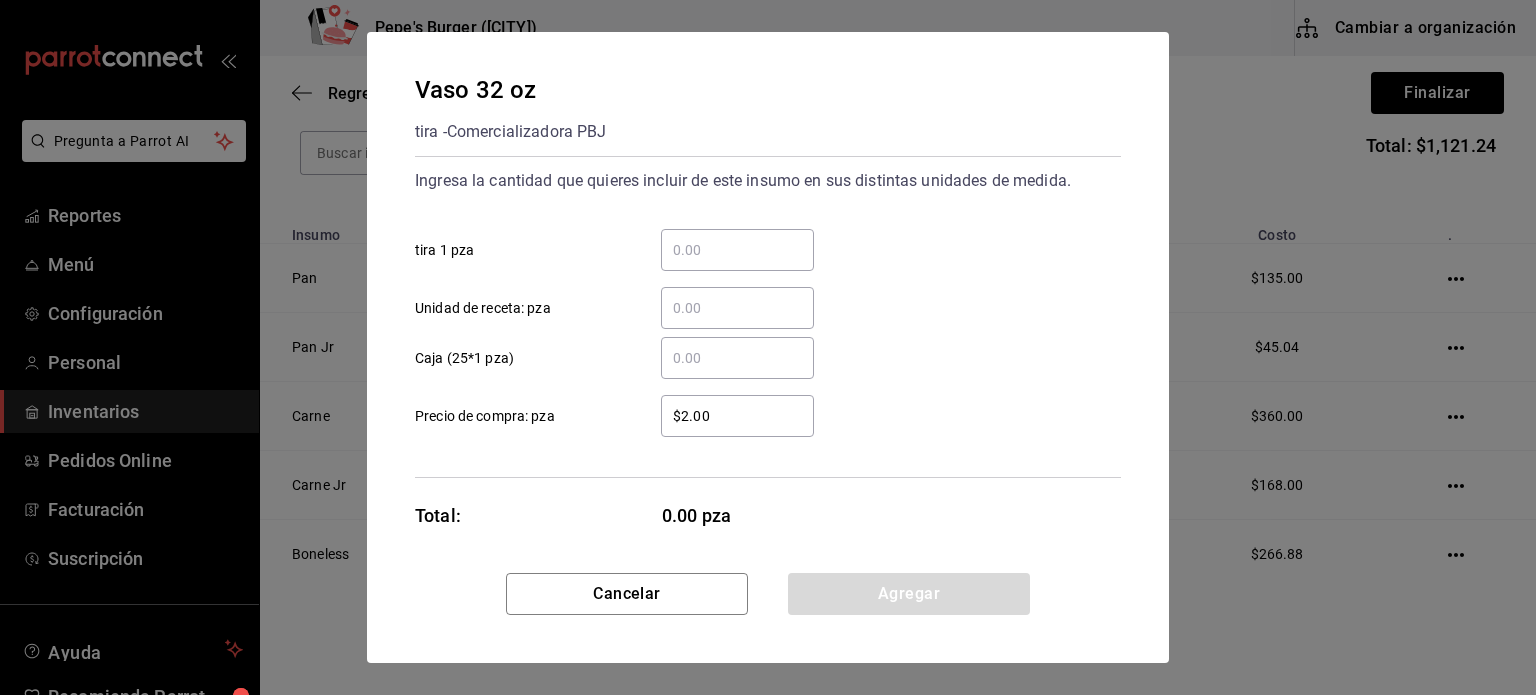 click on "​ tira 1 pza" at bounding box center [737, 250] 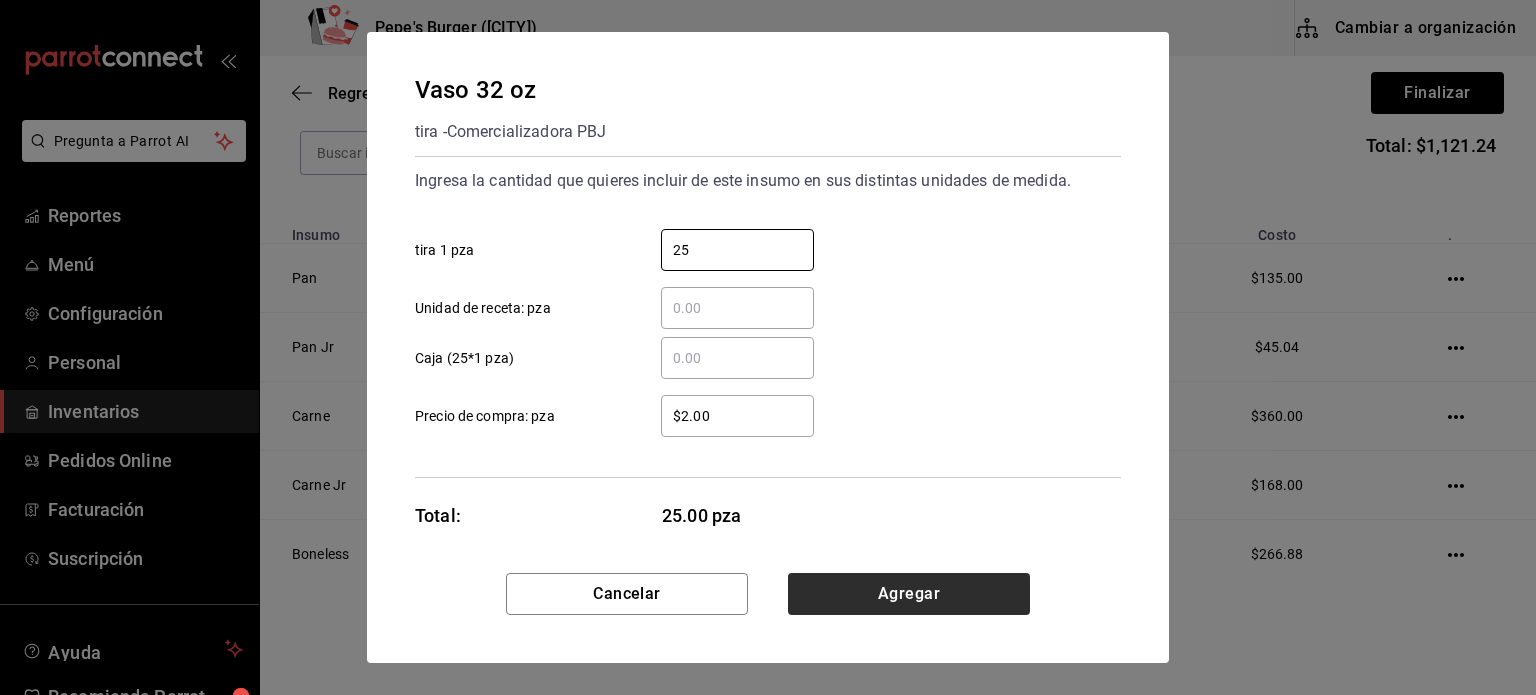 type on "25" 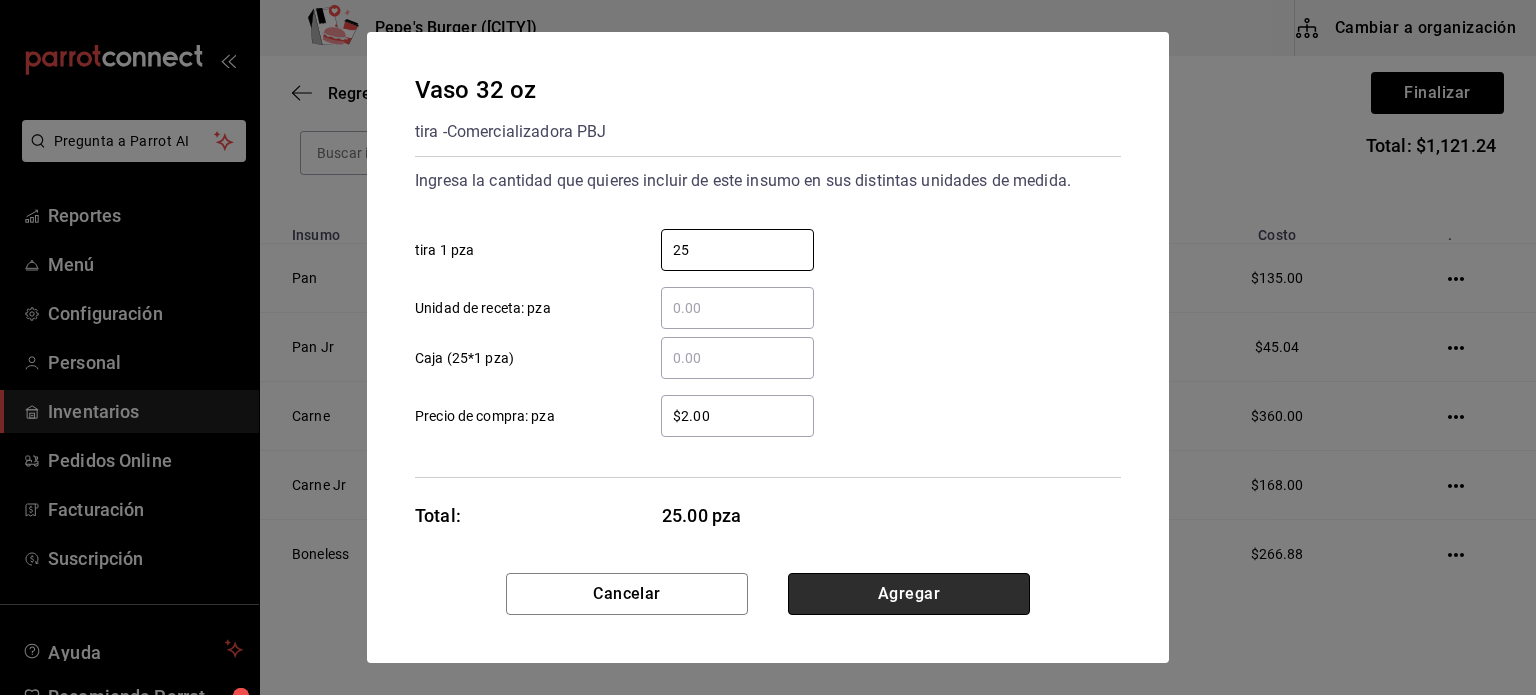 click on "Agregar" at bounding box center [909, 594] 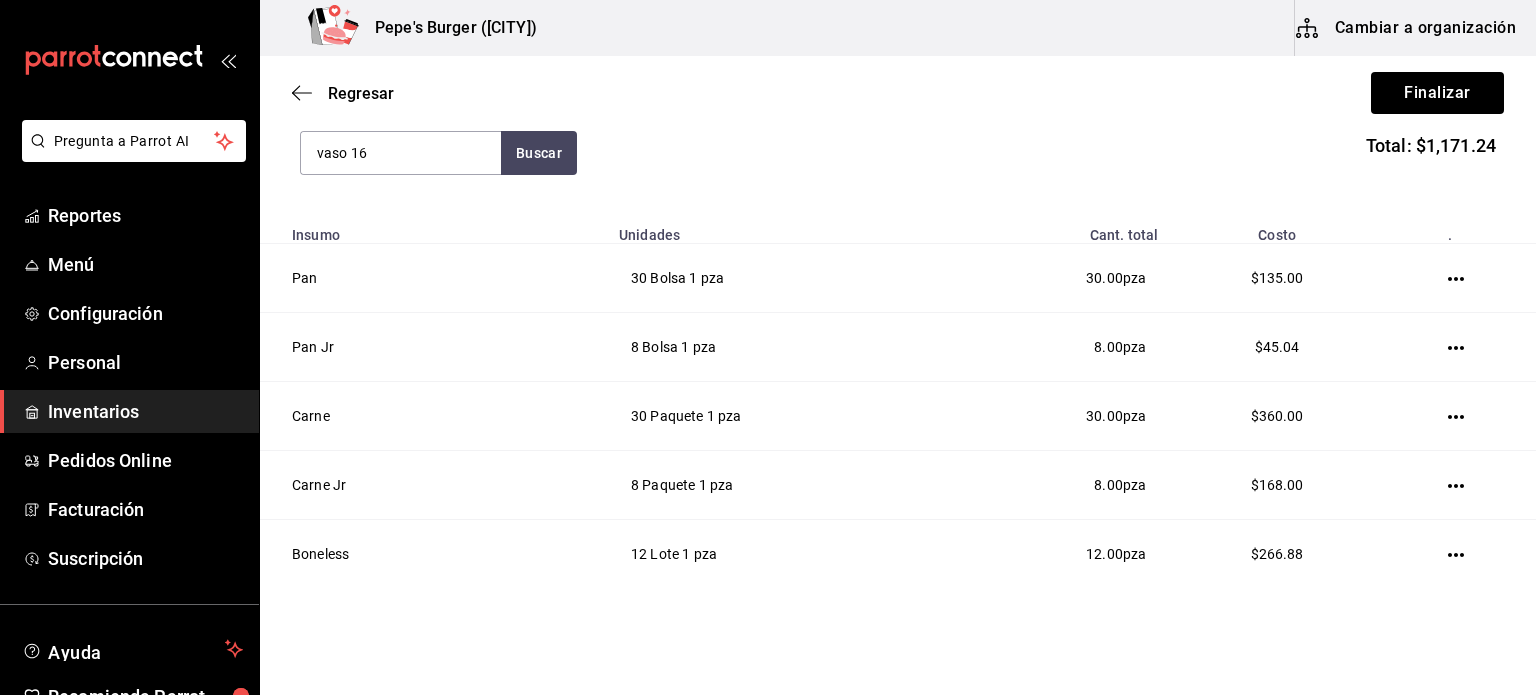 type on "vaso 16" 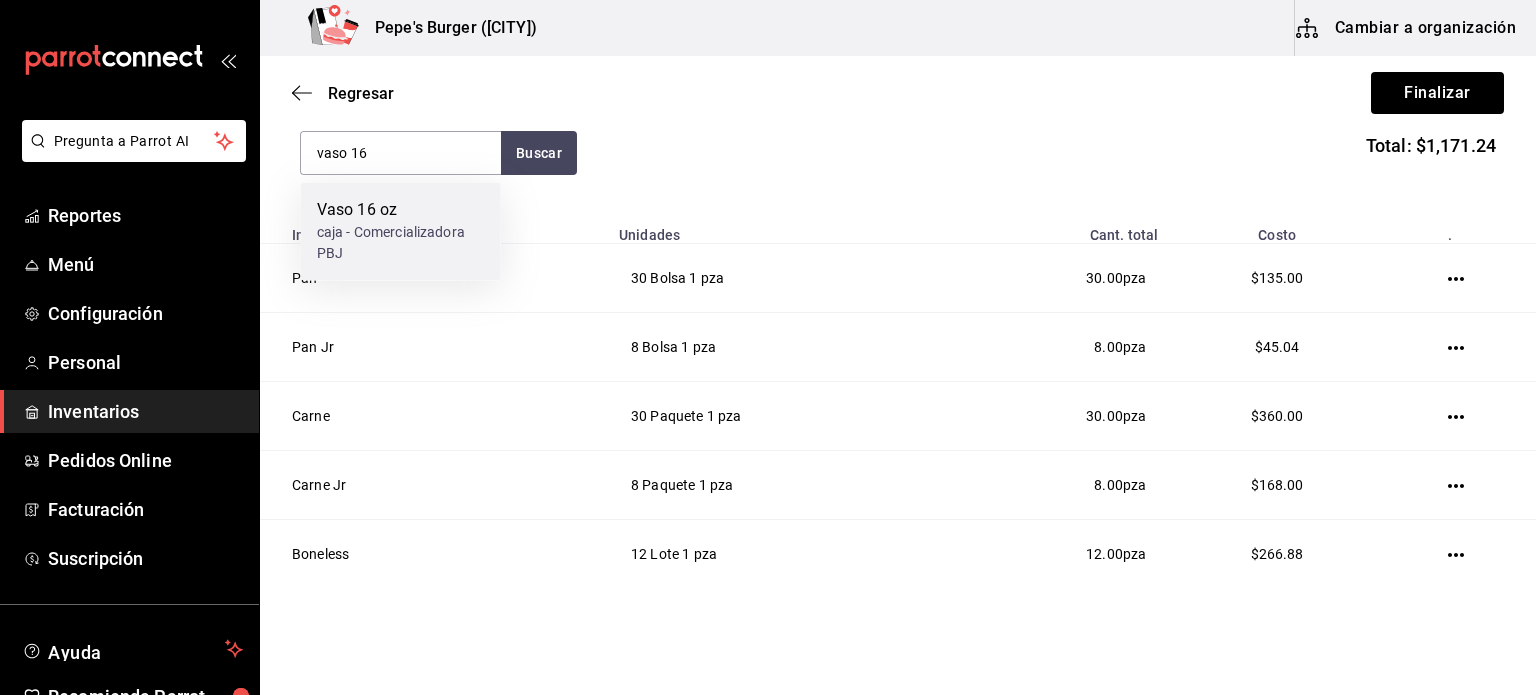 click on "caja - Comercializadora PBJ" at bounding box center [401, 243] 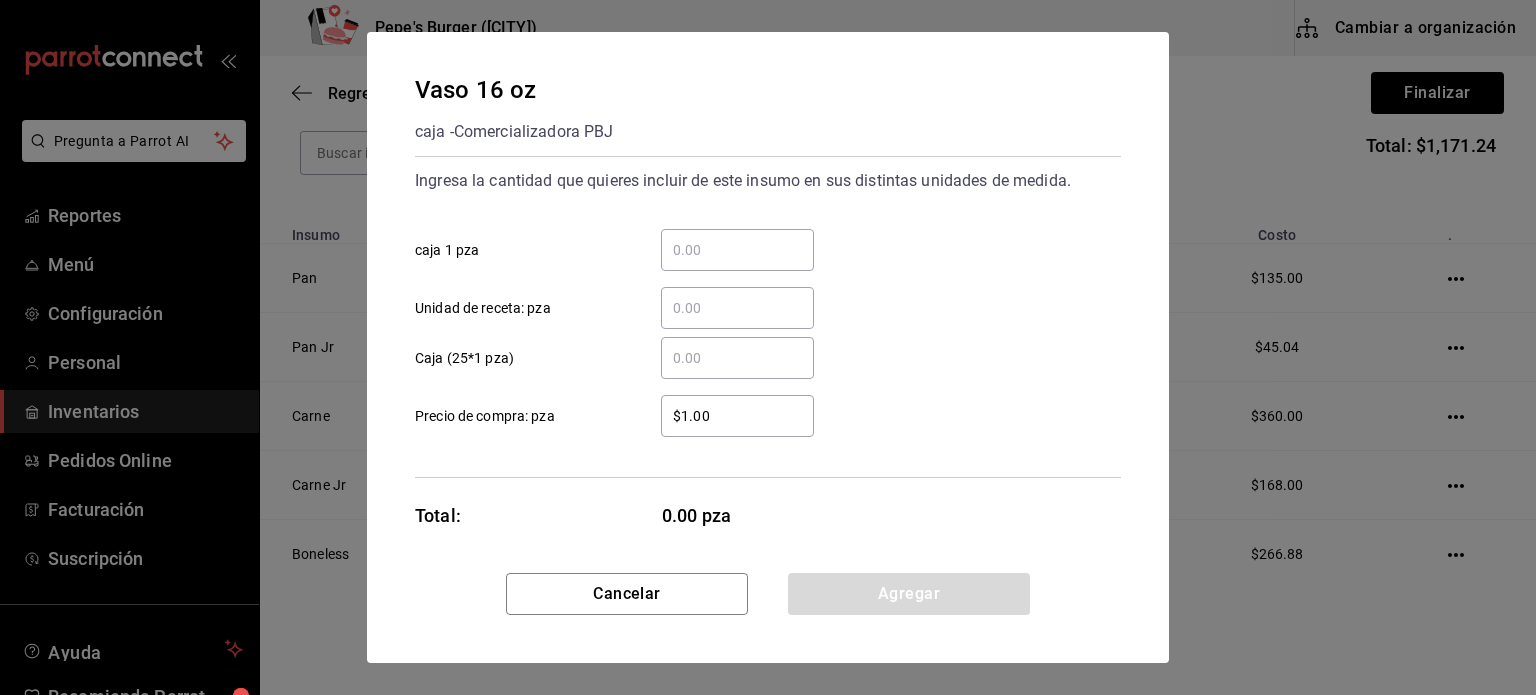 click on "​ caja 1 pza" at bounding box center (737, 250) 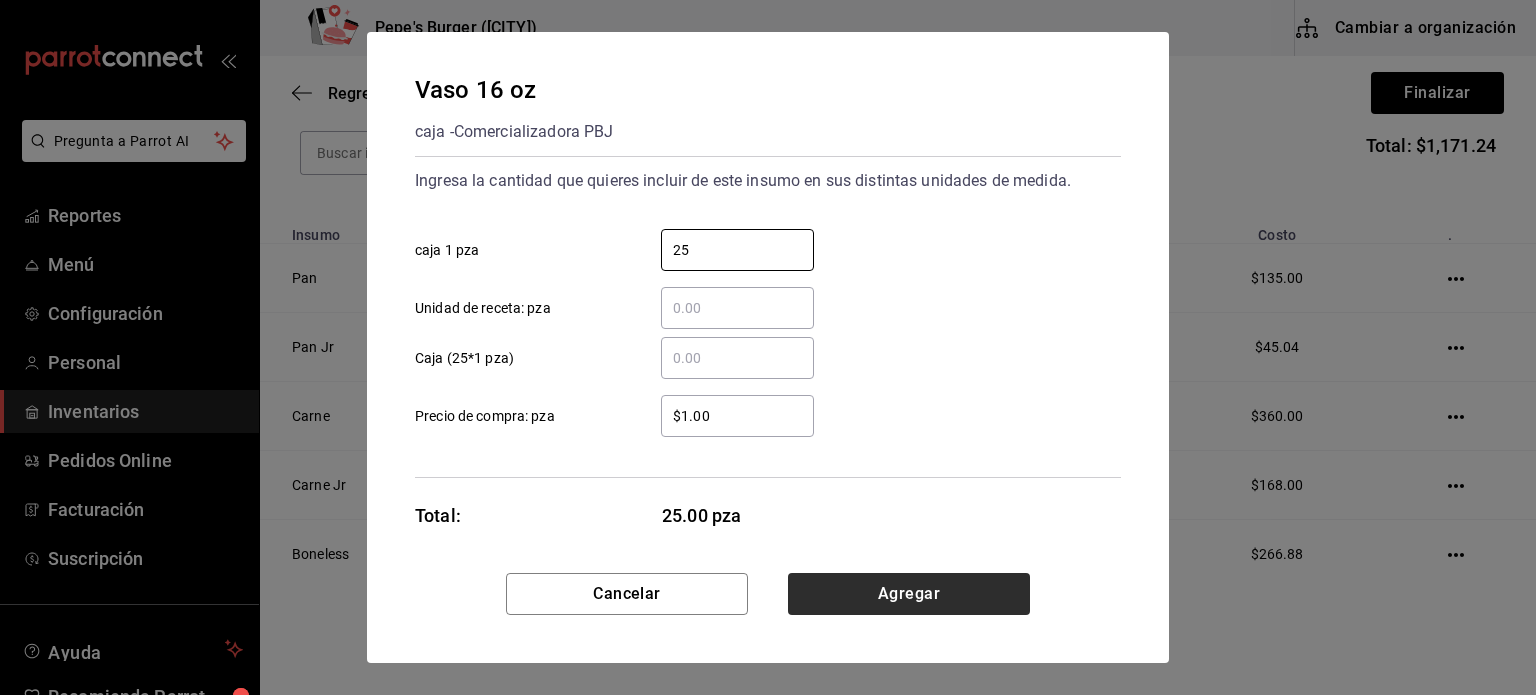type on "25" 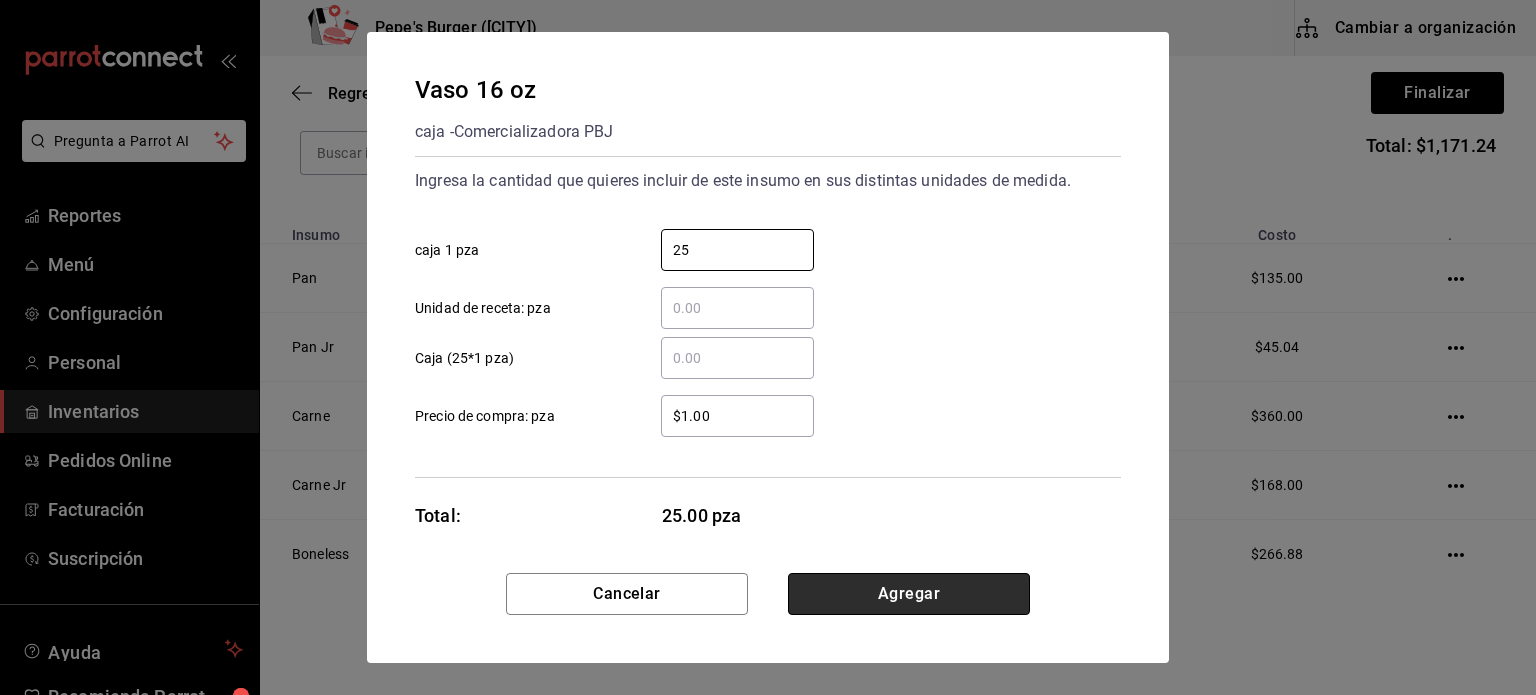click on "Agregar" at bounding box center (909, 594) 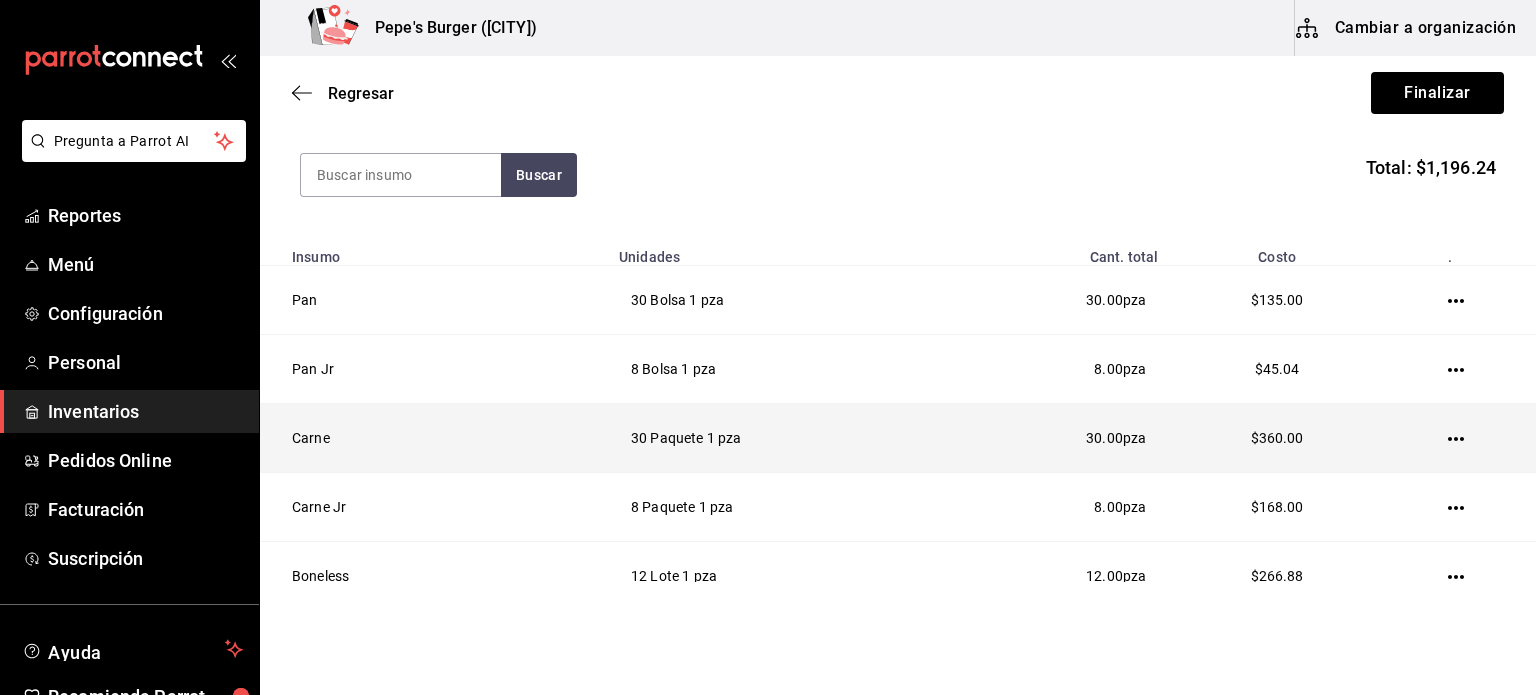 scroll, scrollTop: 186, scrollLeft: 0, axis: vertical 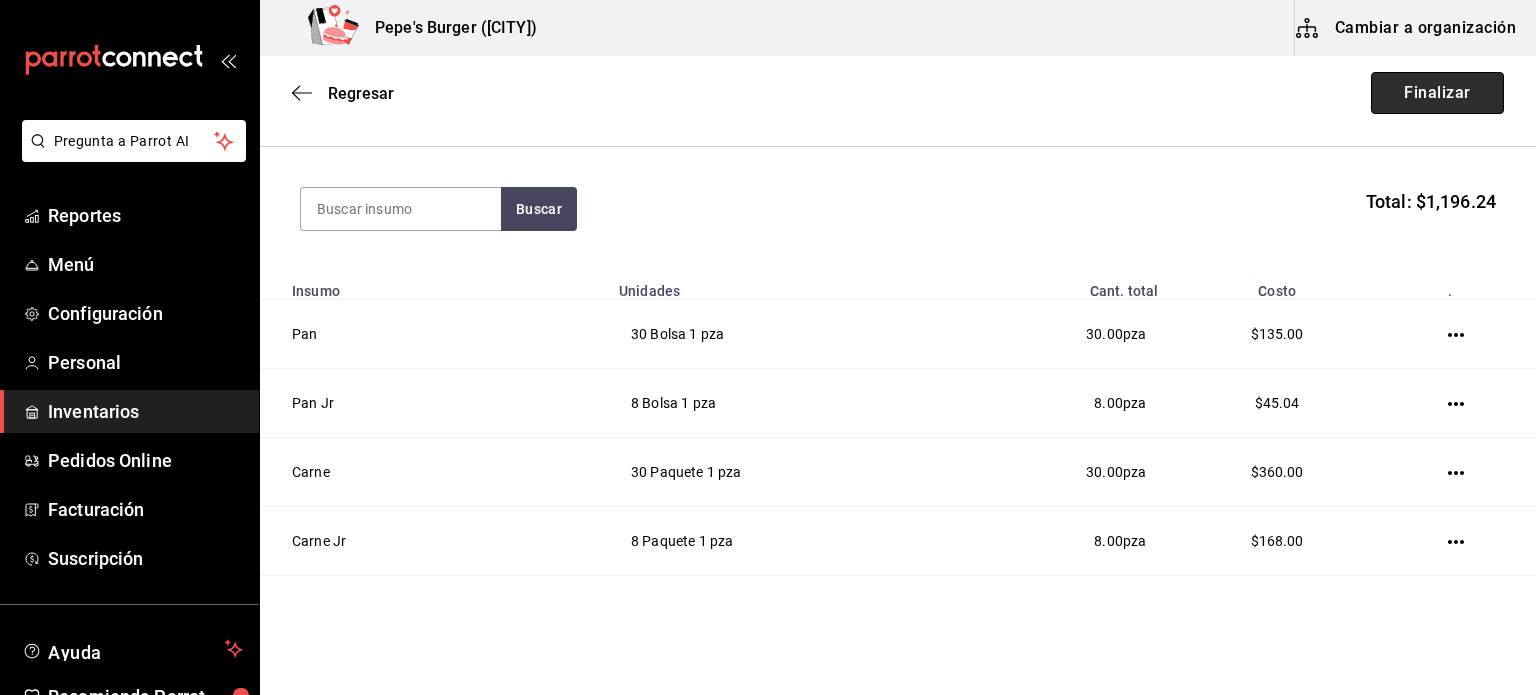 click on "Finalizar" at bounding box center [1437, 93] 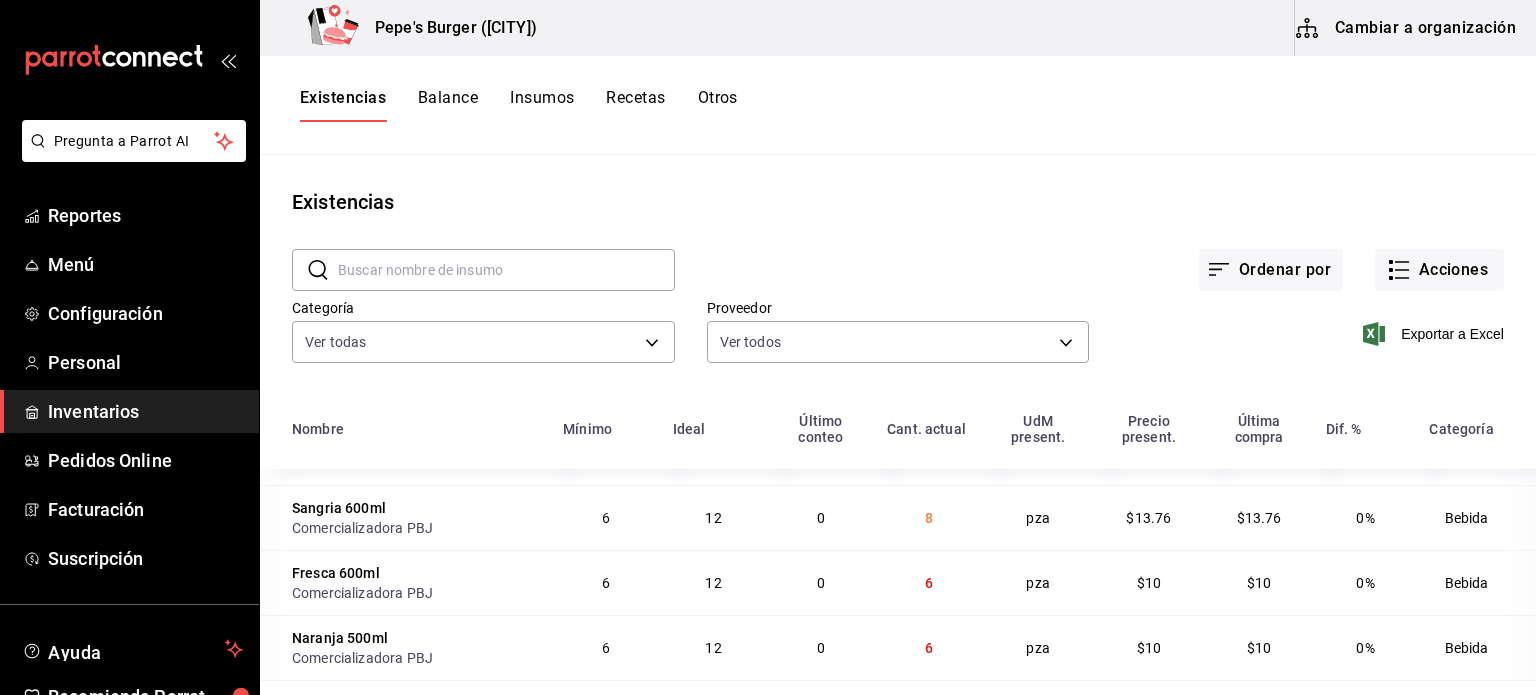 scroll, scrollTop: 700, scrollLeft: 0, axis: vertical 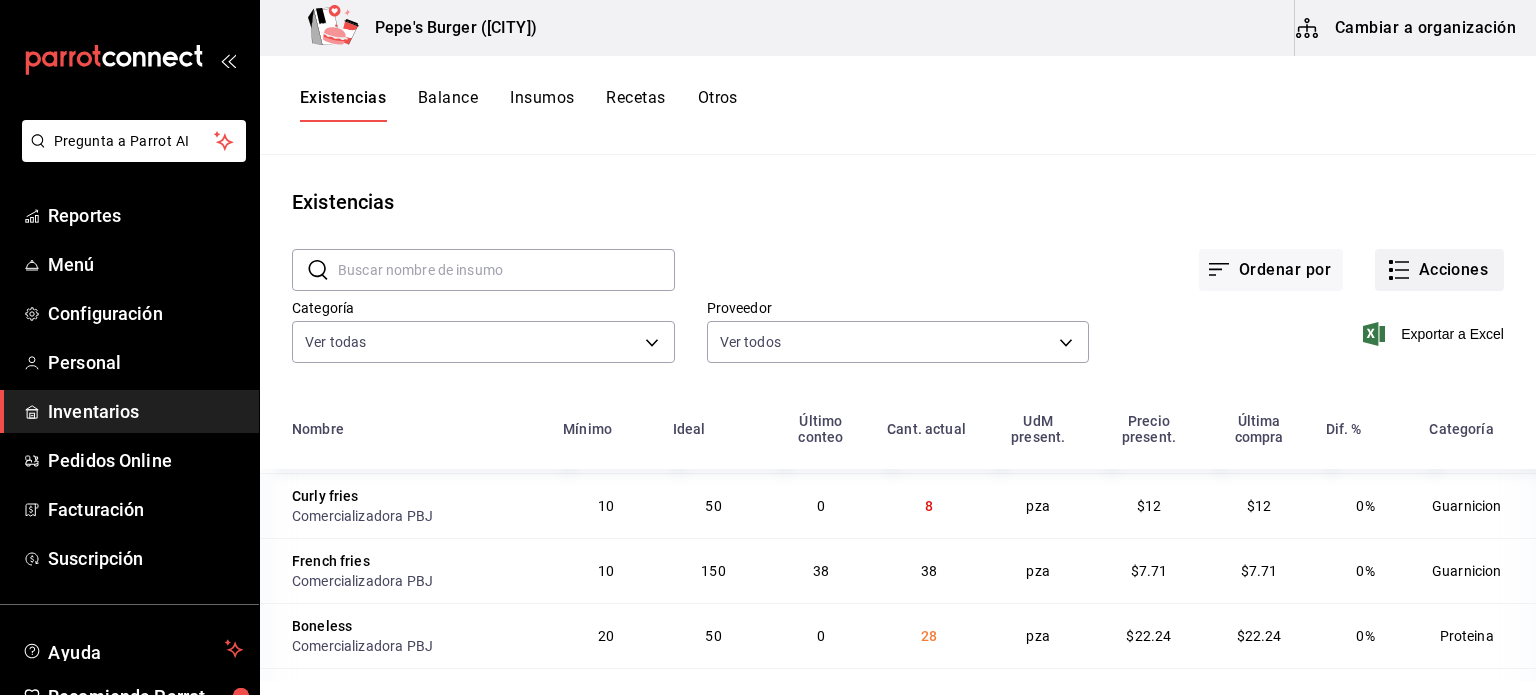 click on "Acciones" at bounding box center (1439, 270) 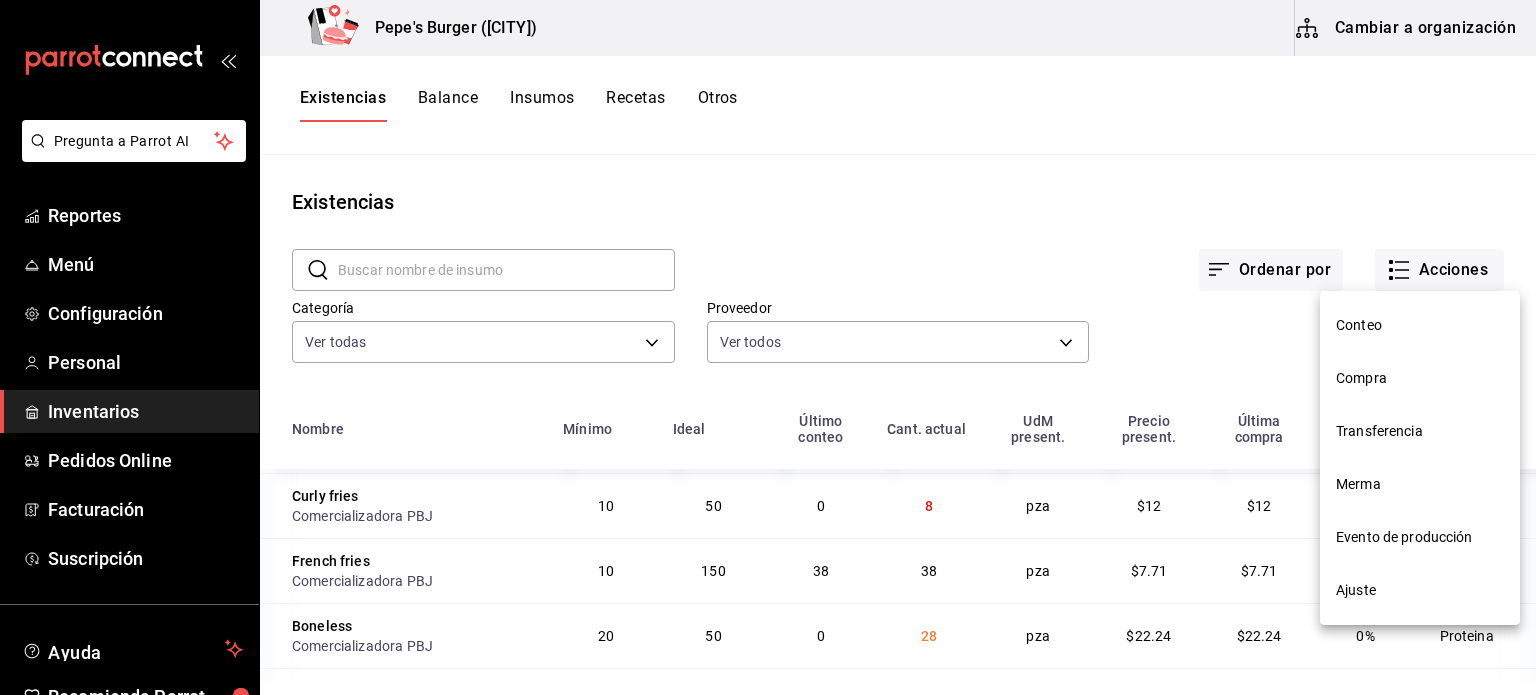 click on "Compra" at bounding box center (1420, 378) 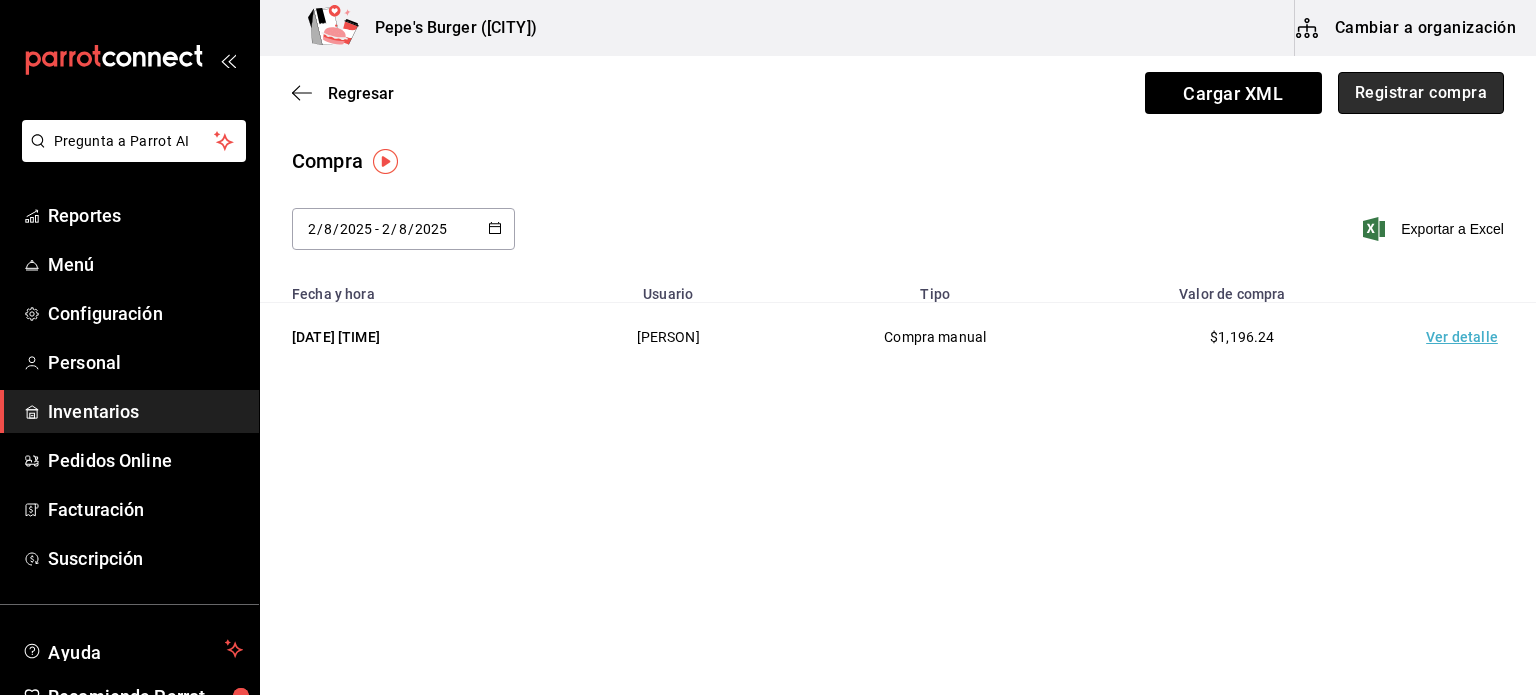 click on "Registrar compra" at bounding box center [1421, 93] 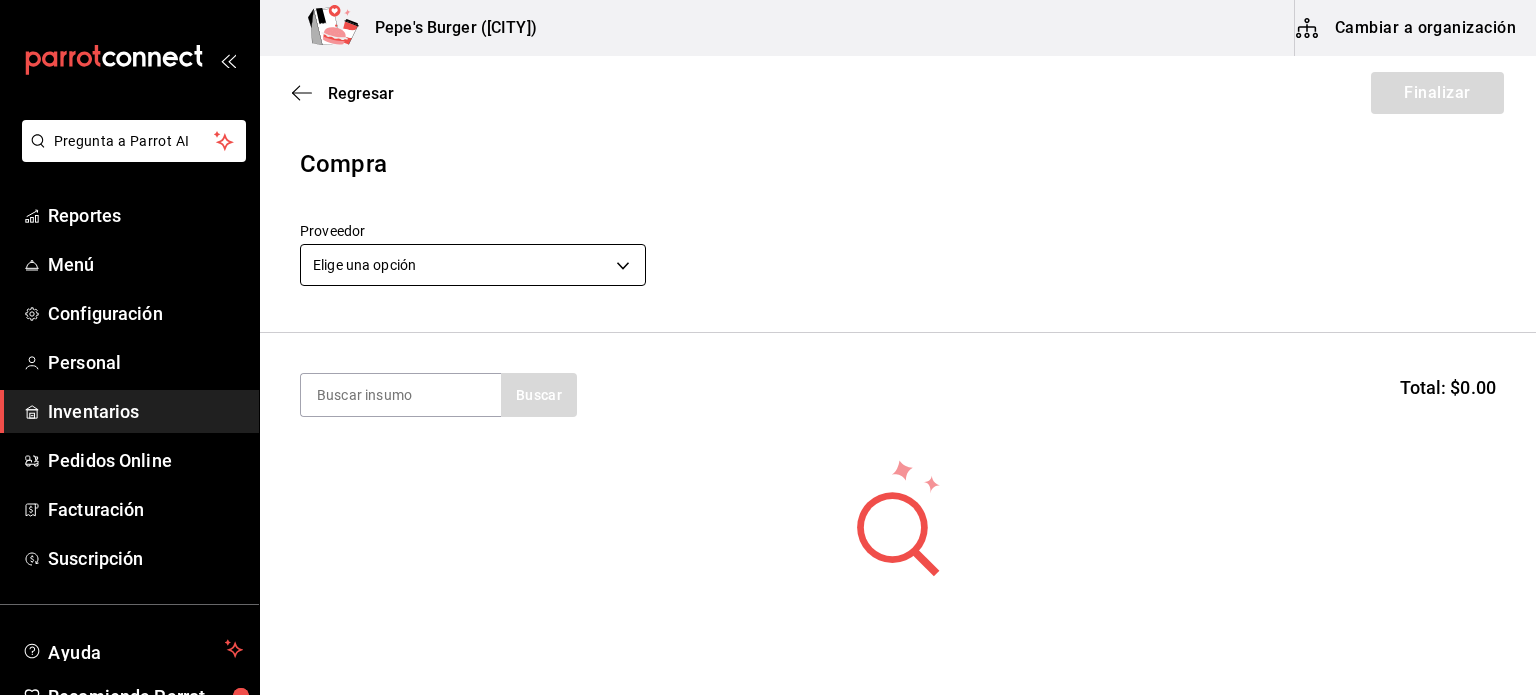 click on "Pregunta a Parrot AI Reportes   Menú   Configuración   Personal   Inventarios   Pedidos Online   Facturación   Suscripción   Ayuda Recomienda Parrot   Jose Angel Ramos   Sugerir nueva función   Pepe's Burger (OBREGÓN) Cambiar a organización Regresar Finalizar Compra Proveedor Elige una opción default Buscar Total: $0.00 No hay insumos a mostrar. Busca un insumo para agregarlo a la lista GANA 1 MES GRATIS EN TU SUSCRIPCIÓN AQUÍ ¿Recuerdas cómo empezó tu restaurante?
Hoy puedes ayudar a un colega a tener el mismo cambio que tú viviste.
Recomienda Parrot directamente desde tu Portal Administrador.
Es fácil y rápido.
🎁 Por cada restaurante que se una, ganas 1 mes gratis. Ver video tutorial Ir a video Pregunta a Parrot AI Reportes   Menú   Configuración   Personal   Inventarios   Pedidos Online   Facturación   Suscripción   Ayuda Recomienda Parrot   Jose Angel Ramos   Sugerir nueva función   Editar Eliminar Visitar centro de ayuda (81) 2046 6363 soporte@parrotsoftware.io (81) 2046 6363" at bounding box center [768, 291] 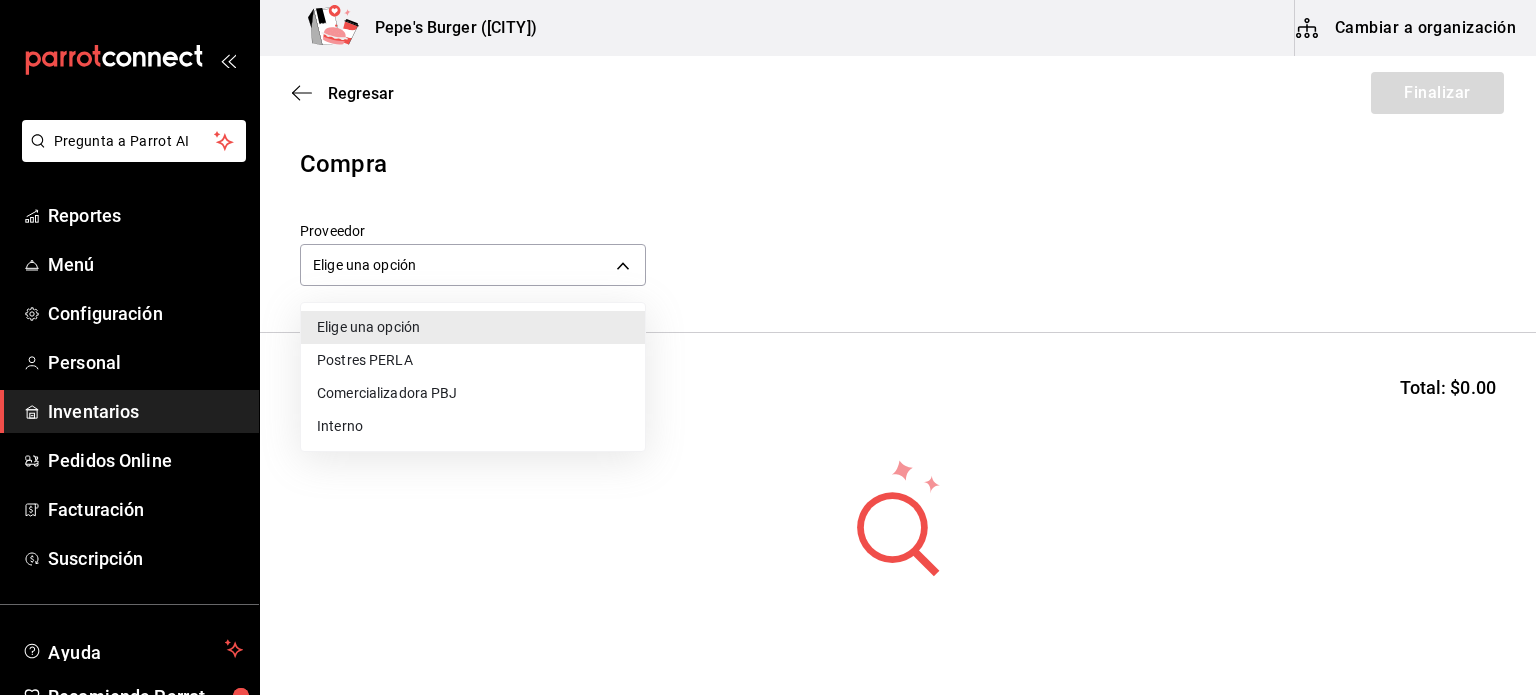 click on "Comercializadora PBJ" at bounding box center (473, 393) 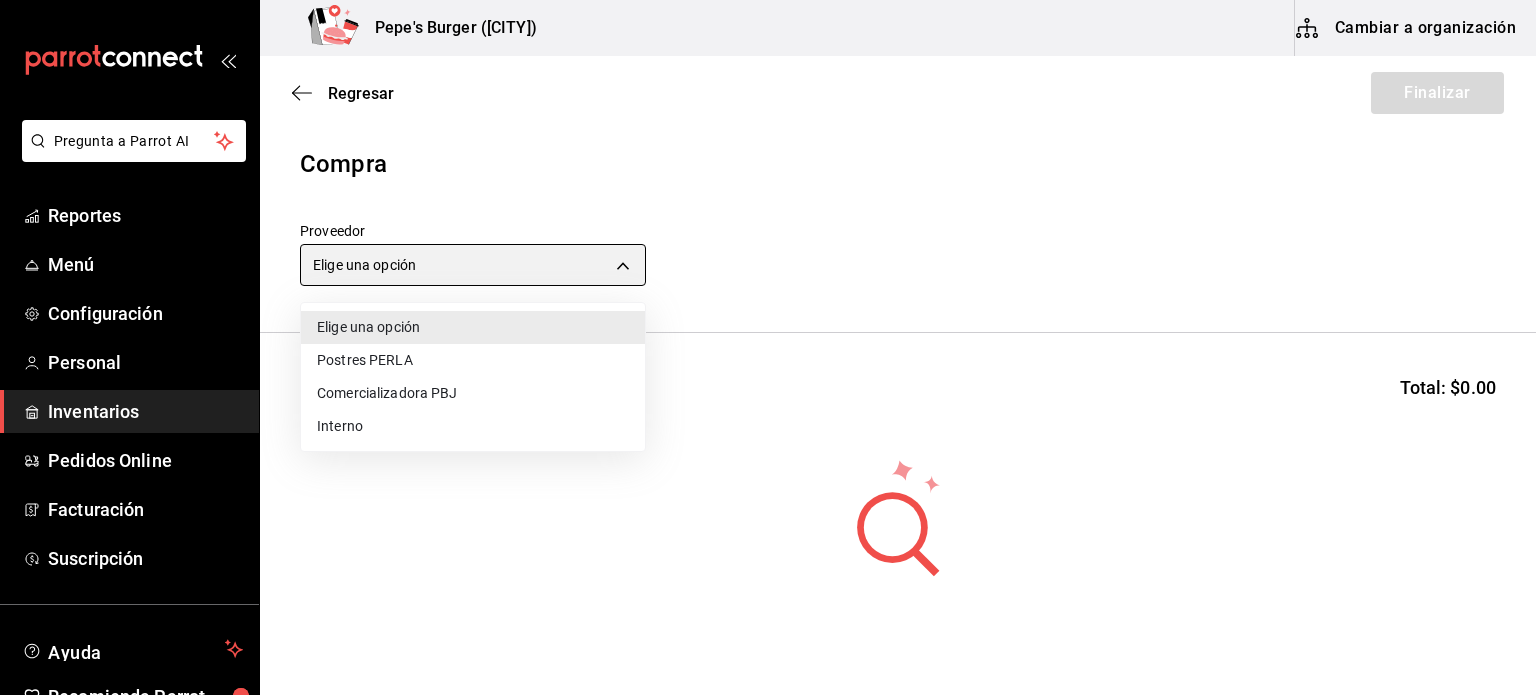 type on "73989370-521d-4bc8-8ea0-0c8e3494ddd7" 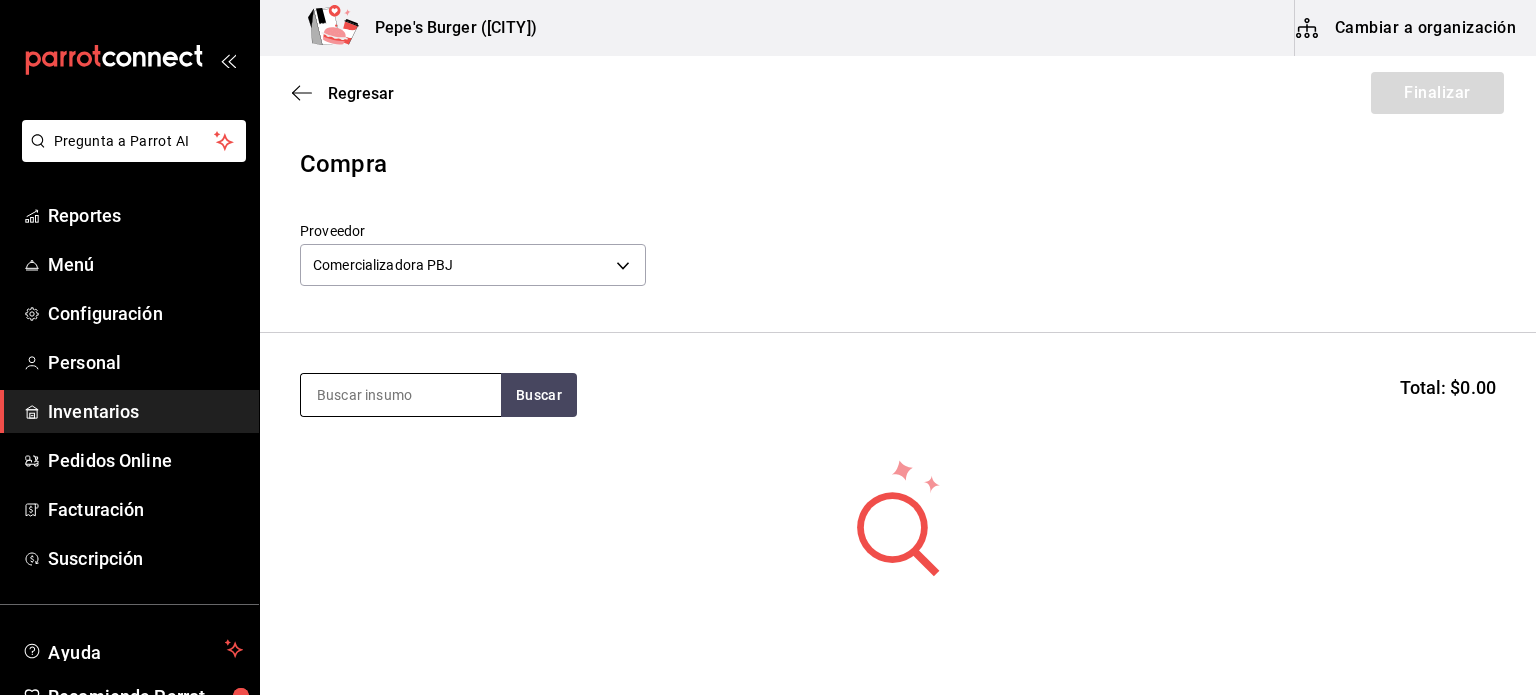 click at bounding box center [401, 395] 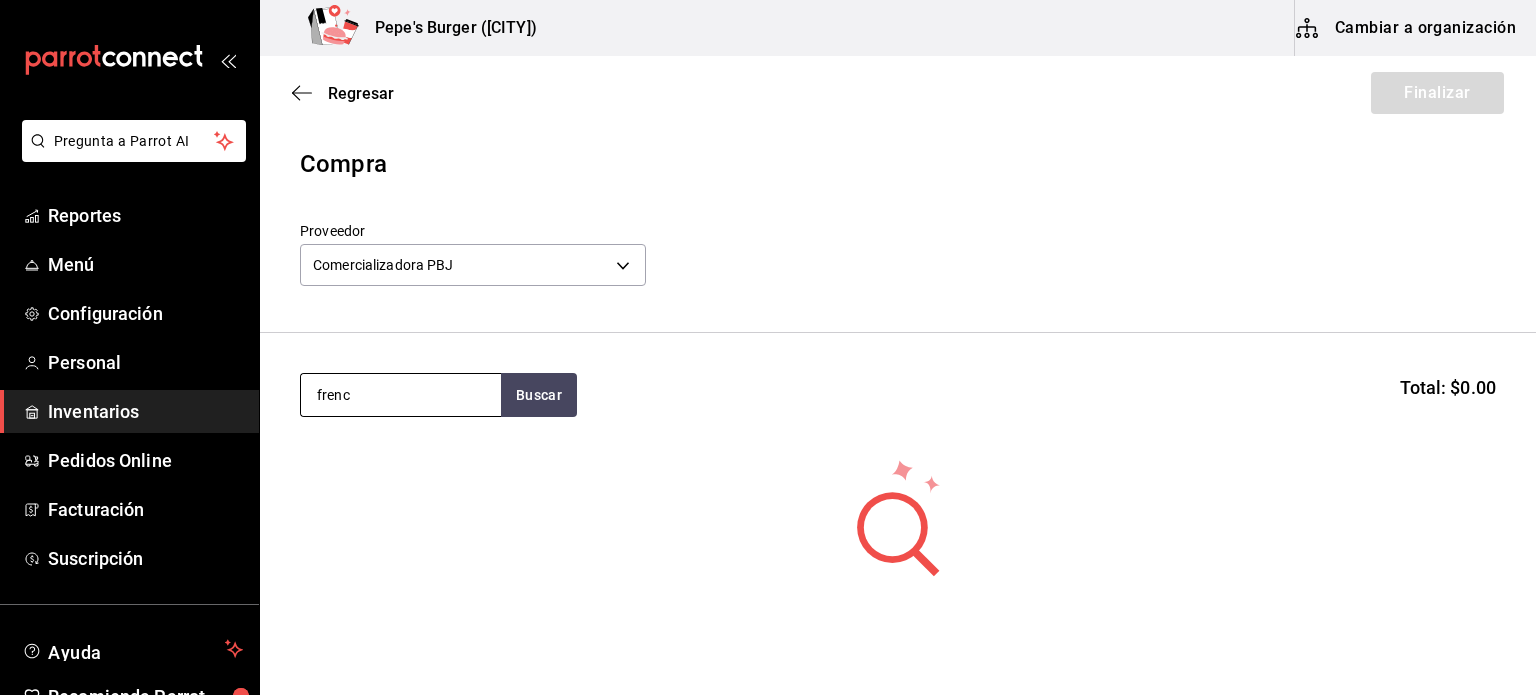 type on "frenc" 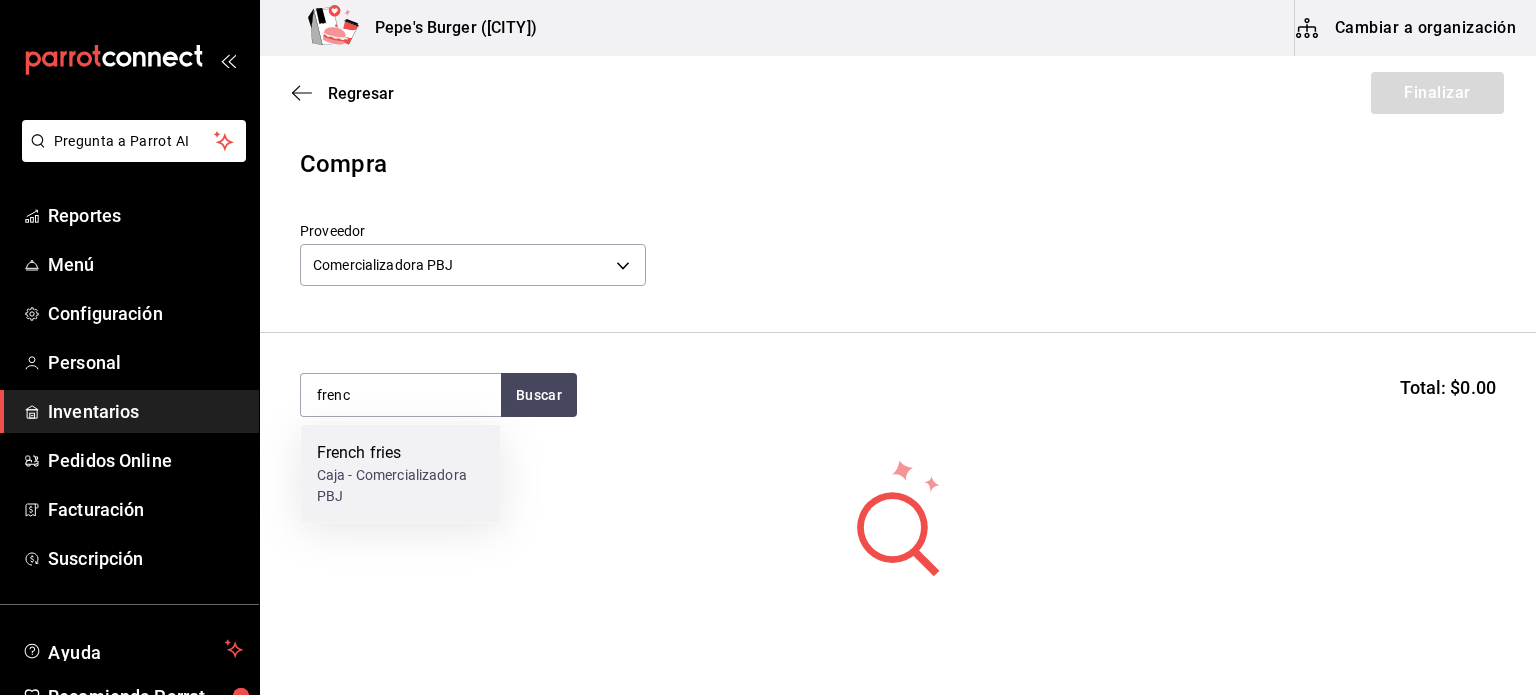 click on "French fries" at bounding box center (401, 453) 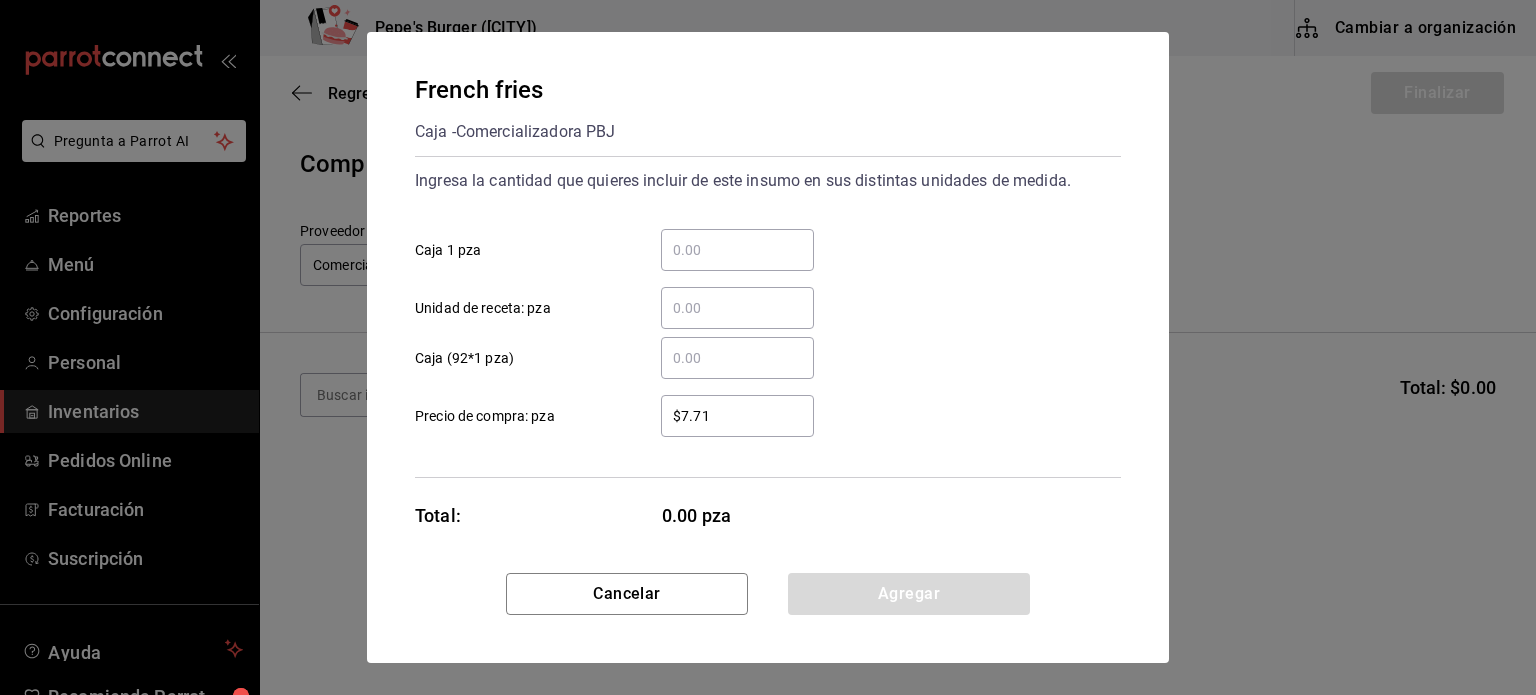 click on "​" at bounding box center [737, 250] 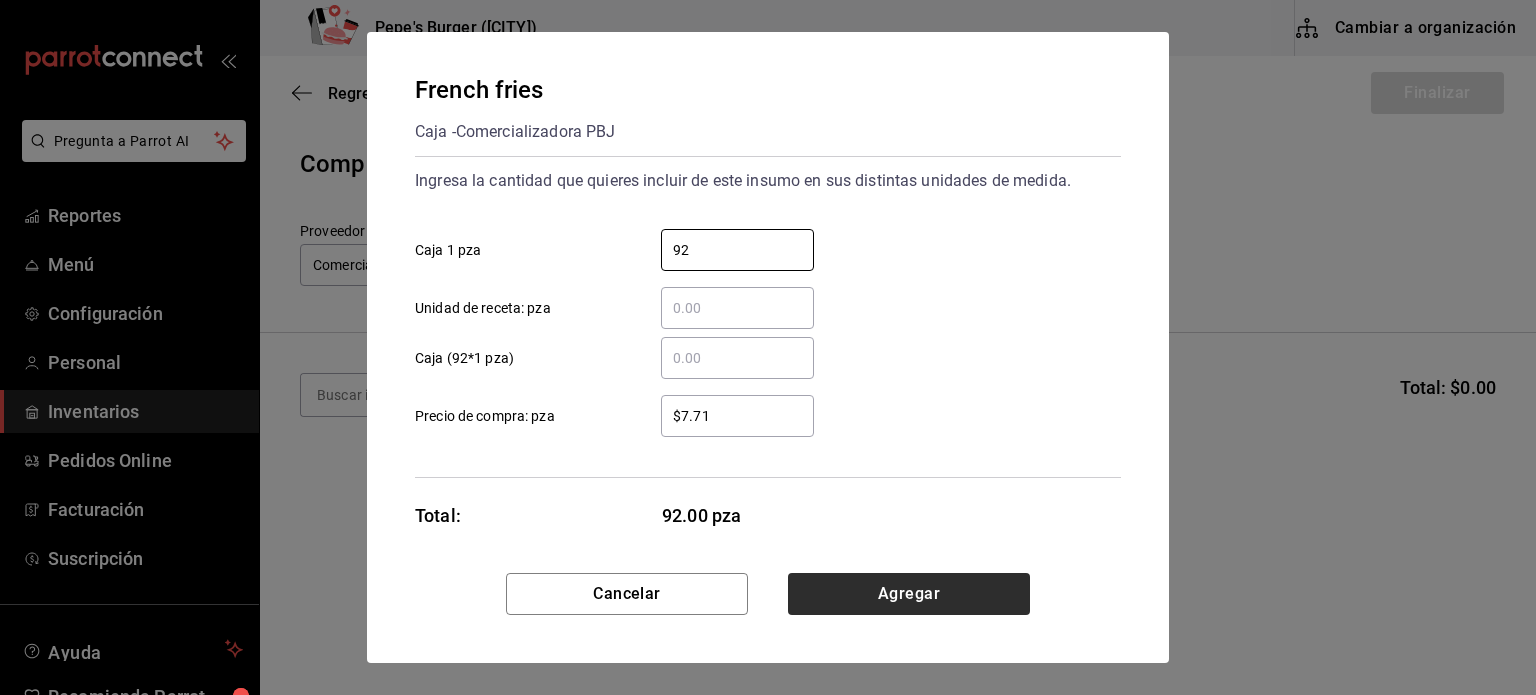 type on "92" 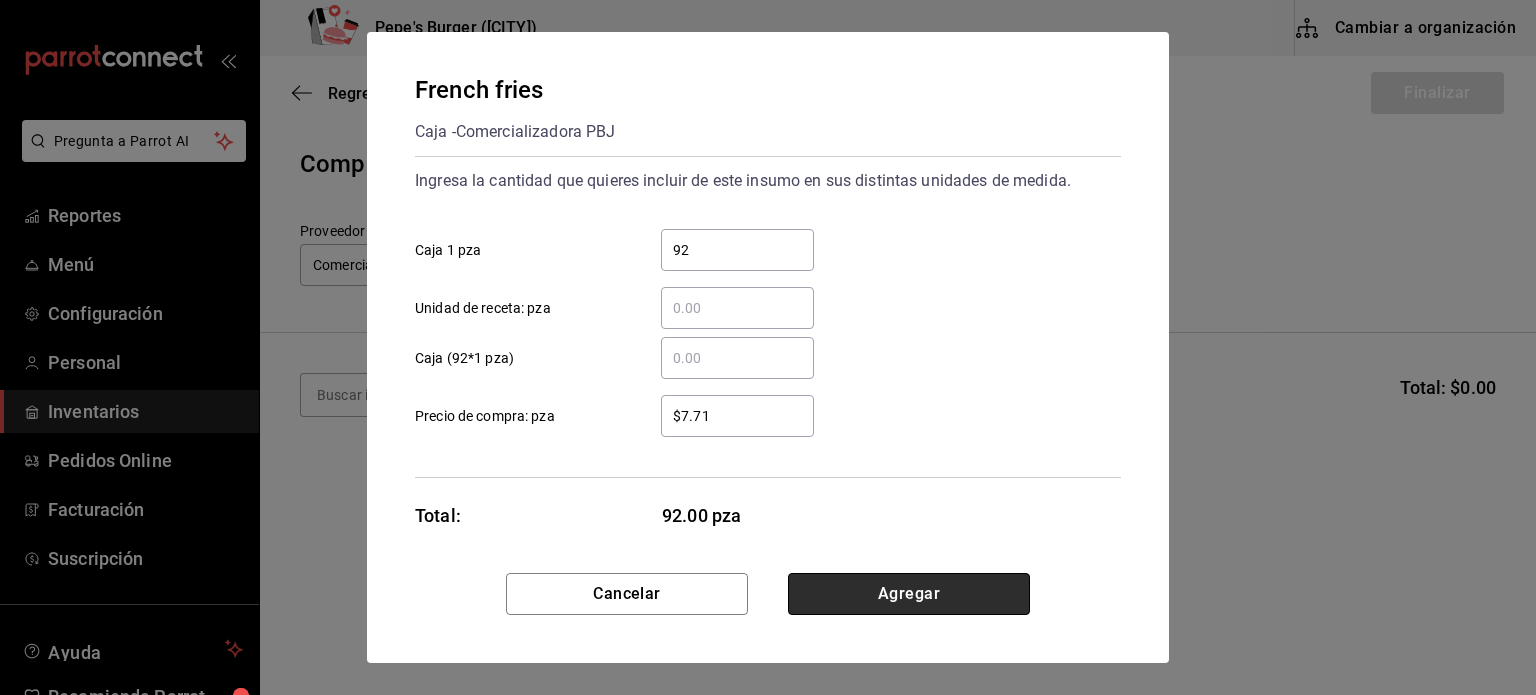 click on "Agregar" at bounding box center [909, 594] 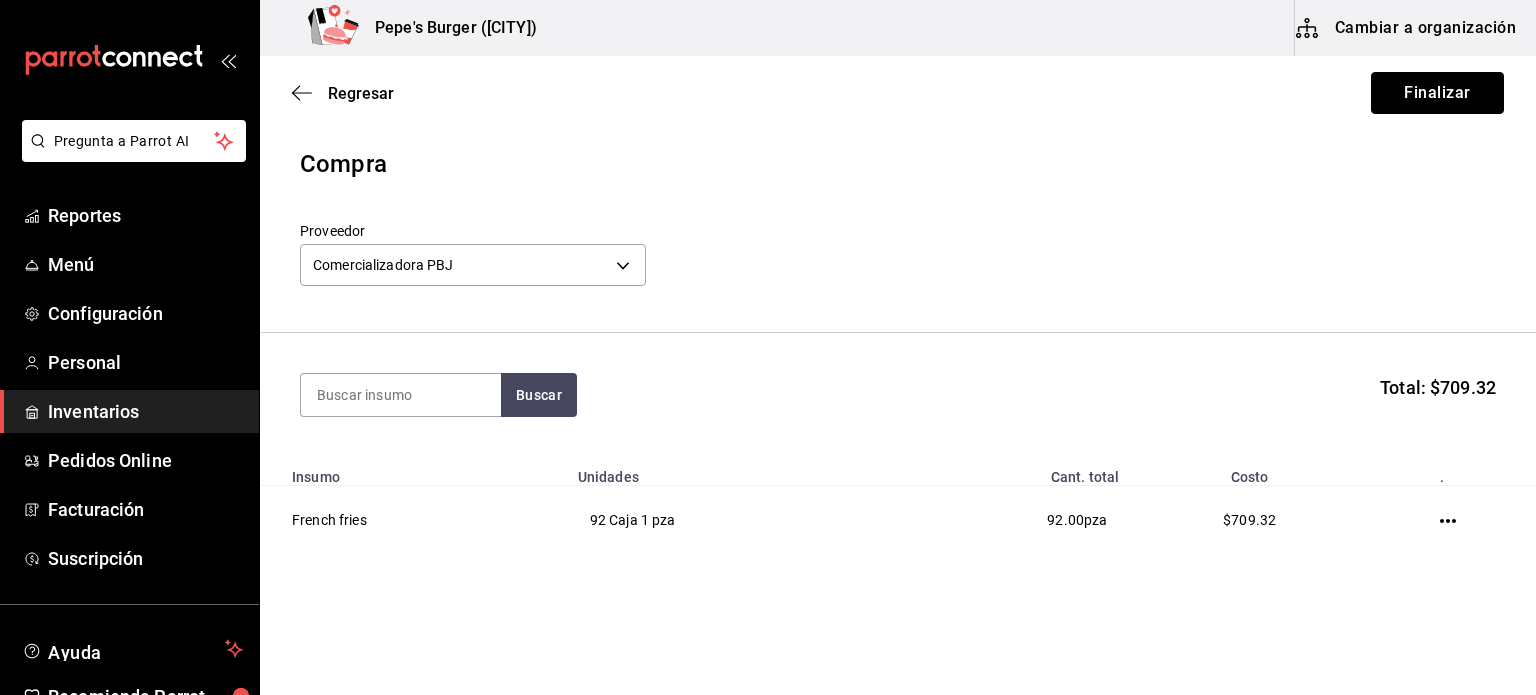 click on "Finalizar" at bounding box center (1437, 93) 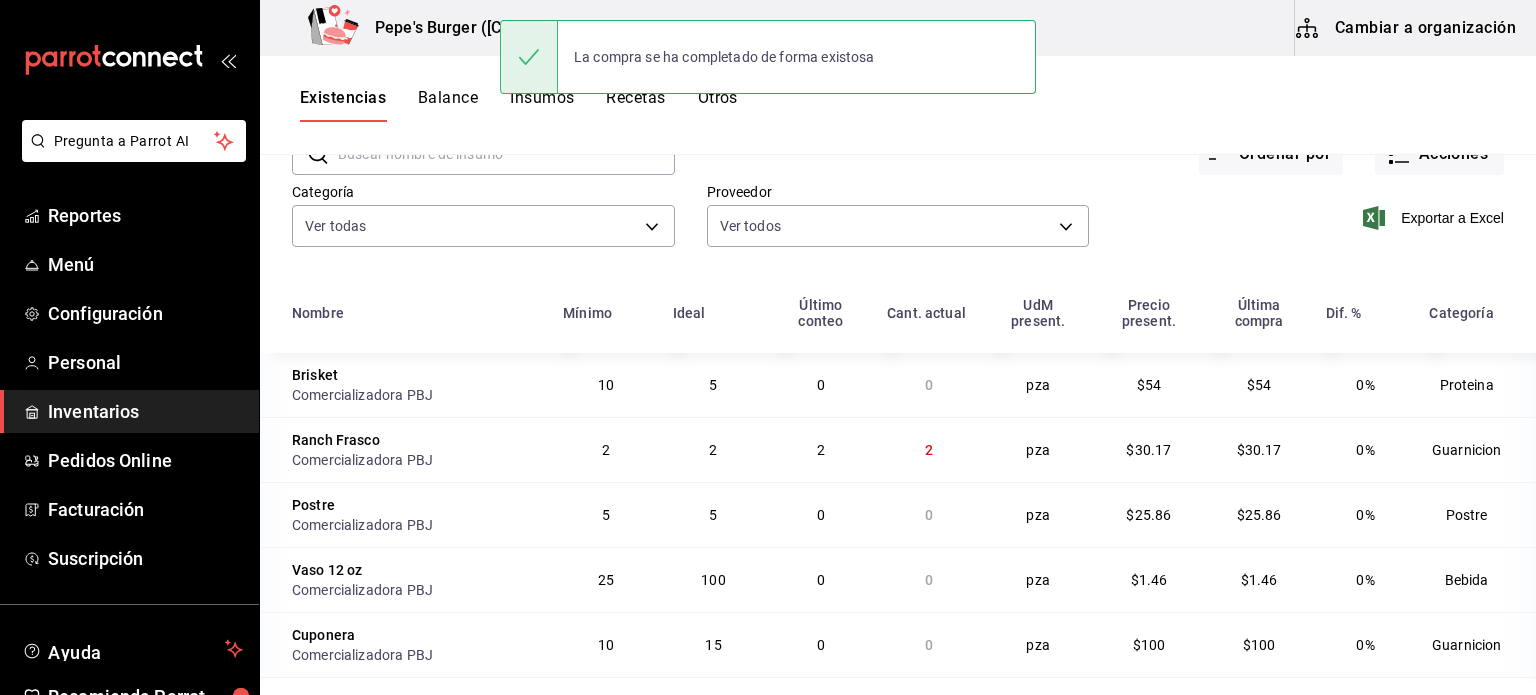 scroll, scrollTop: 244, scrollLeft: 0, axis: vertical 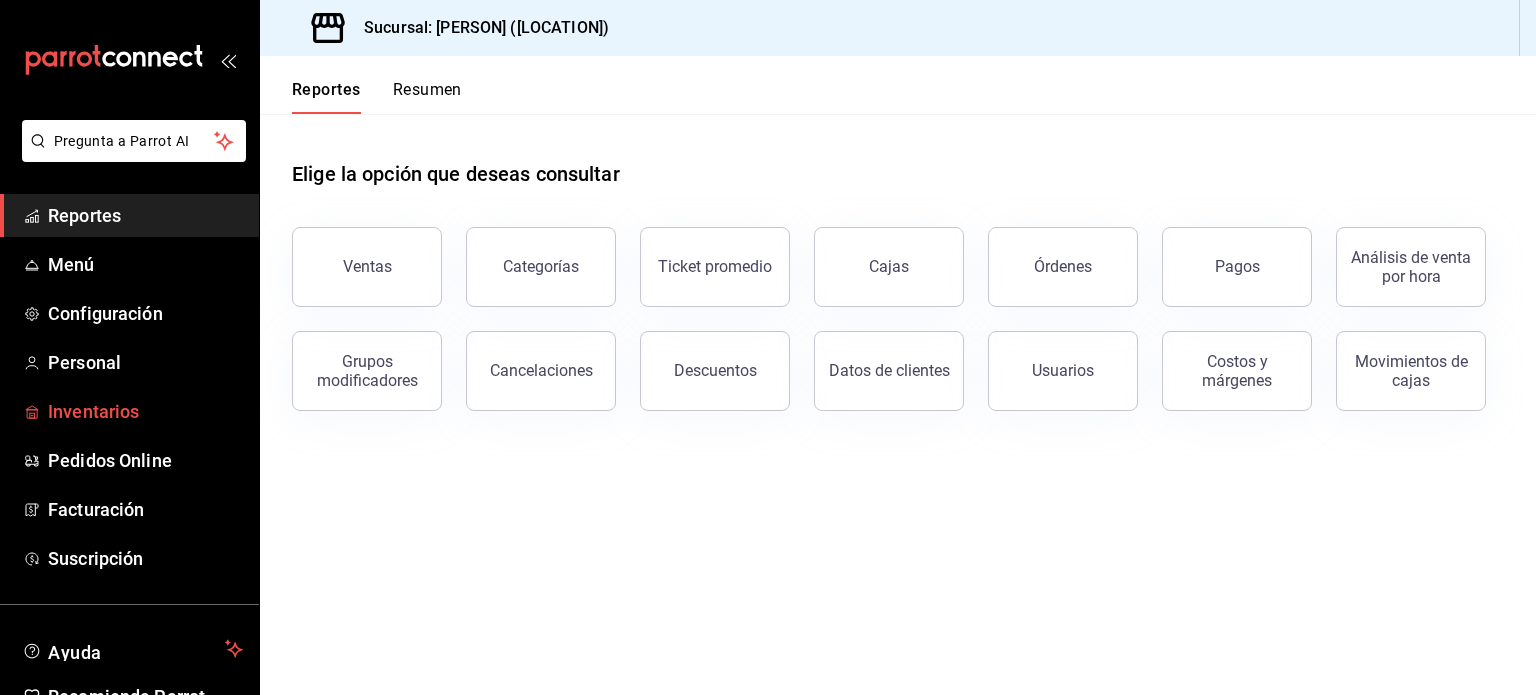 click on "Inventarios" at bounding box center [145, 411] 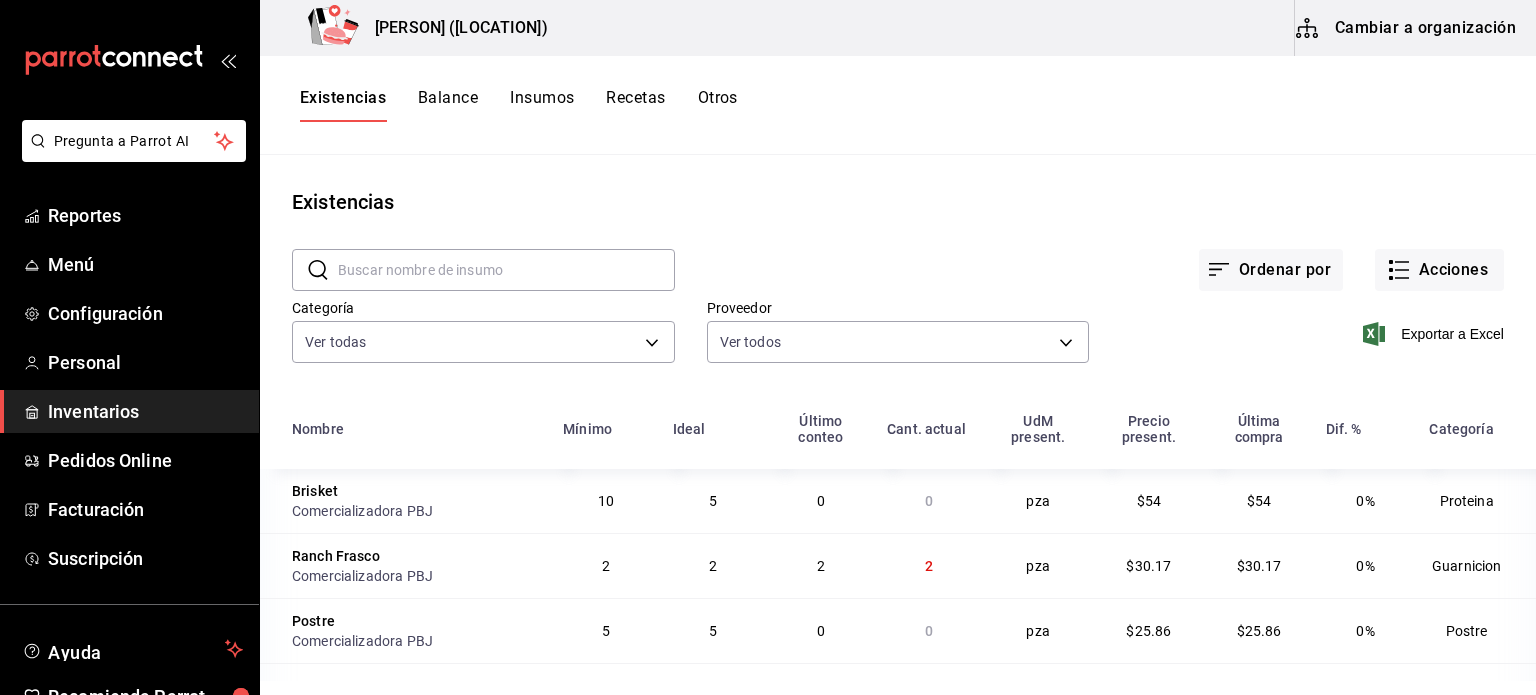 click on "Existencias Balance Insumos Recetas Otros" at bounding box center [898, 105] 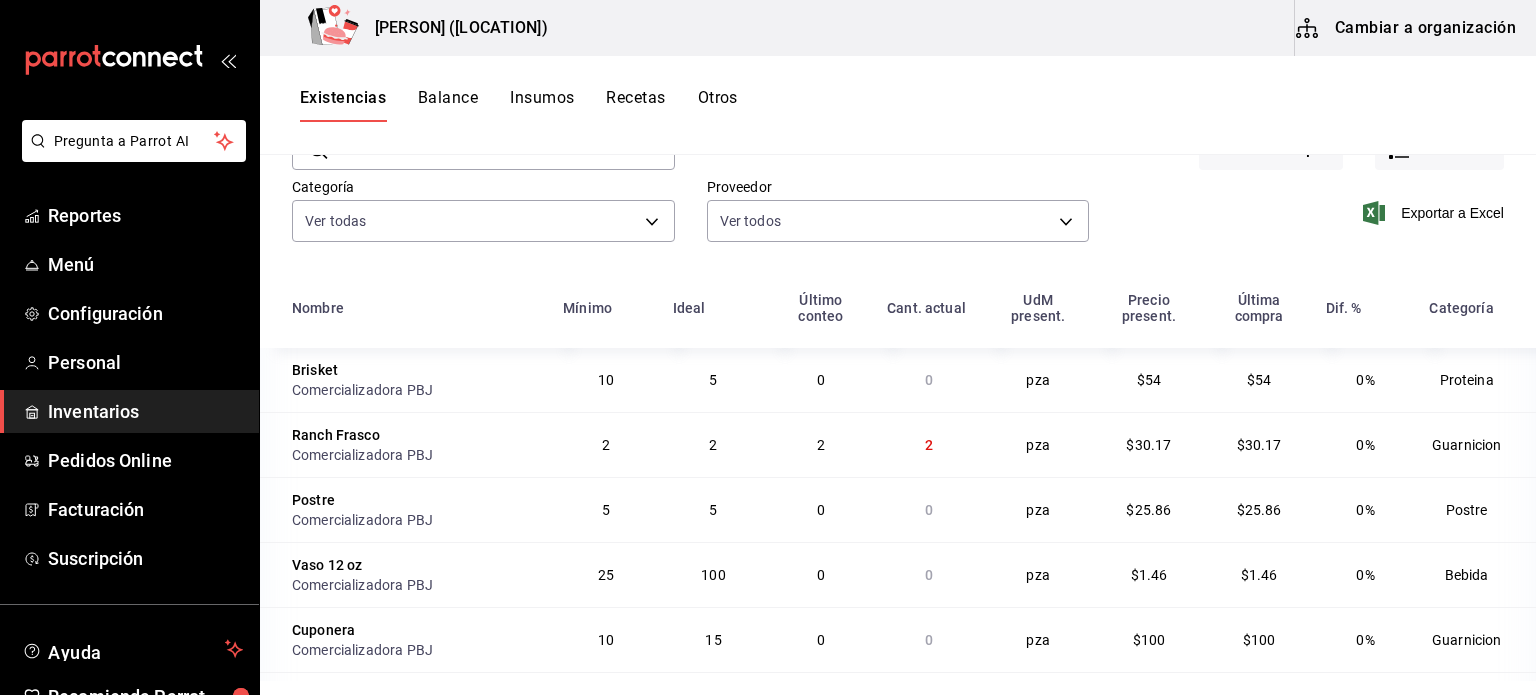 scroll, scrollTop: 244, scrollLeft: 0, axis: vertical 